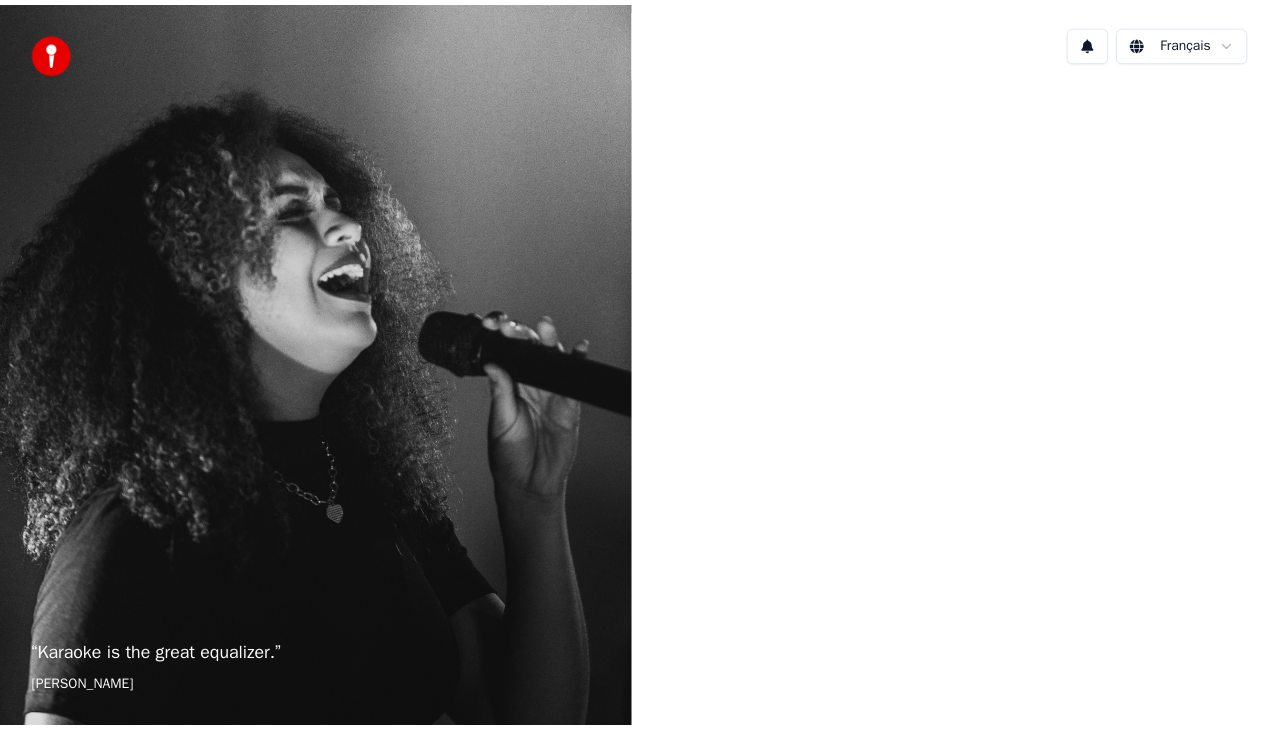 scroll, scrollTop: 0, scrollLeft: 0, axis: both 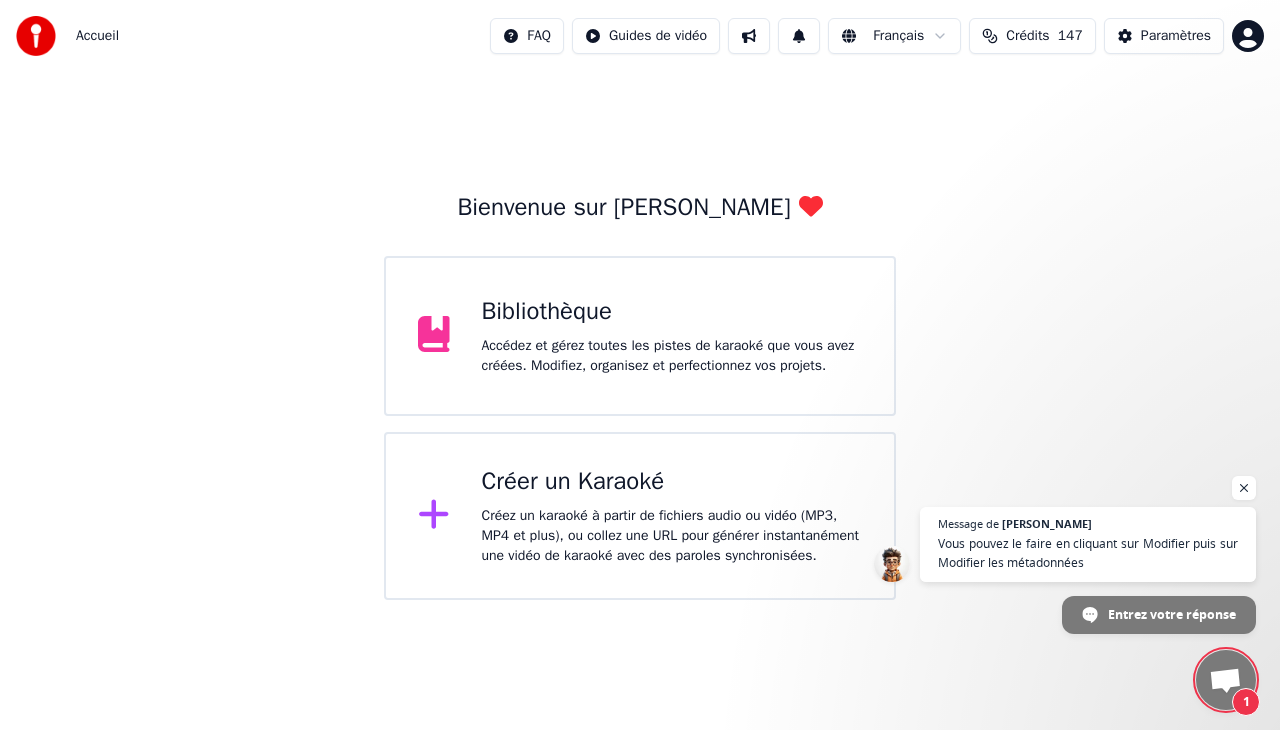 click on "Accédez et gérez toutes les pistes de karaoké que vous avez créées. Modifiez, organisez et perfectionnez vos projets." at bounding box center [672, 356] 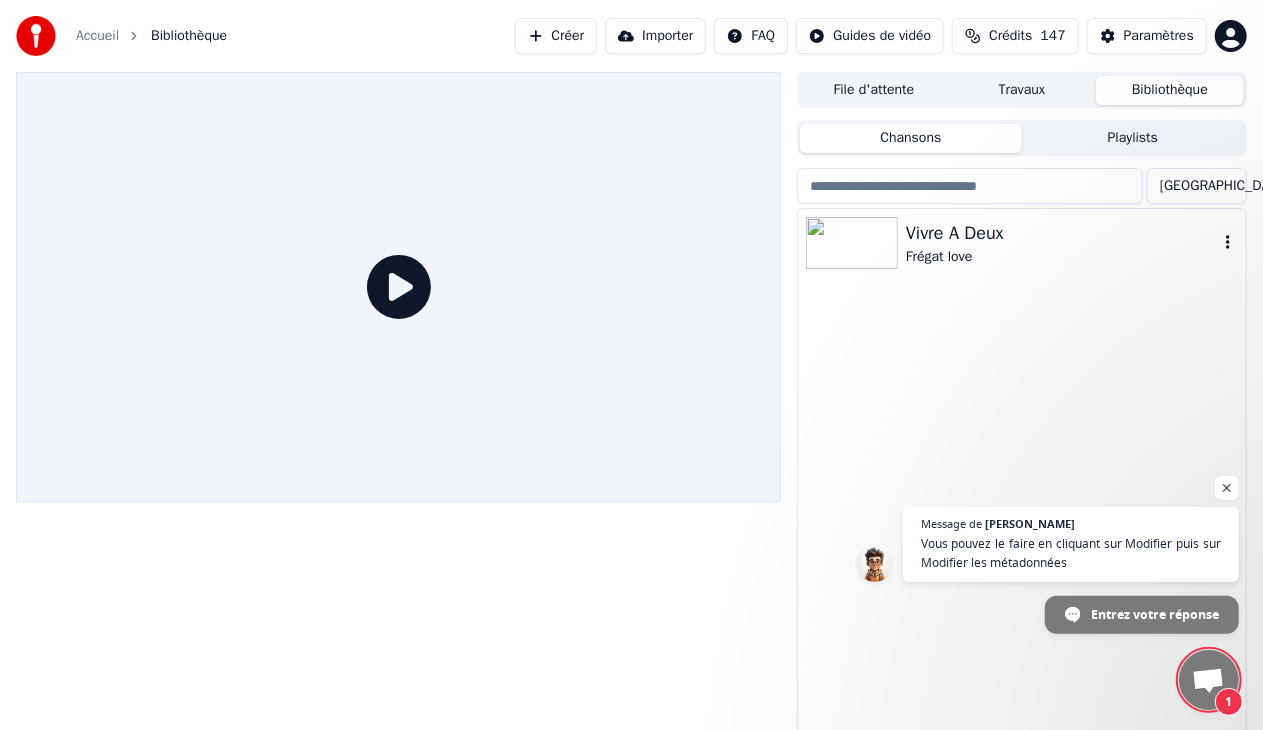 click on "Vivre A Deux" at bounding box center [1062, 233] 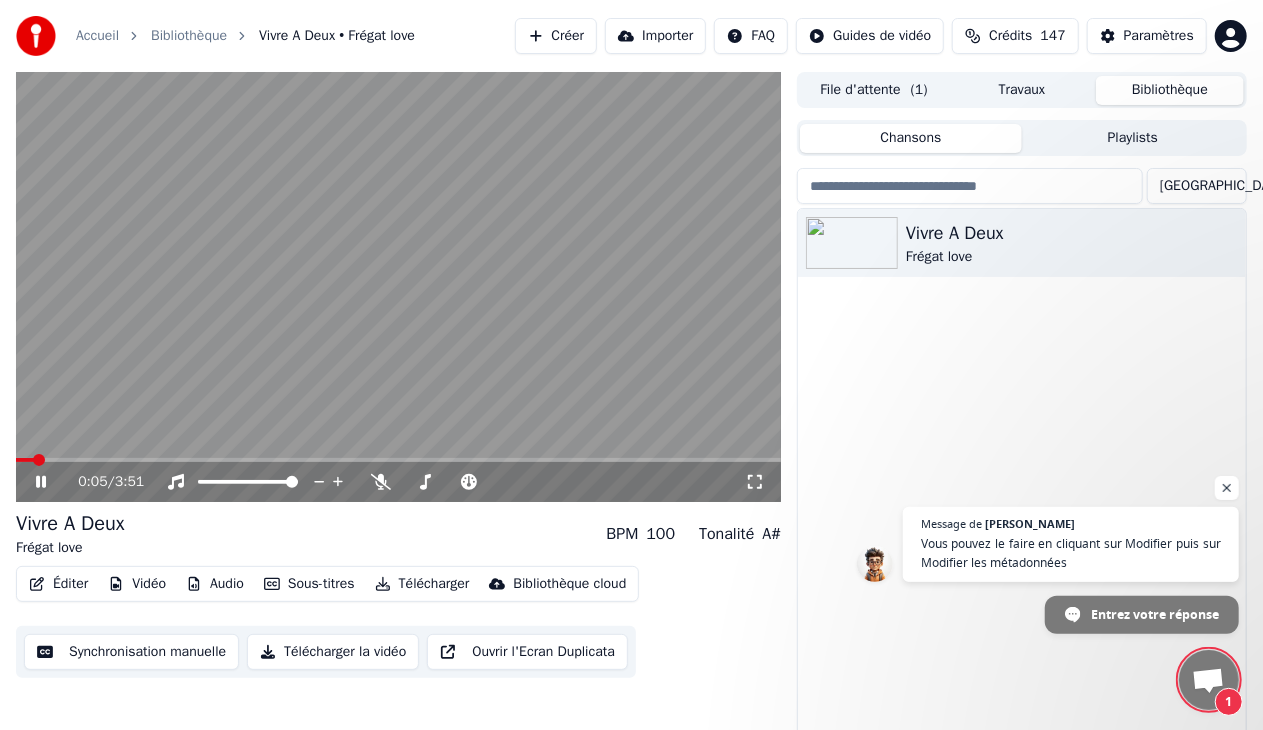 click 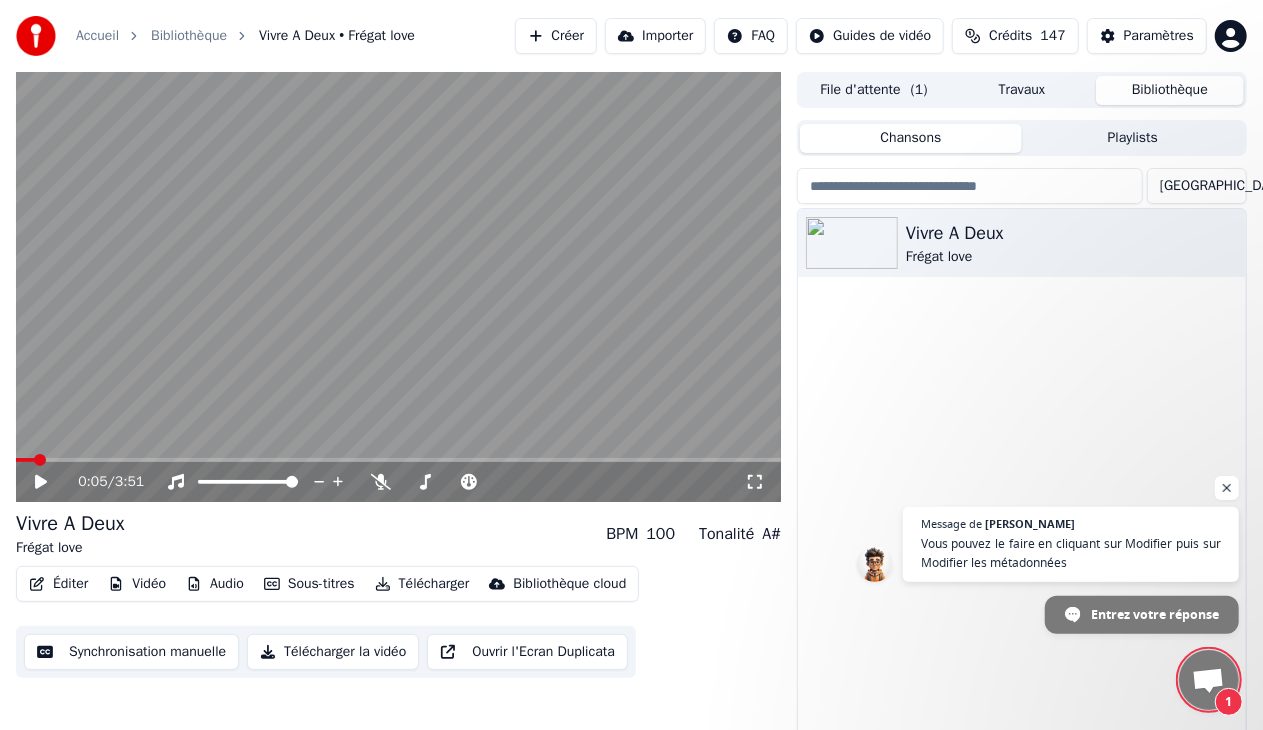 click on "Paramètres" at bounding box center [1159, 36] 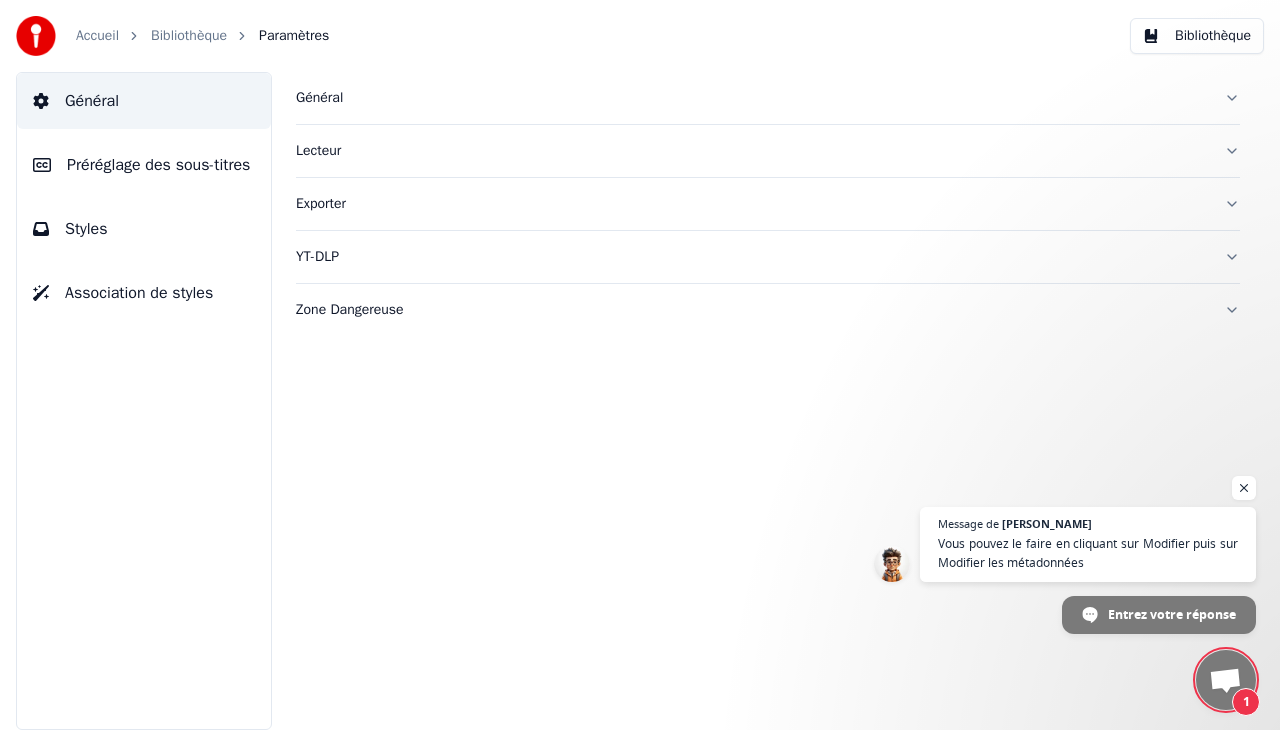 click on "Bibliothèque" at bounding box center (1197, 36) 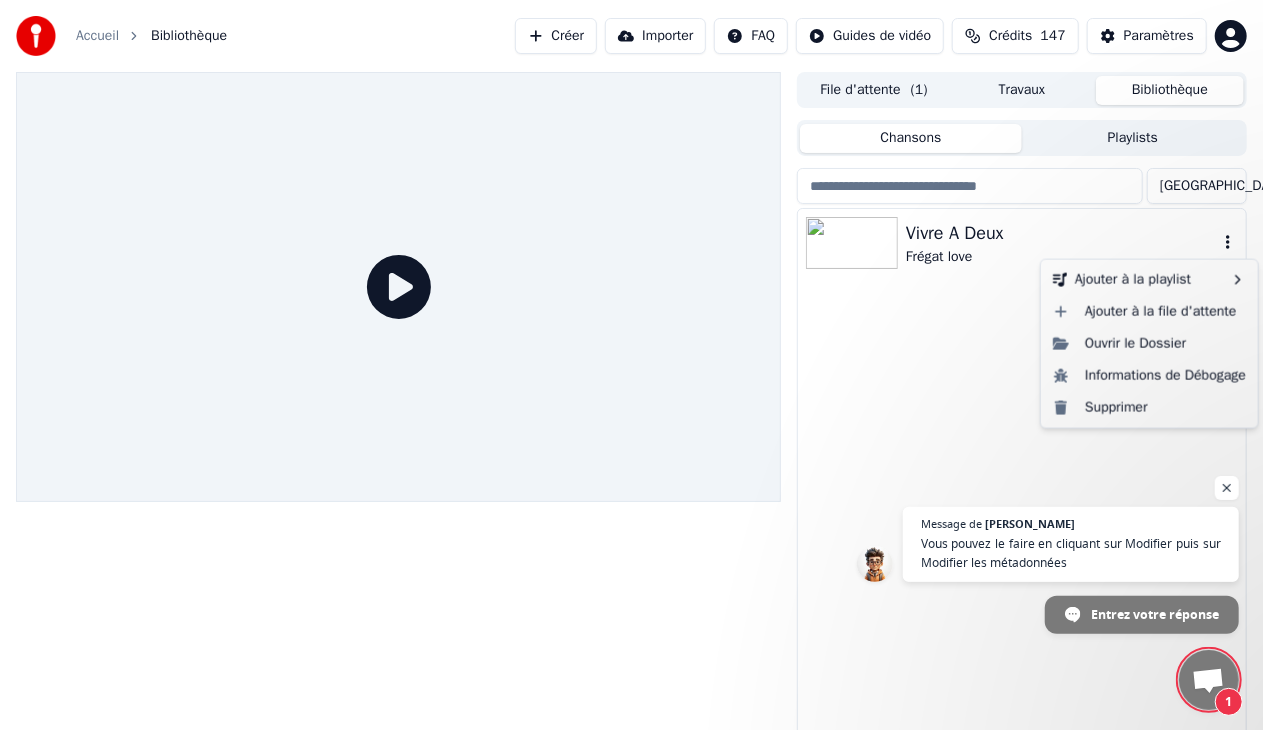 click 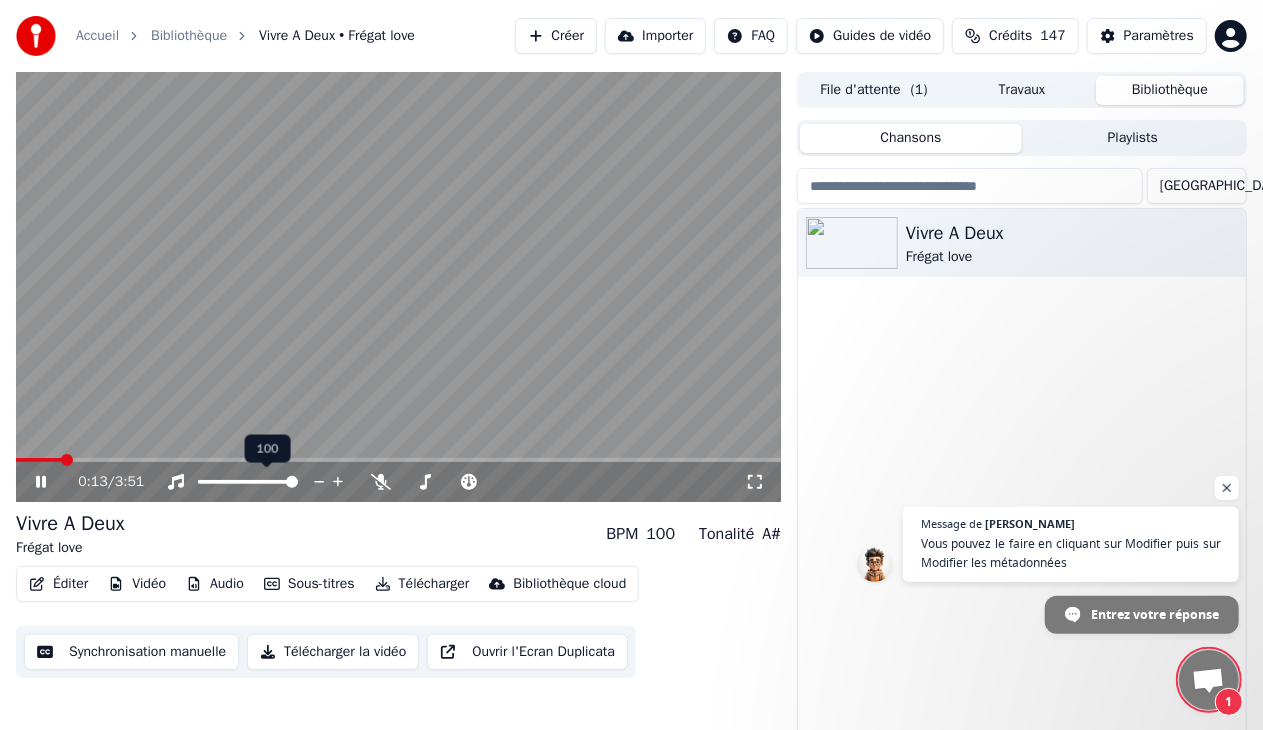 click on "100 100" at bounding box center [268, 449] 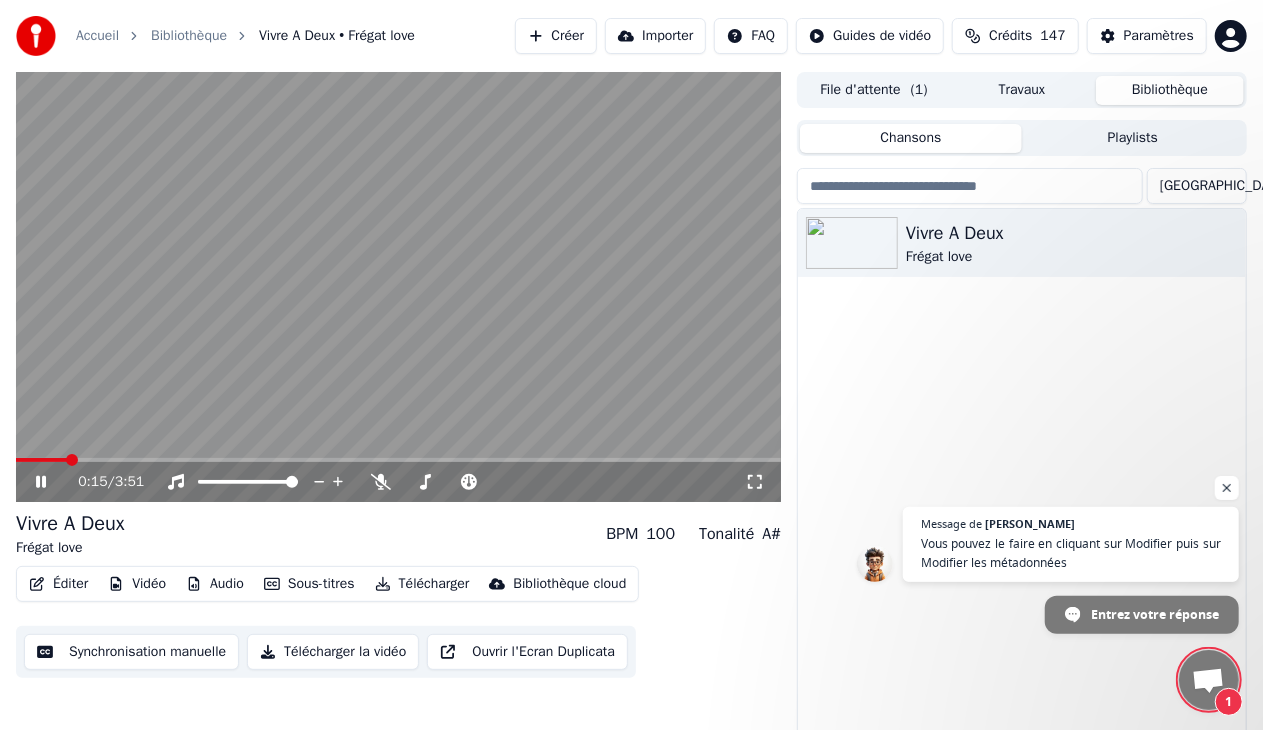 click 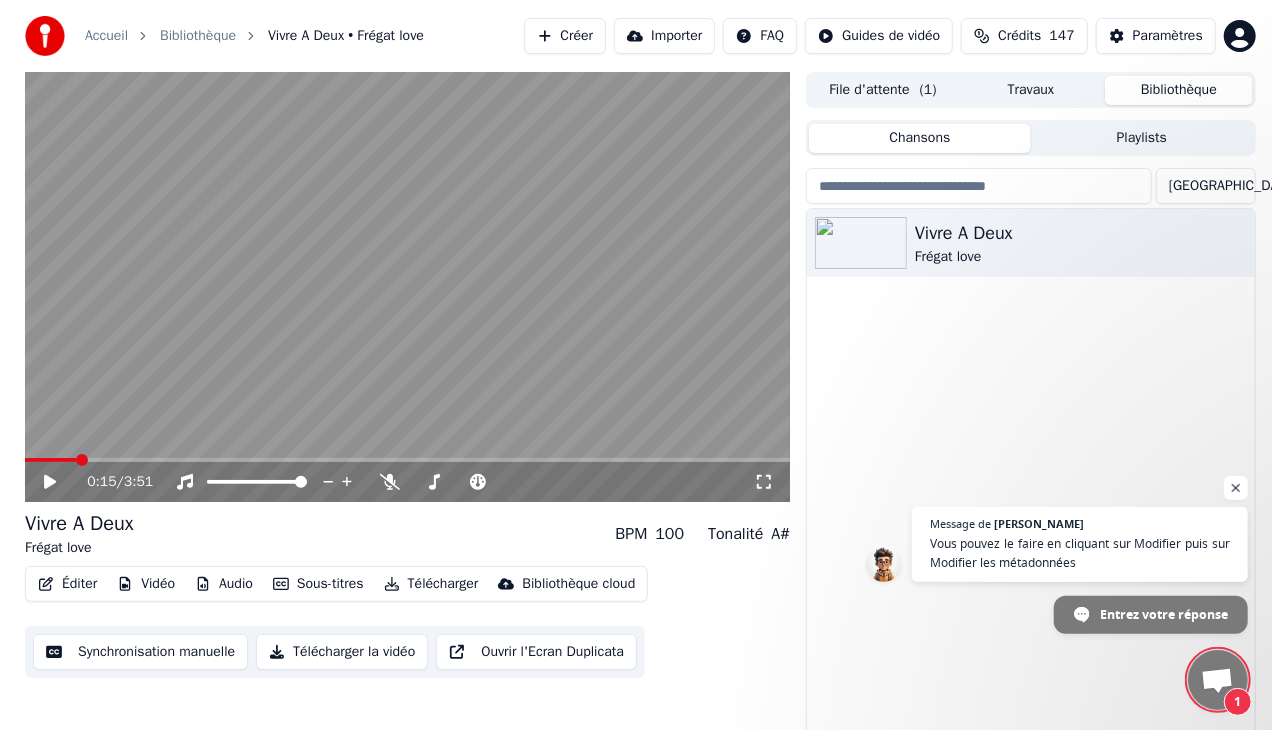 scroll, scrollTop: 25, scrollLeft: 0, axis: vertical 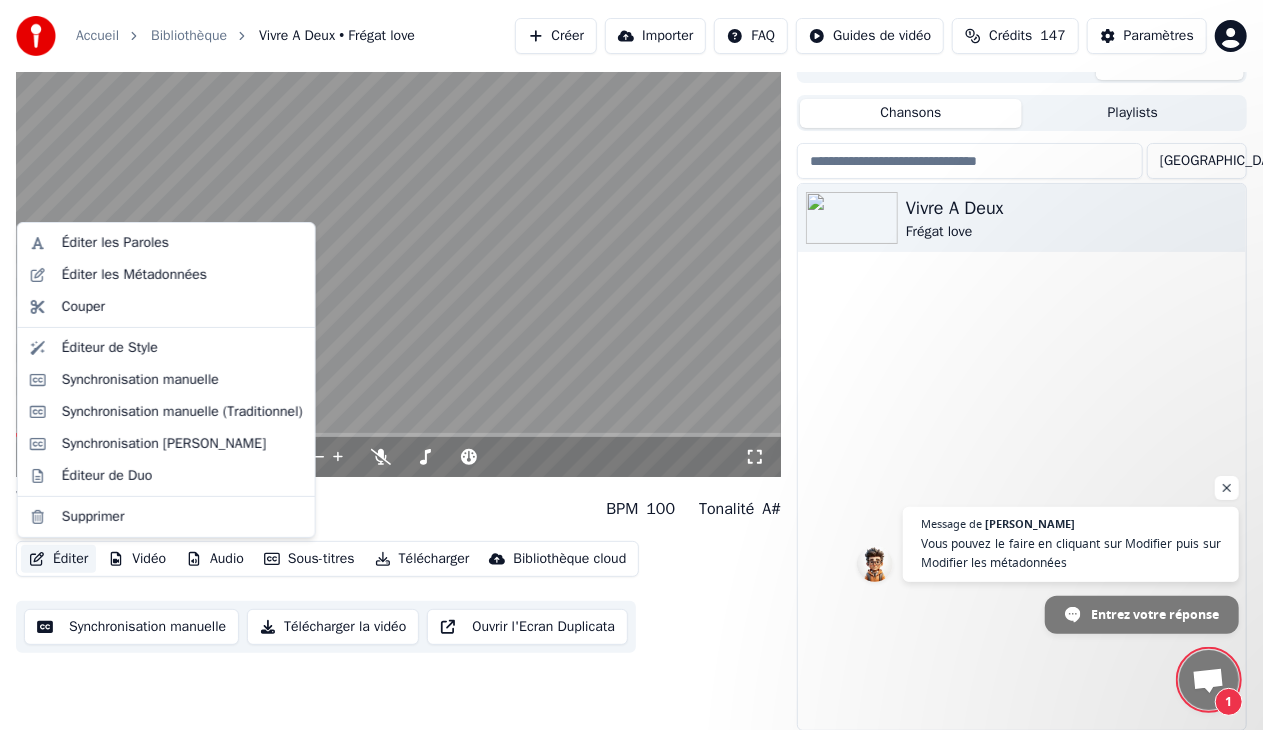 click on "Éditer" at bounding box center [58, 559] 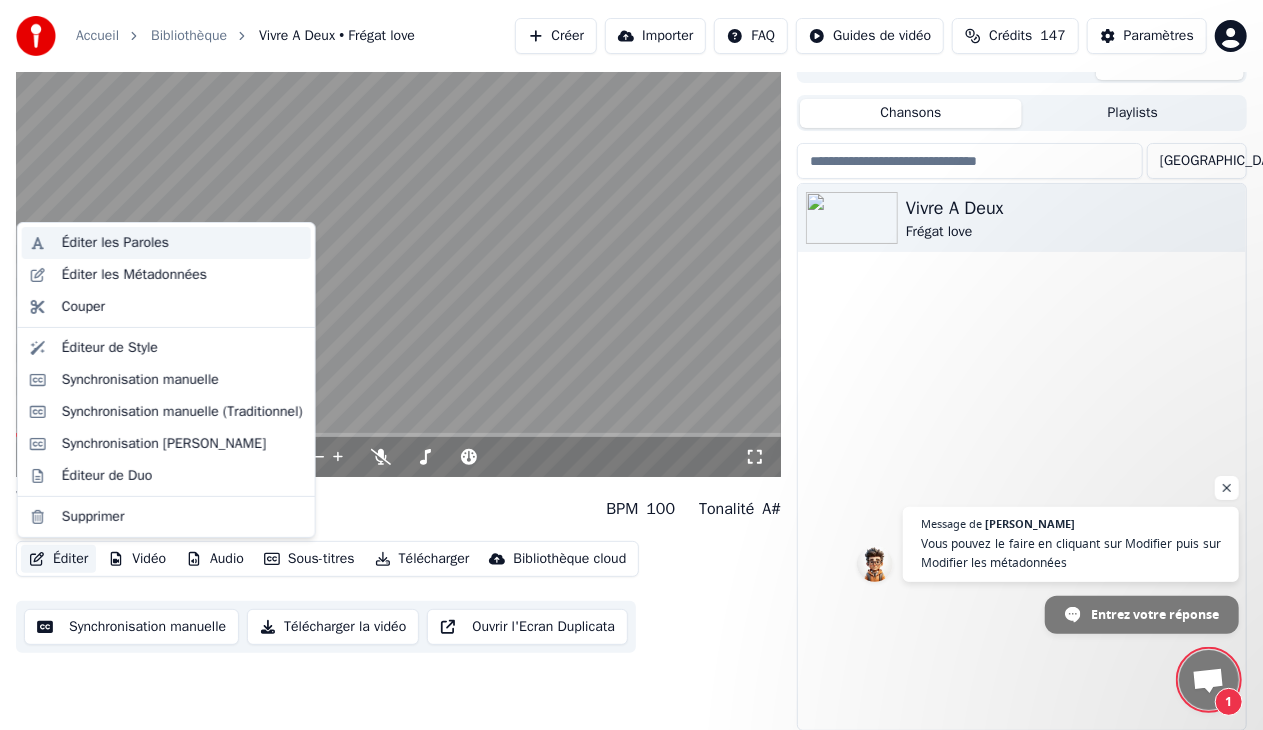 click on "Éditer les Paroles" at bounding box center [115, 243] 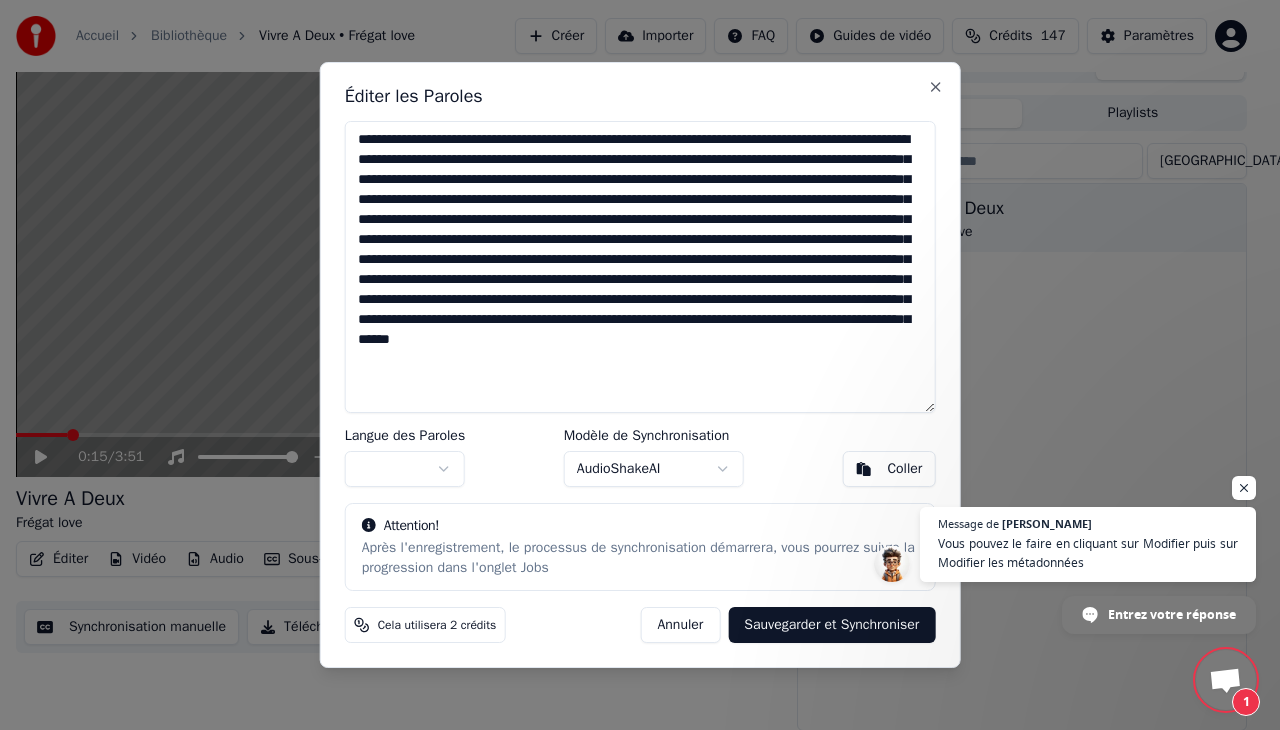 click at bounding box center [640, 267] 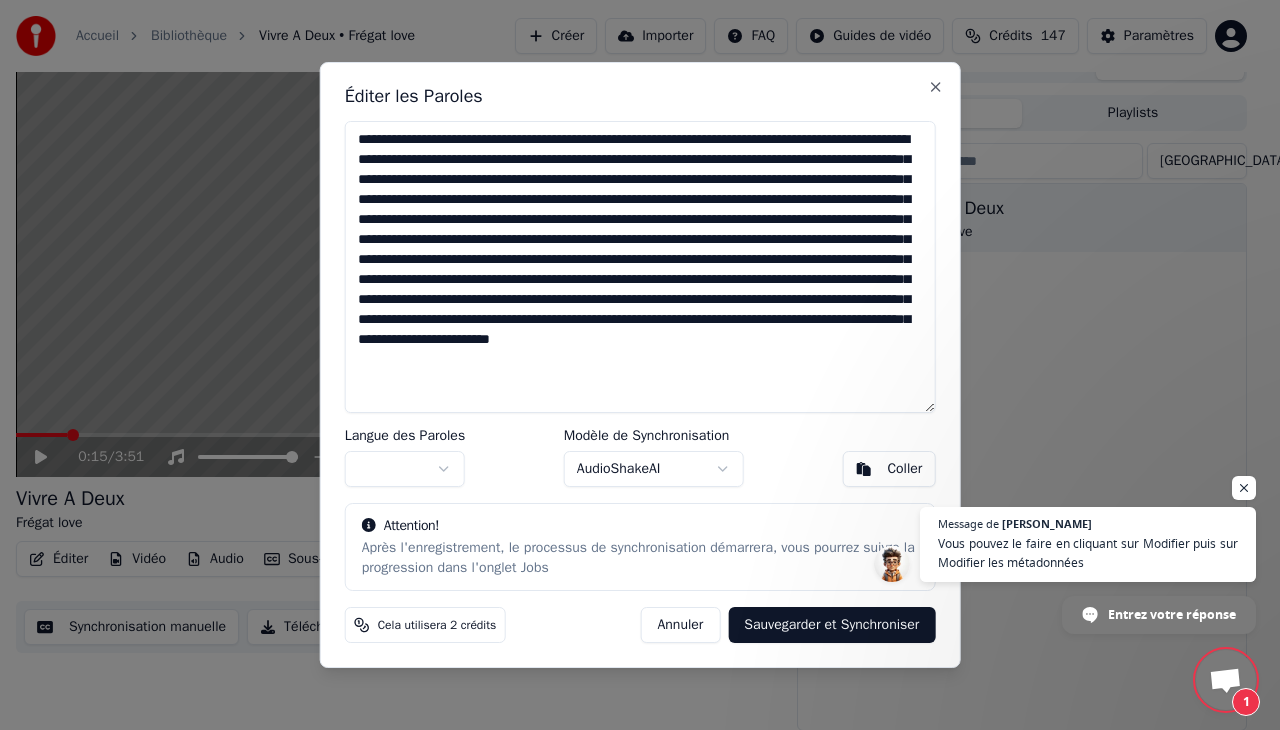 click at bounding box center [640, 267] 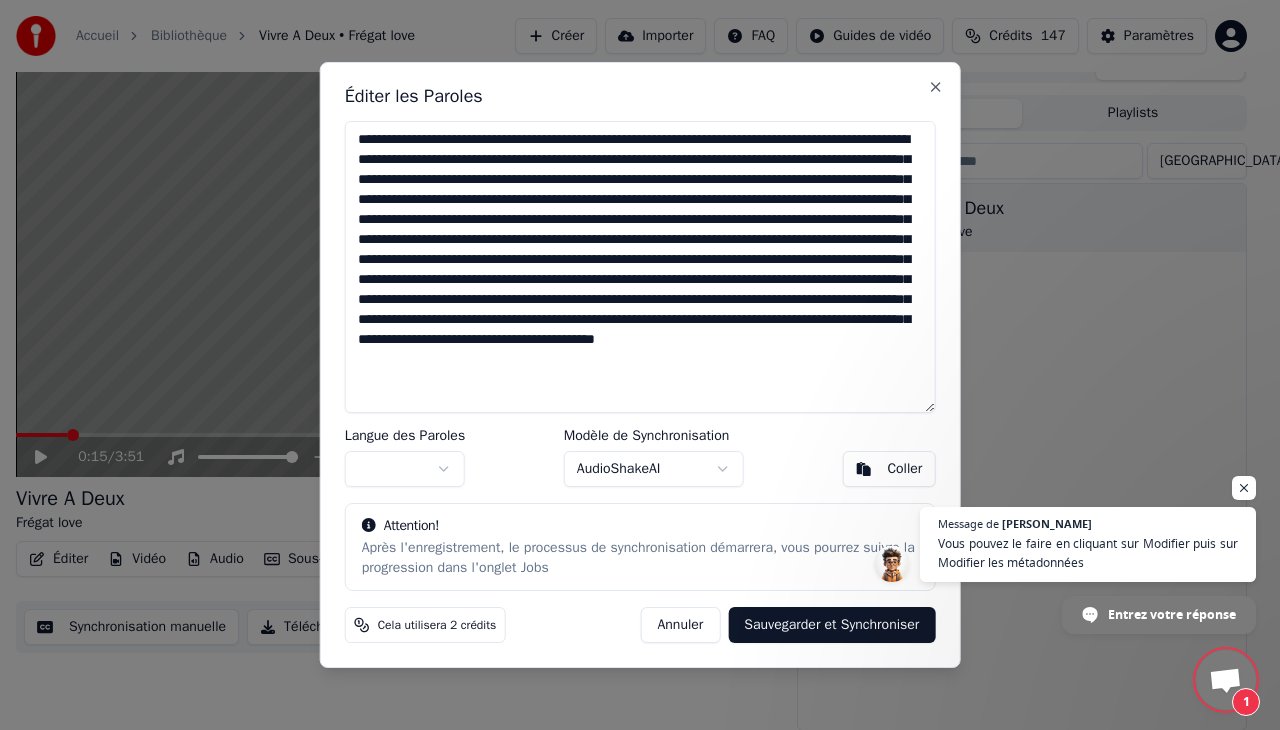 type on "**********" 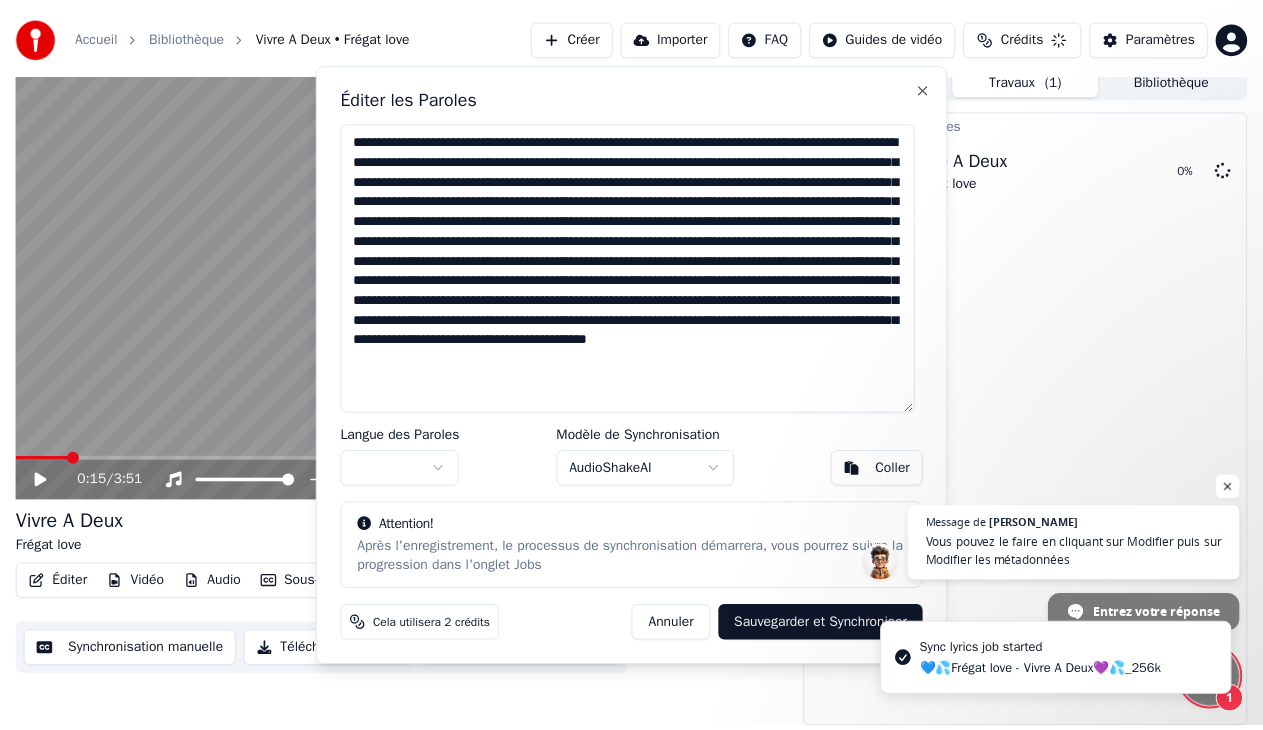 scroll, scrollTop: 10, scrollLeft: 0, axis: vertical 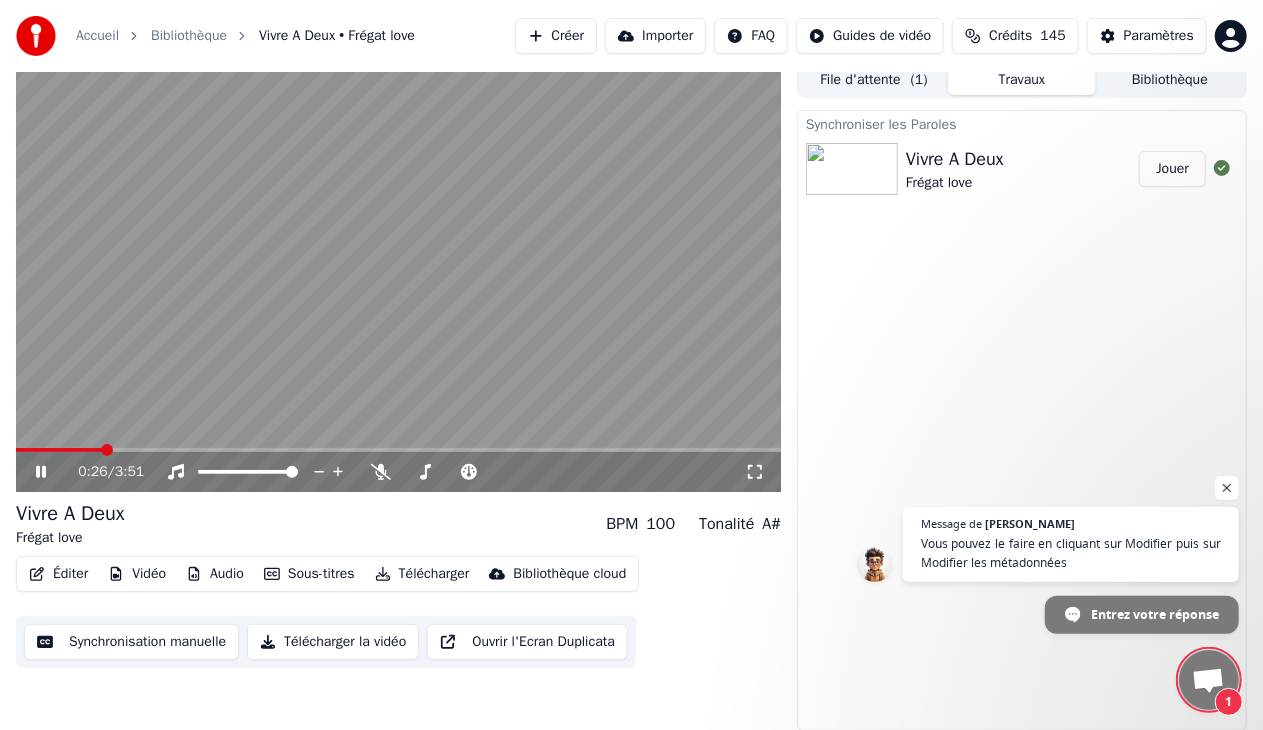 click 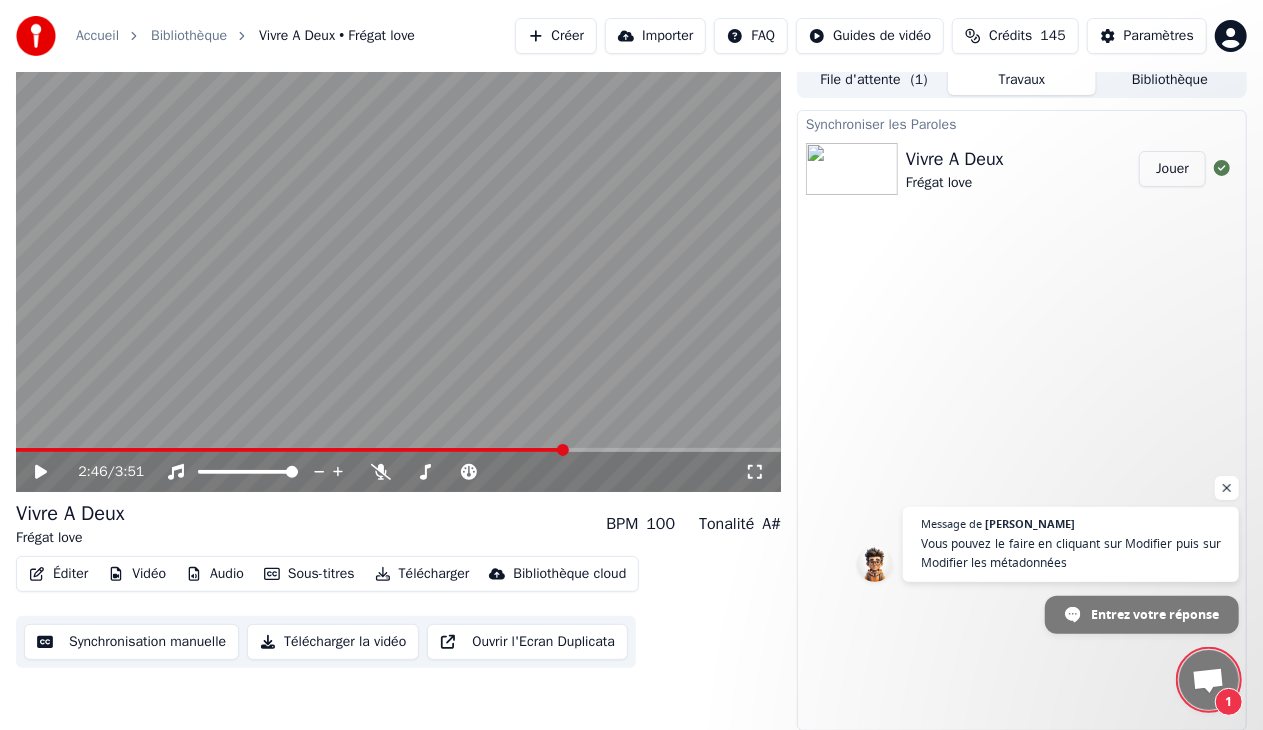 click at bounding box center (398, 450) 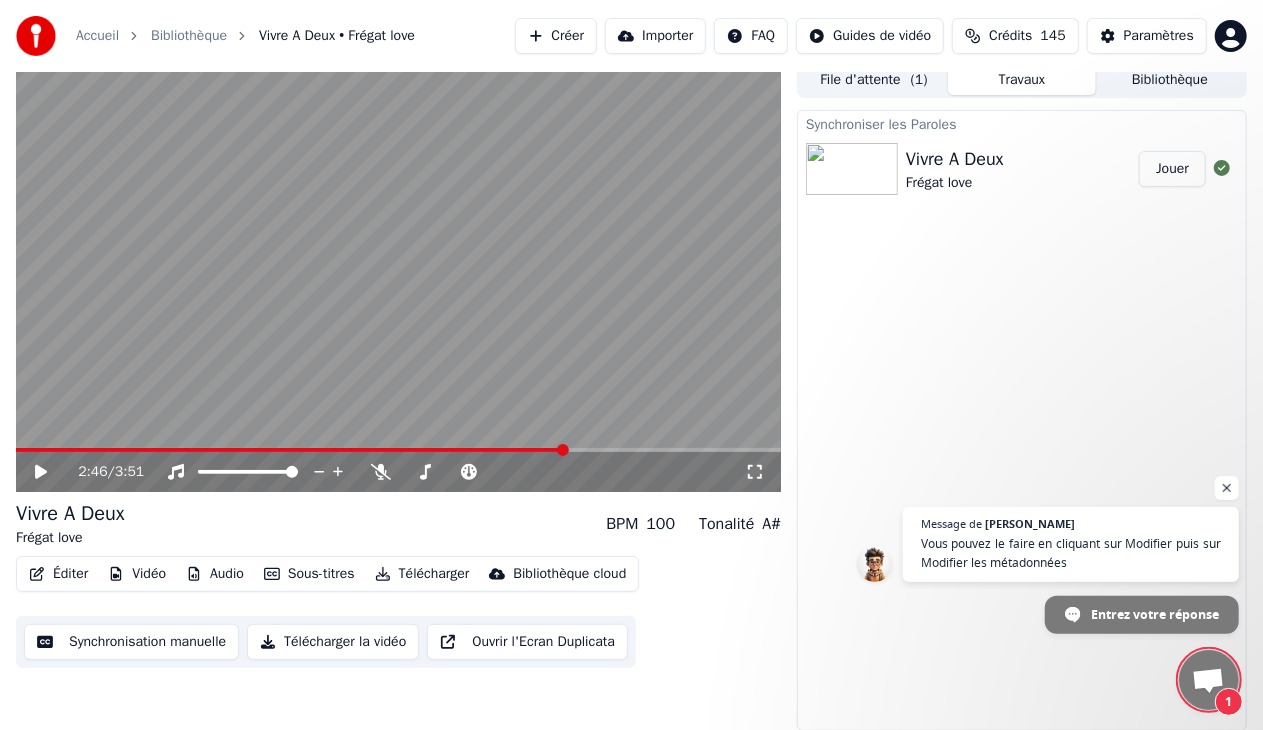 click 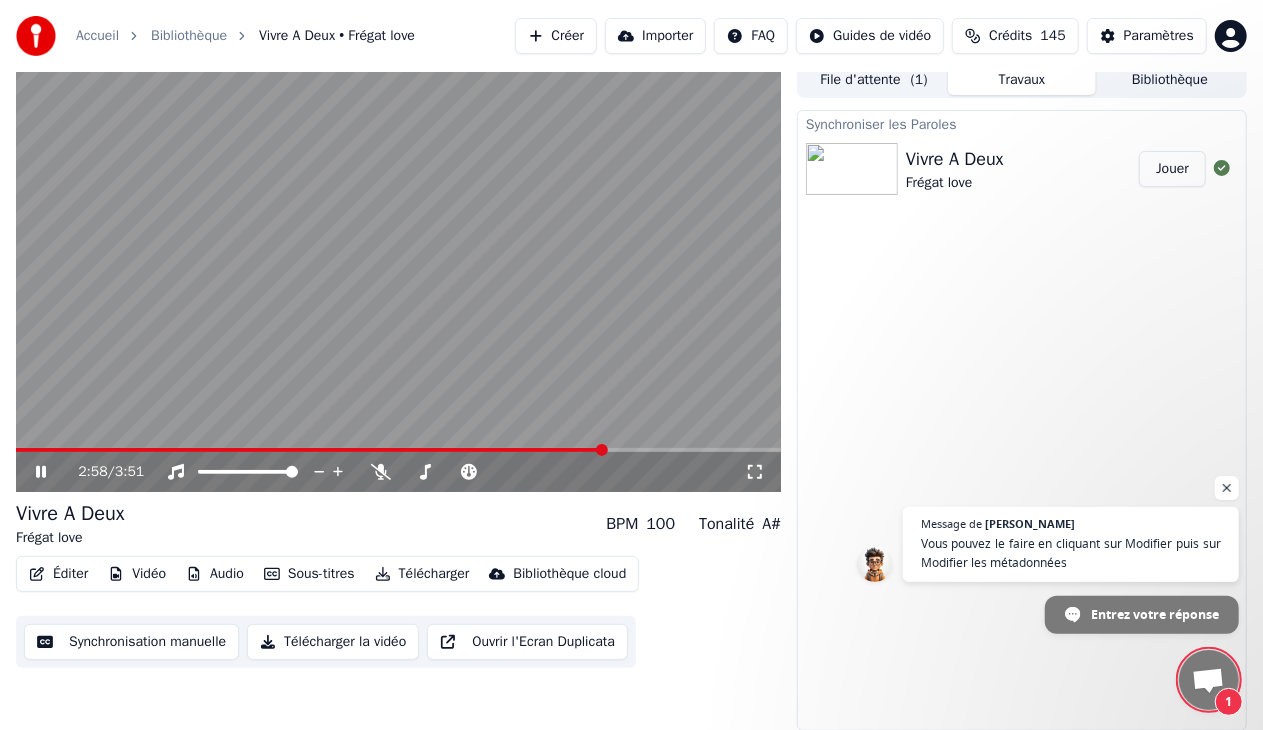 click at bounding box center (398, 450) 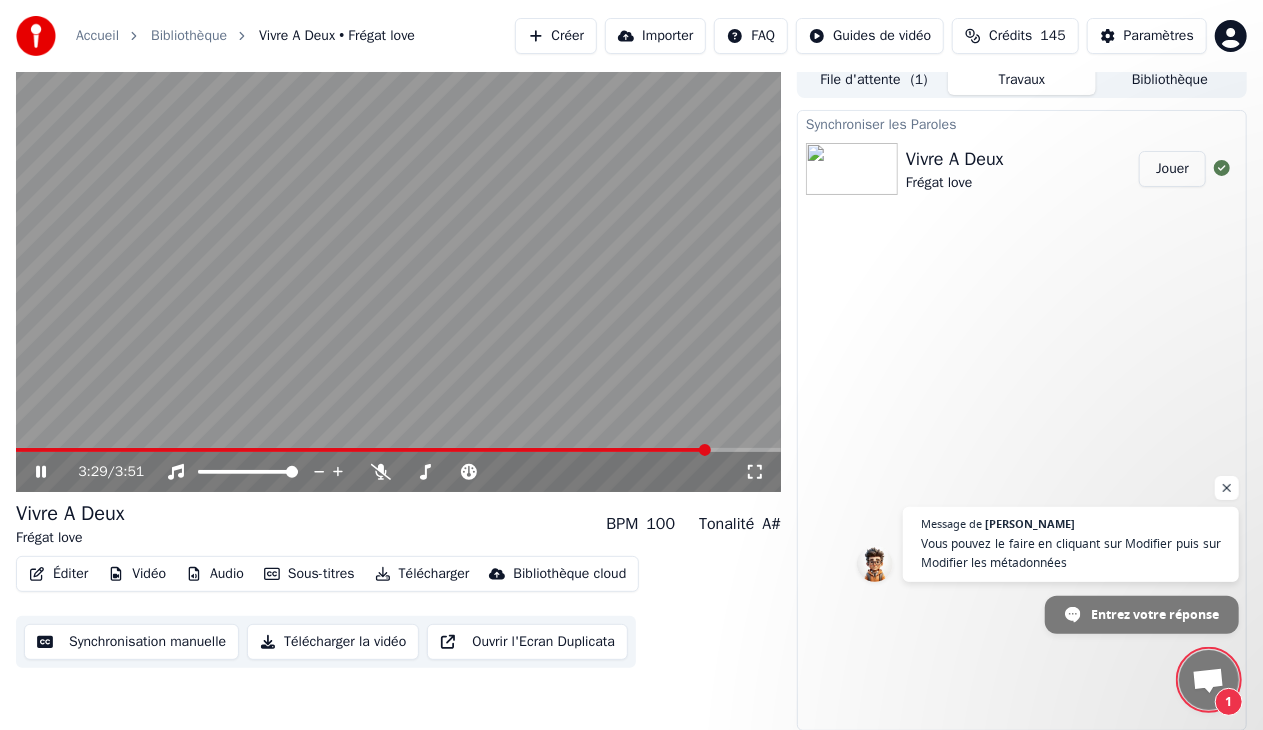 click 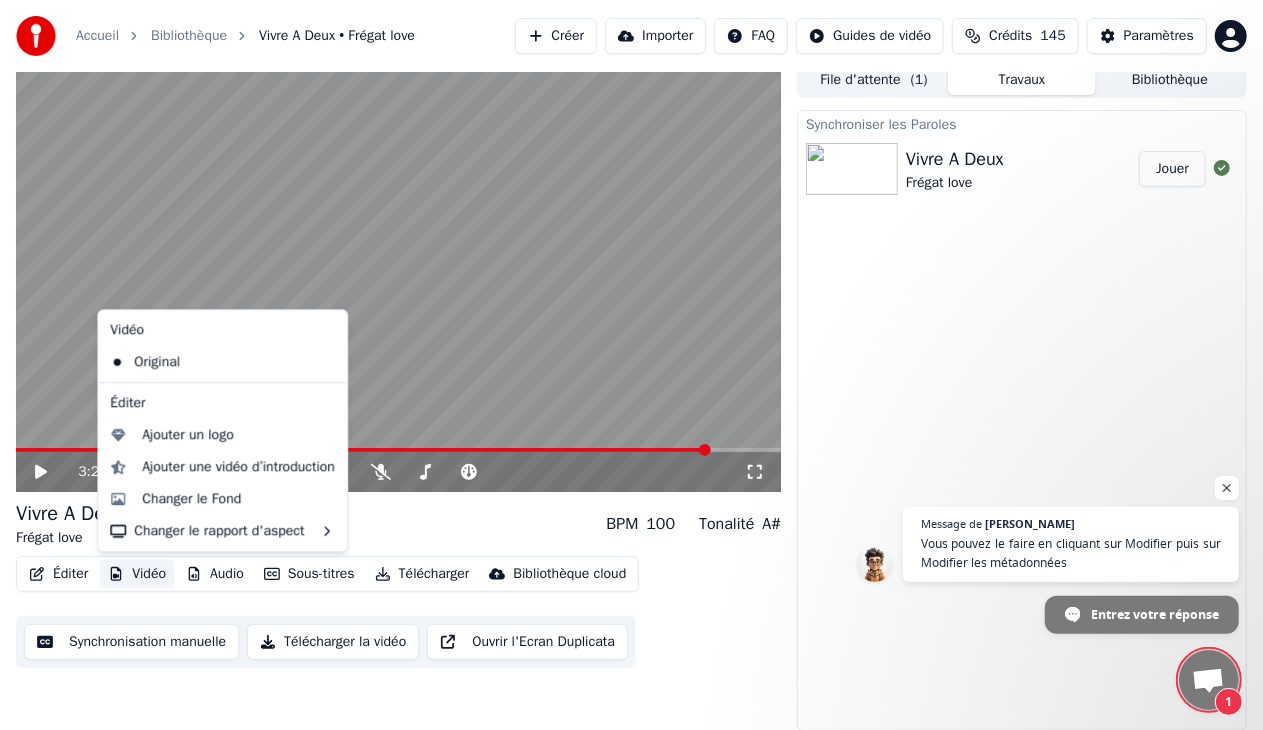 click on "Vidéo" at bounding box center [137, 574] 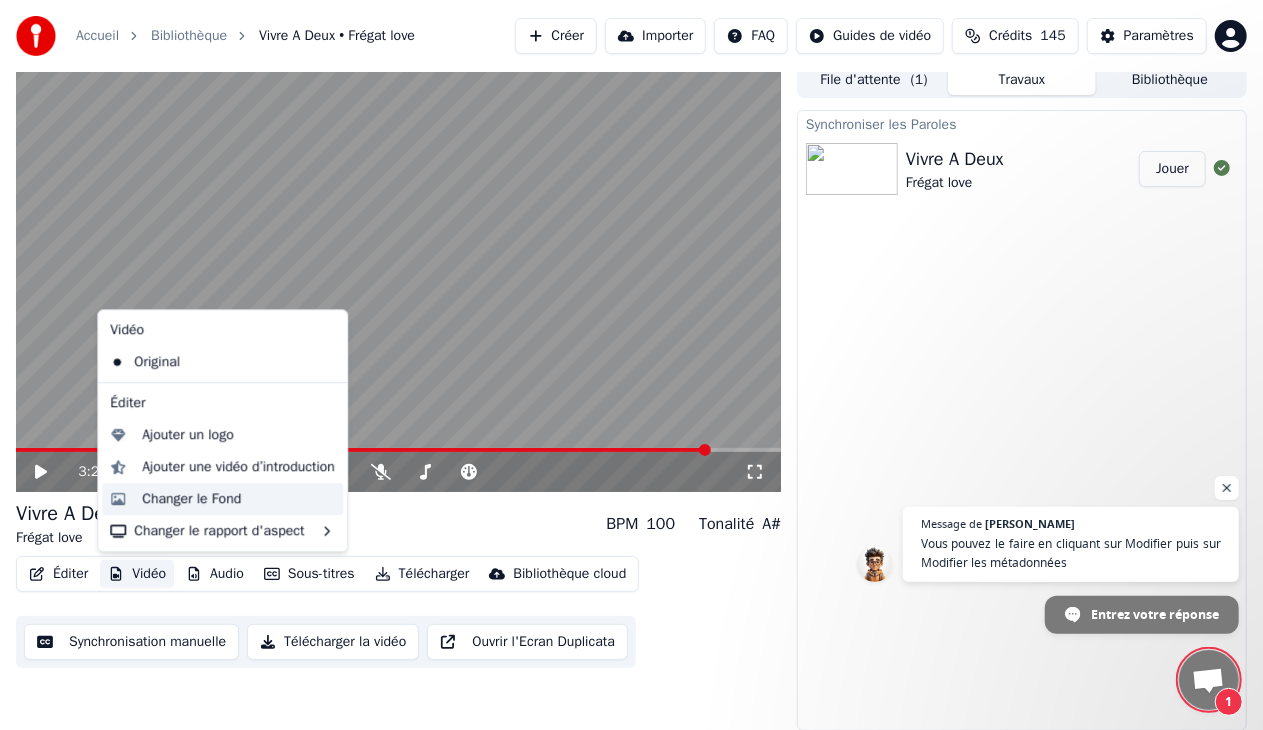 click on "Changer le Fond" at bounding box center [191, 499] 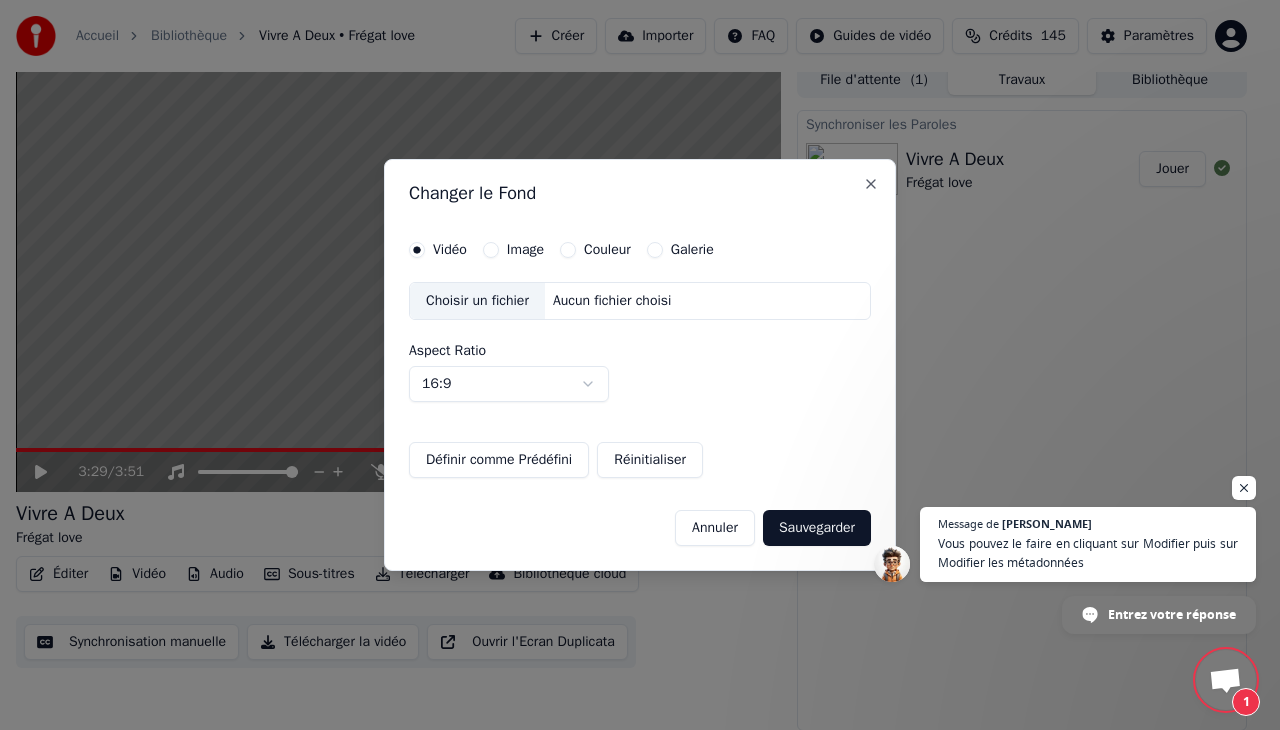 click on "Choisir un fichier" at bounding box center (477, 301) 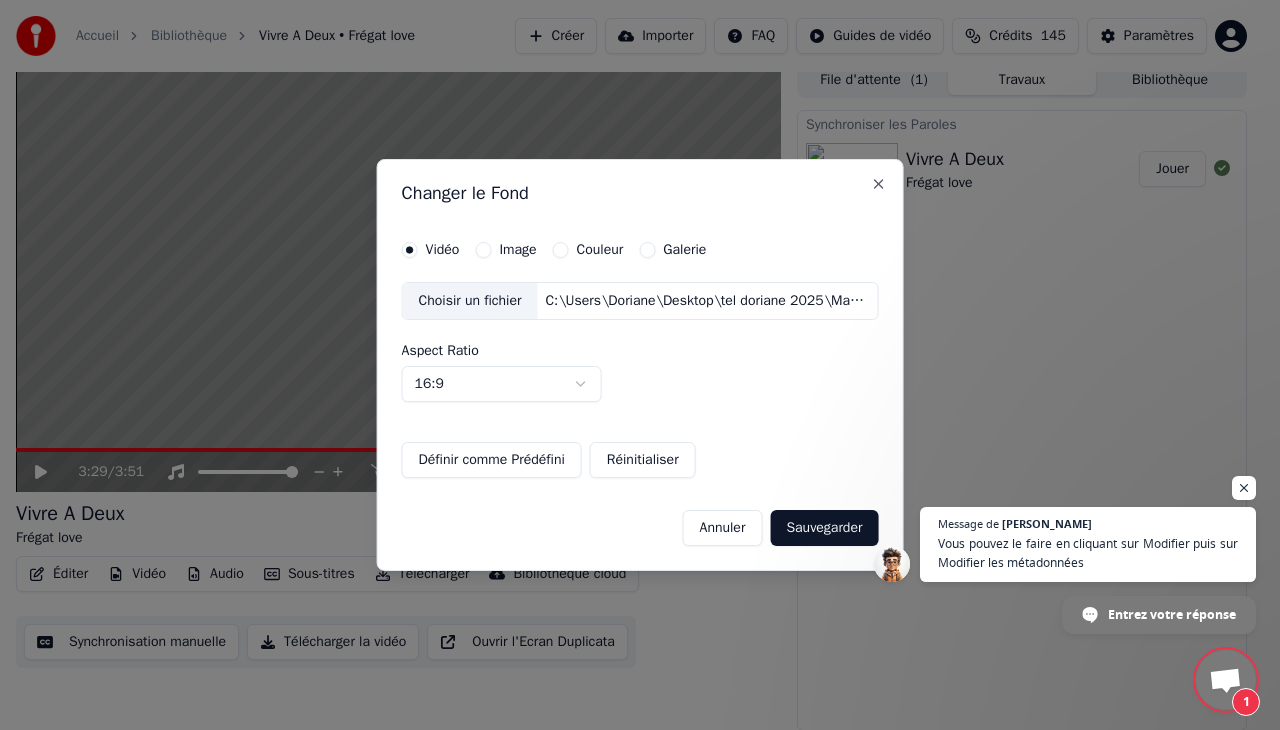 click on "Sauvegarder" at bounding box center [824, 528] 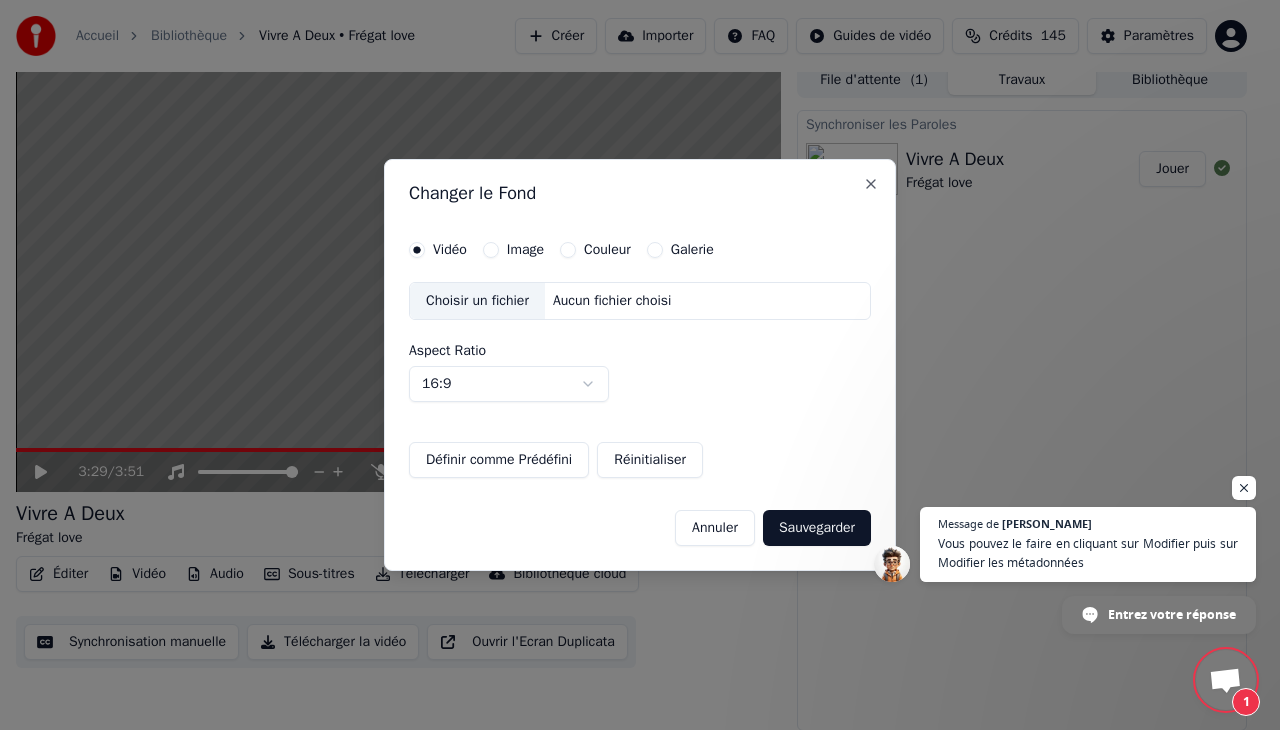 click on "Sauvegarder" at bounding box center (817, 528) 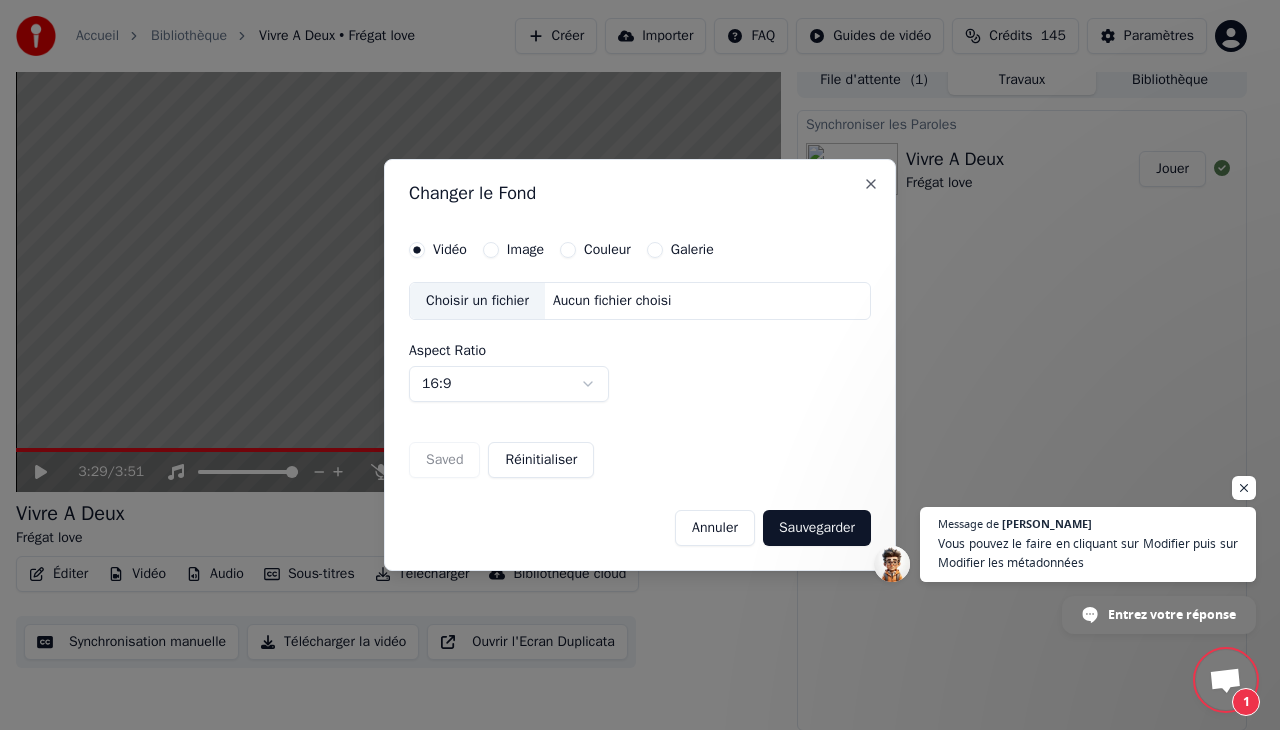 click on "Sauvegarder" at bounding box center [817, 528] 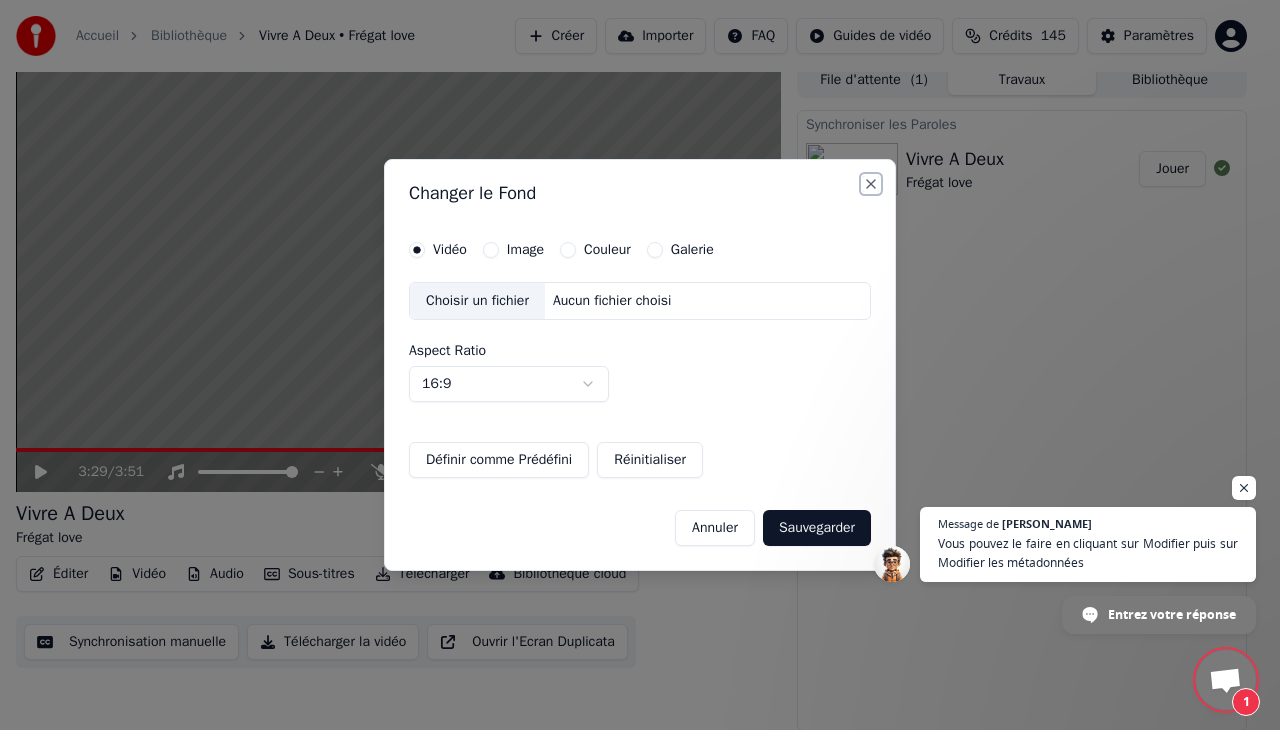 click on "Close" at bounding box center (871, 184) 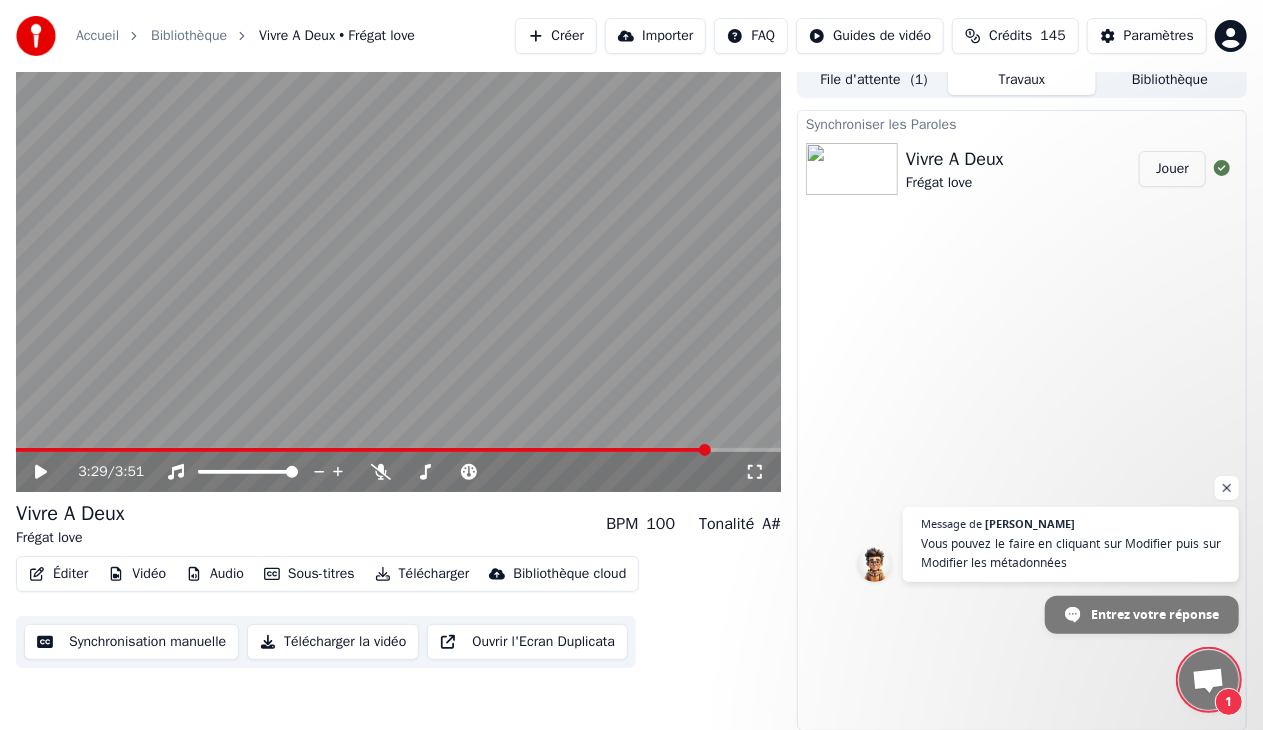 click on "Vidéo" at bounding box center [137, 574] 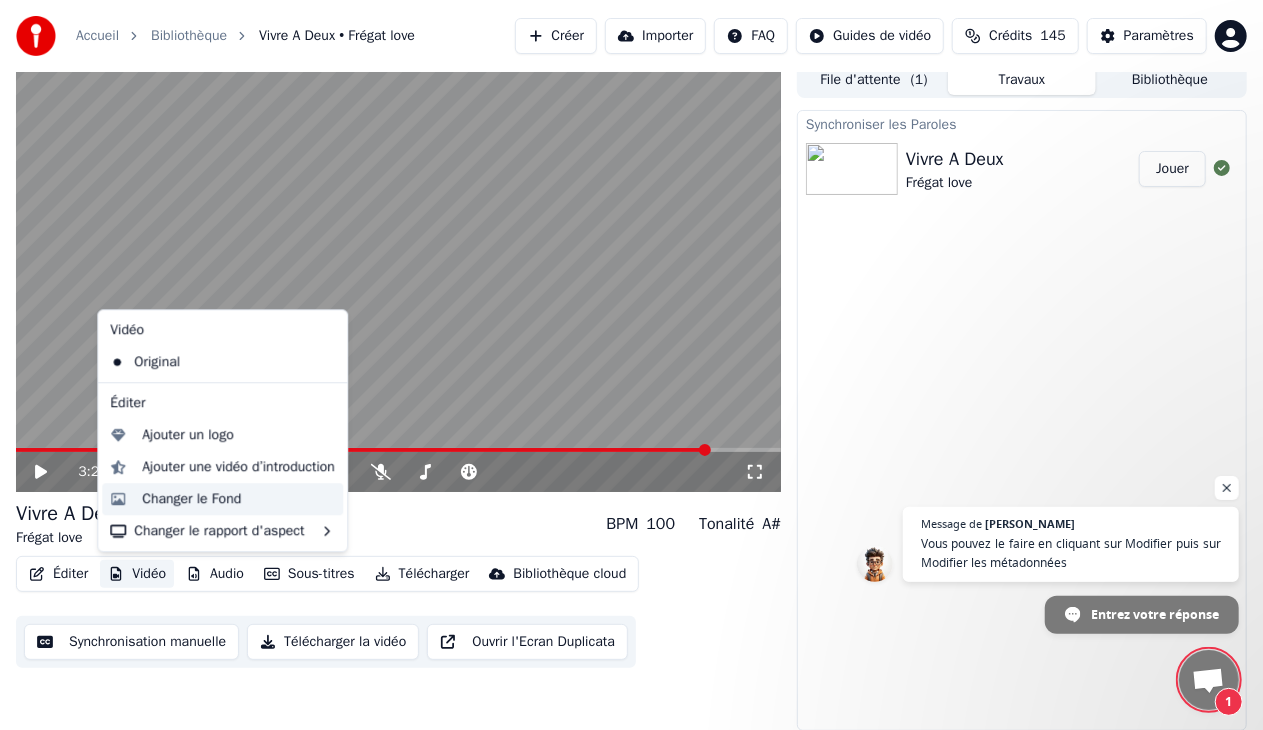 click on "Changer le Fond" at bounding box center (191, 499) 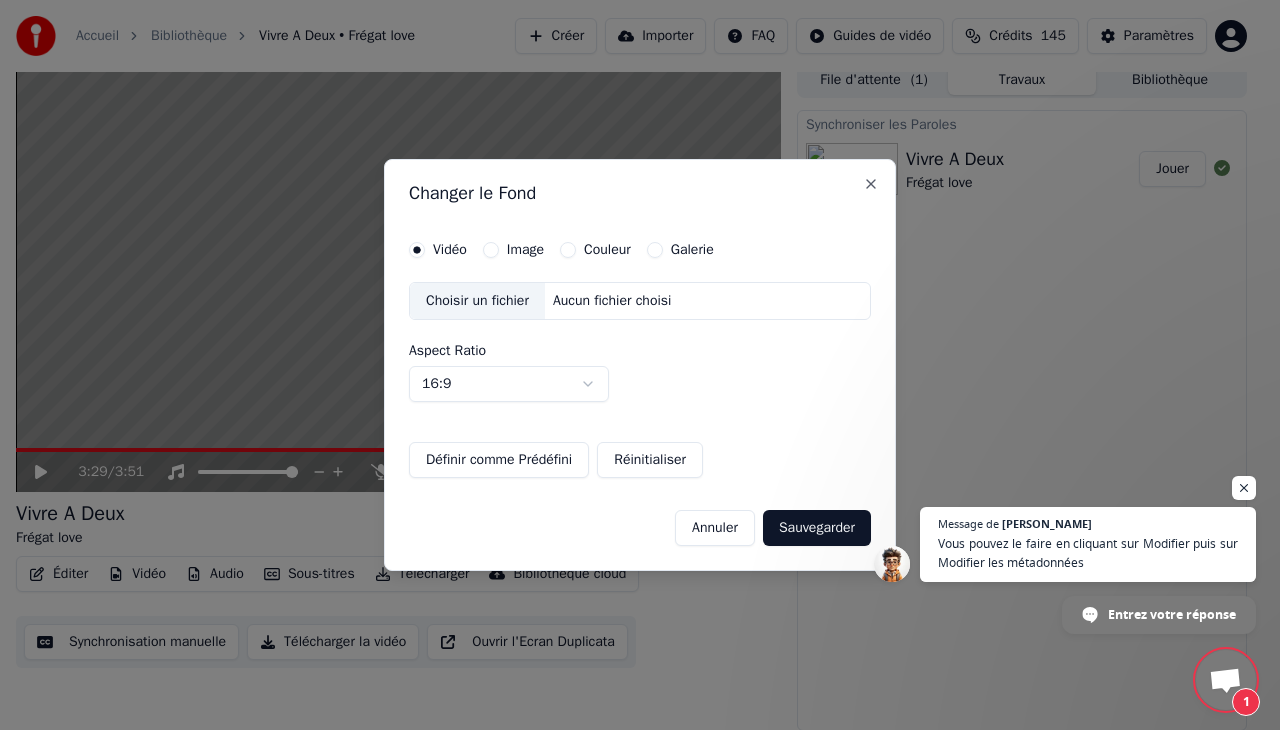 click on "Choisir un fichier" at bounding box center [477, 301] 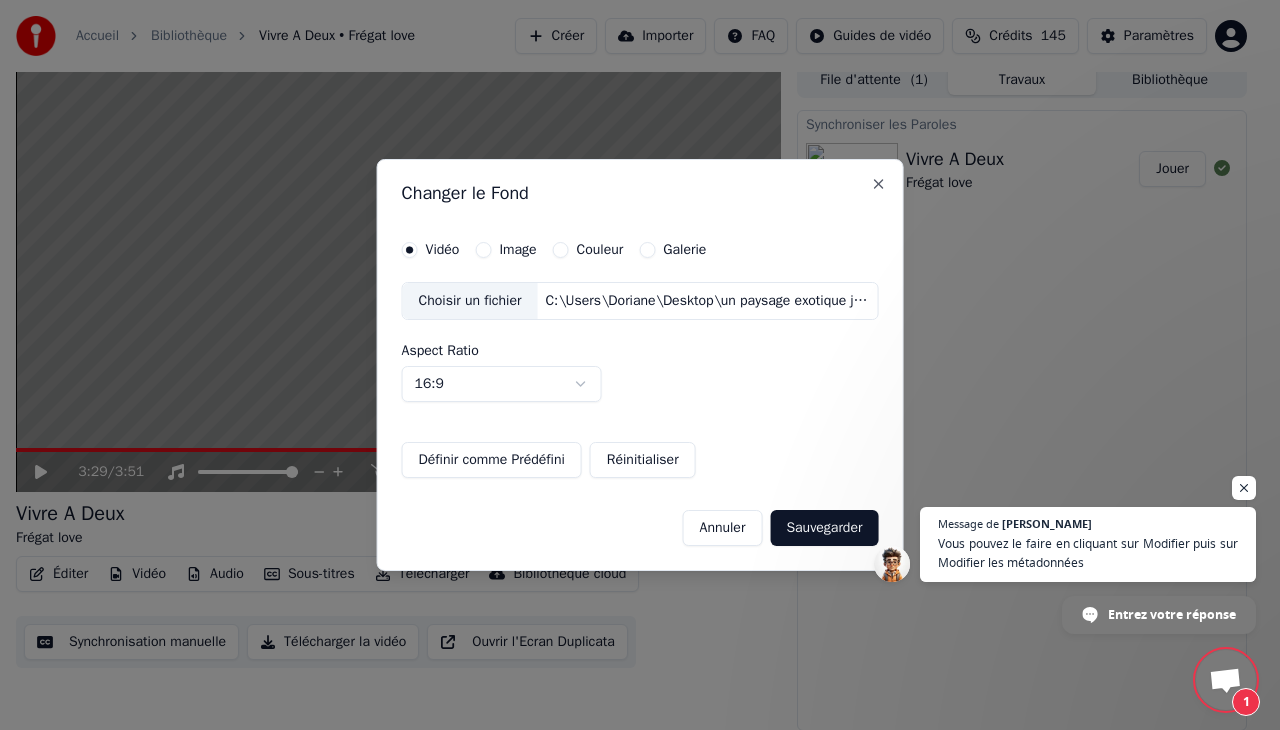 click on "Sauvegarder" at bounding box center (824, 528) 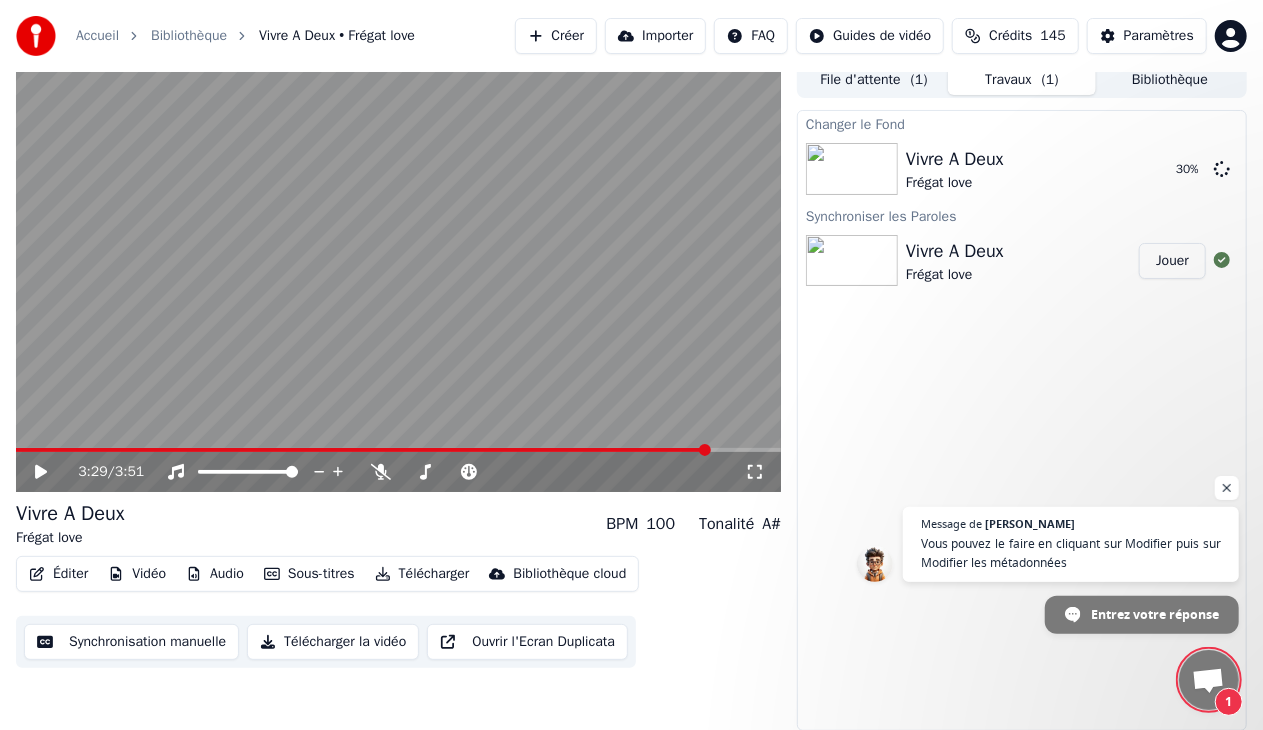 click at bounding box center [398, 277] 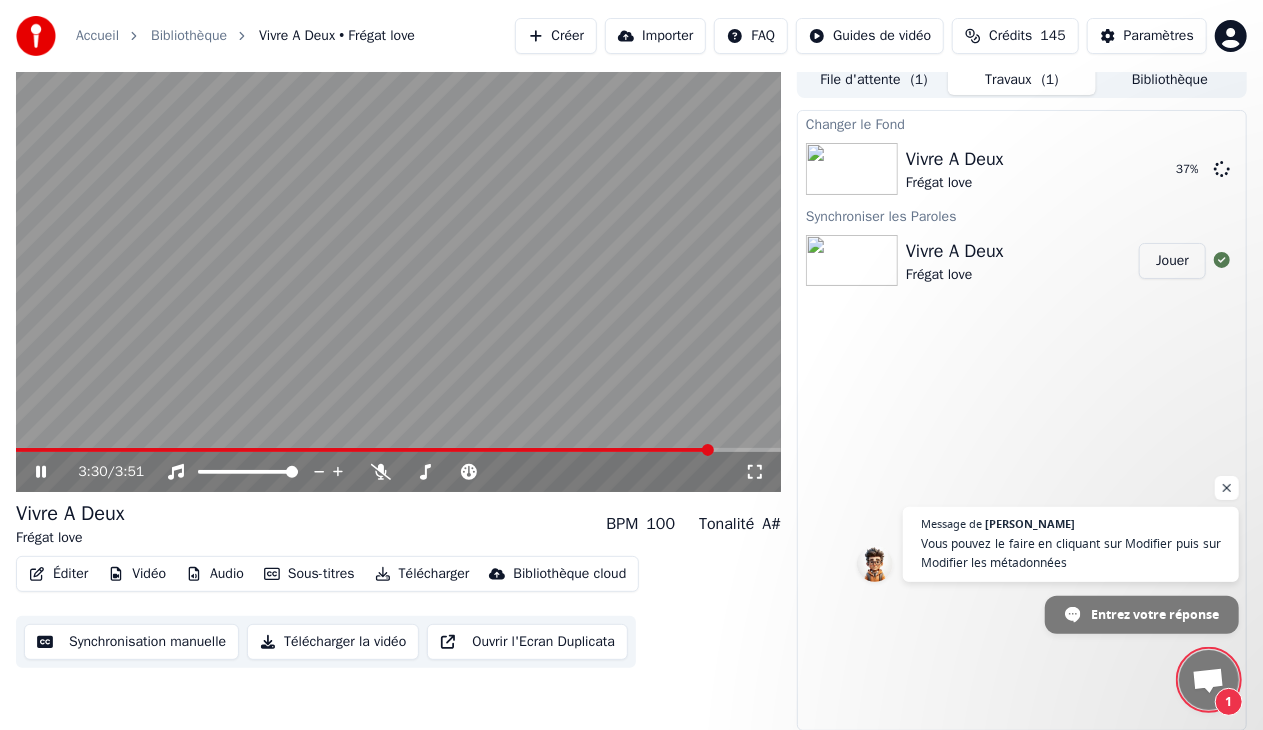 click at bounding box center (398, 277) 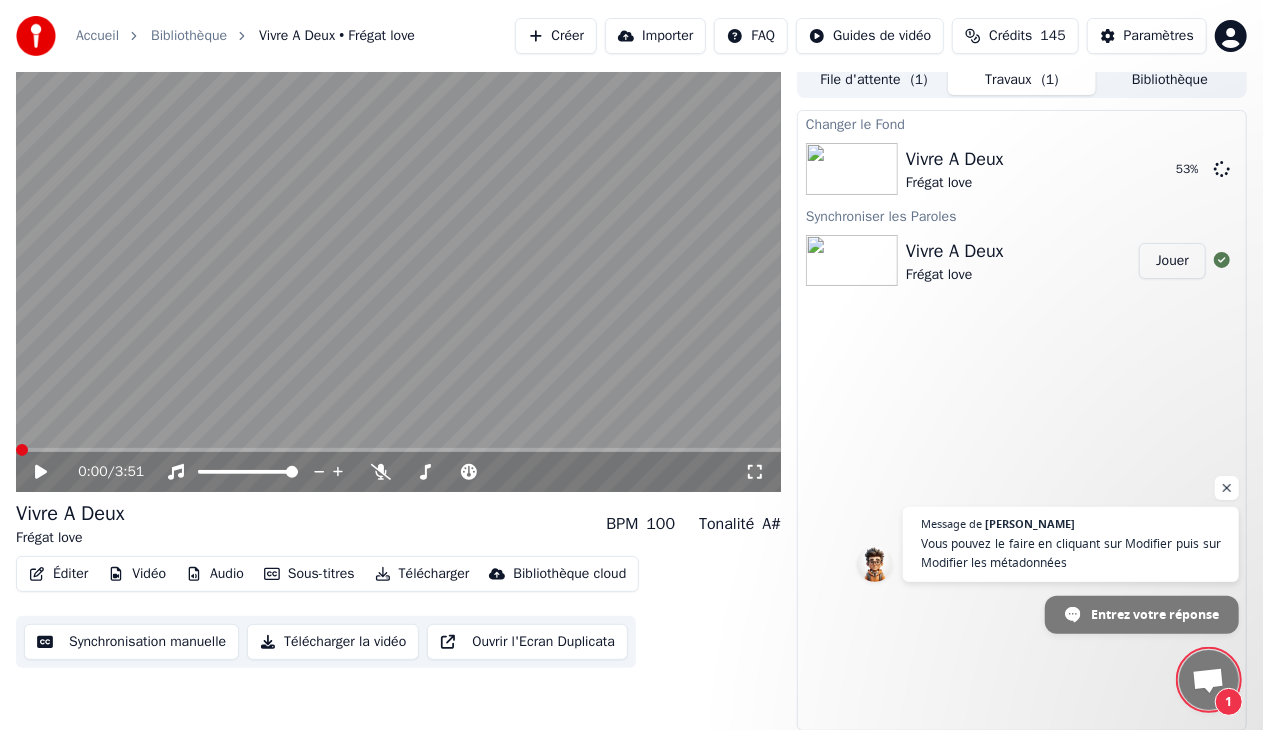 click at bounding box center [22, 450] 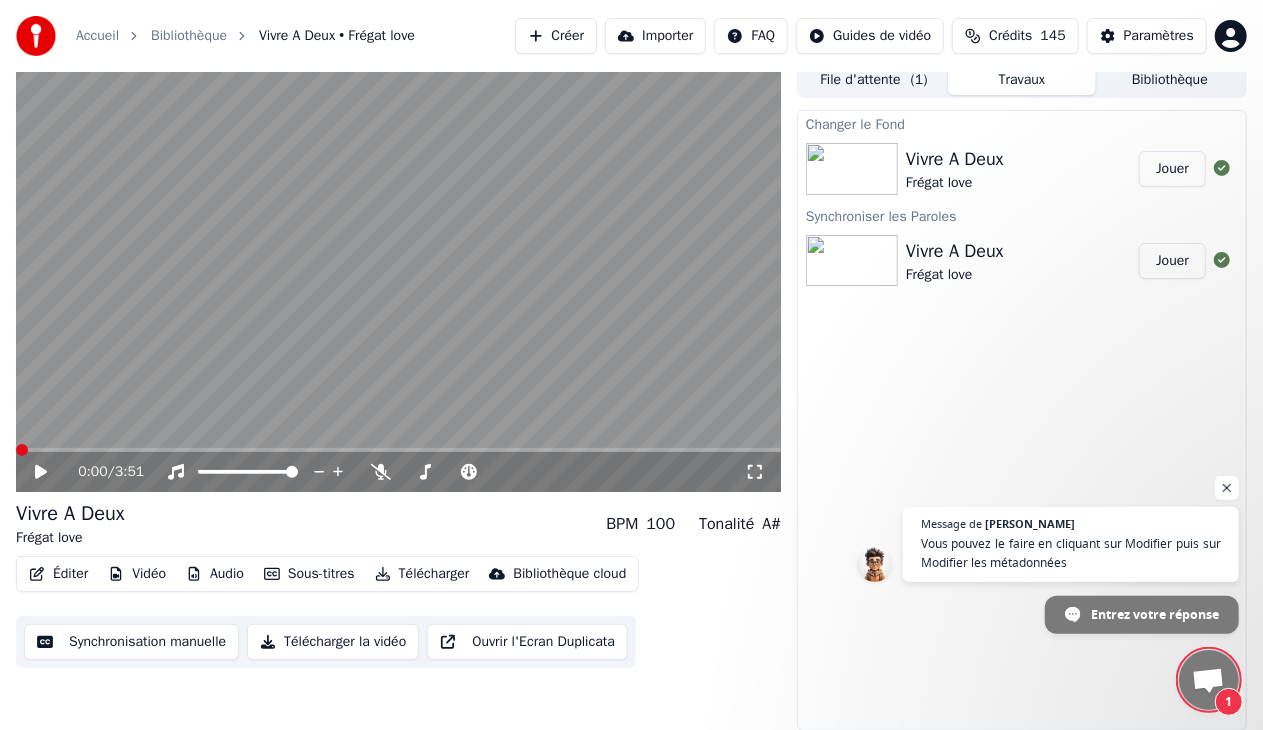 click at bounding box center [852, 169] 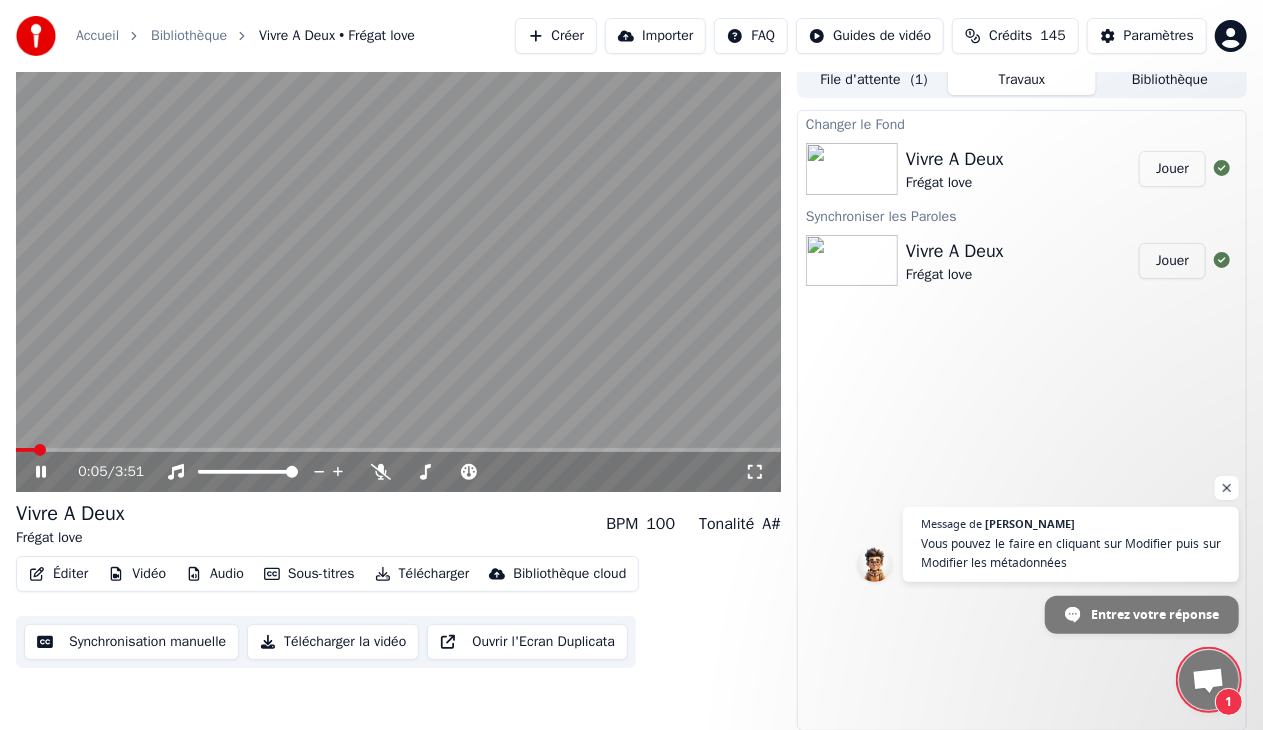 drag, startPoint x: 36, startPoint y: 470, endPoint x: 38, endPoint y: 487, distance: 17.117243 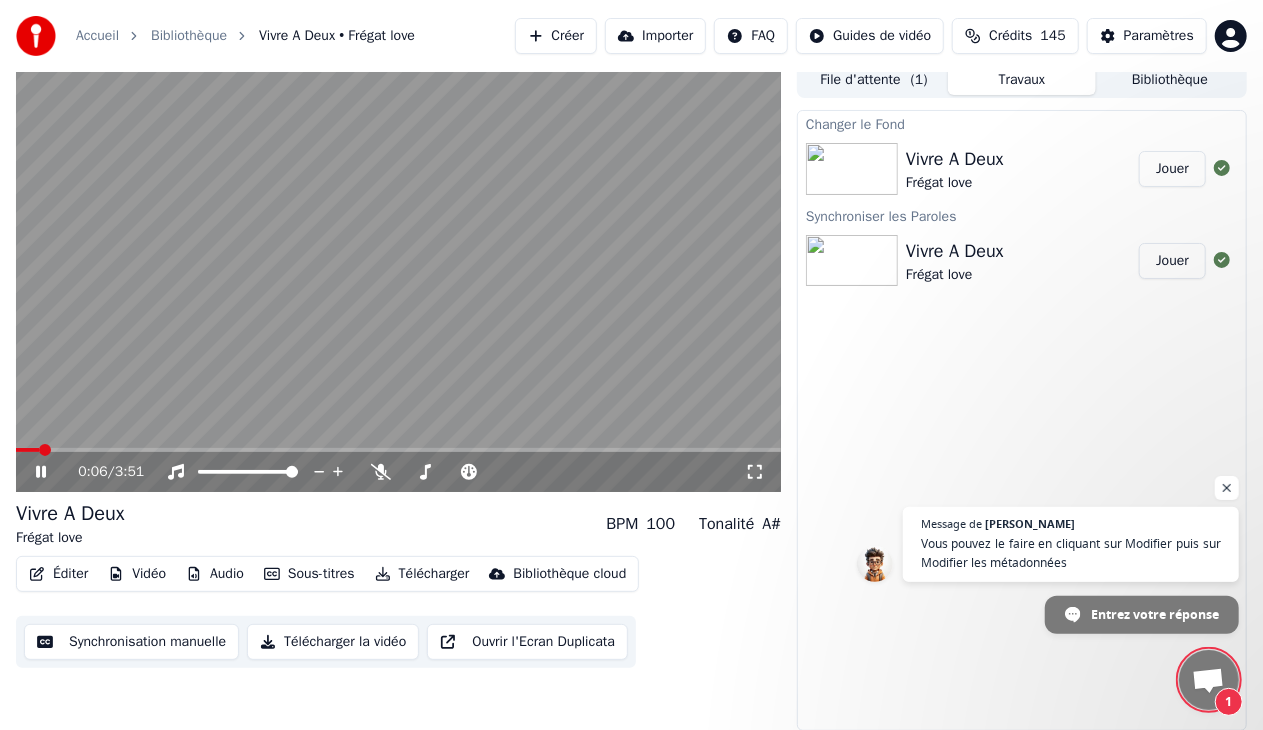 click on "0:06  /  3:51" at bounding box center (398, 472) 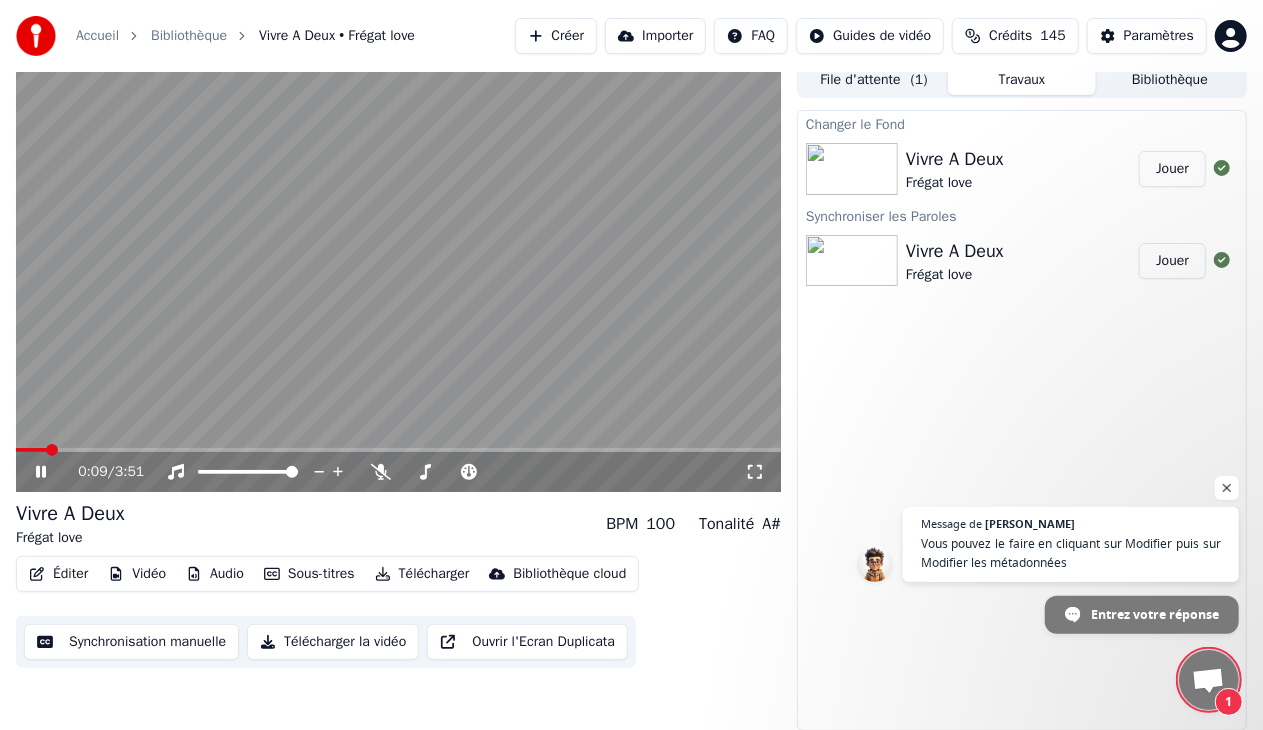 click 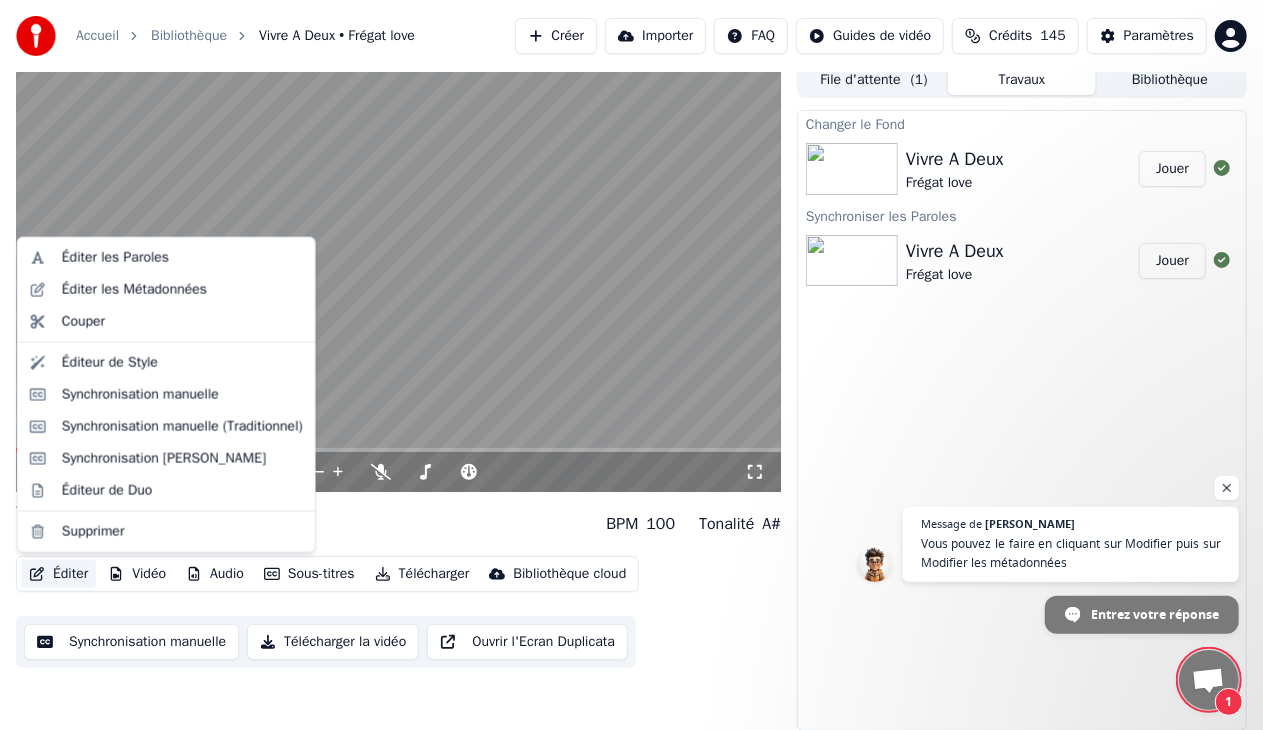 click on "Éditer" at bounding box center (58, 574) 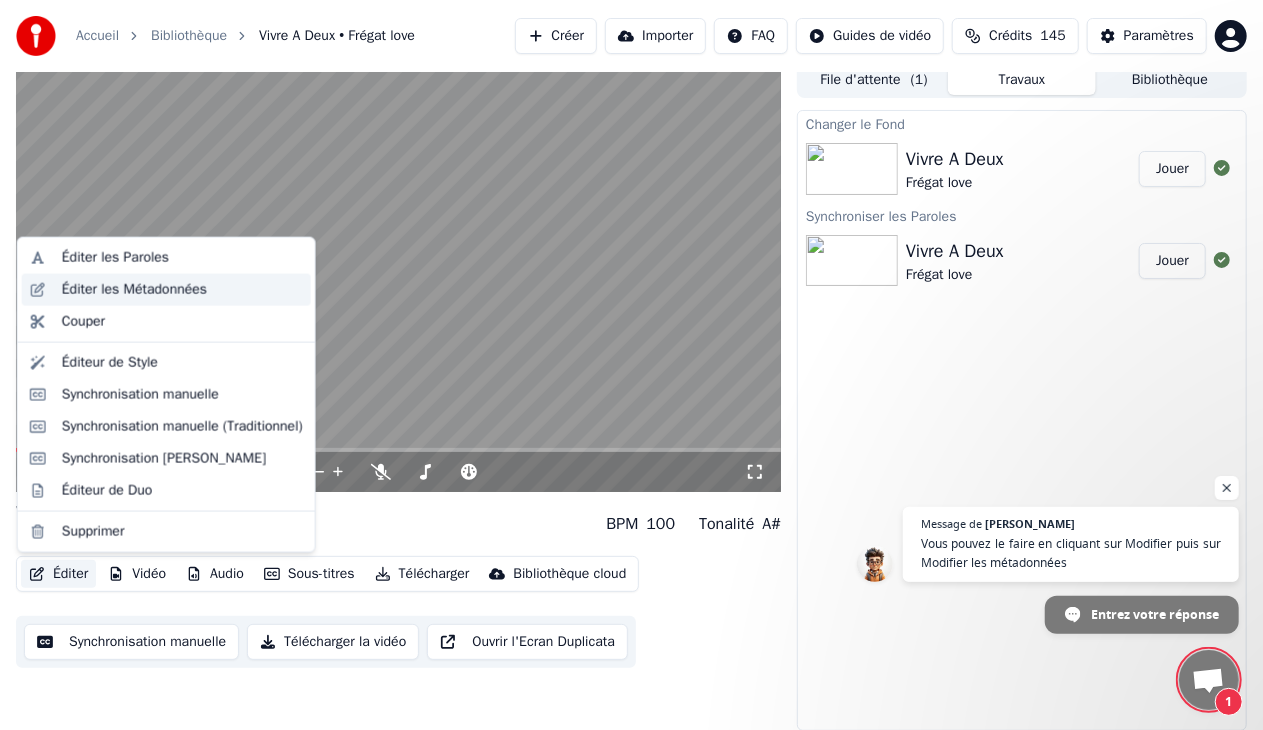 click on "Éditer les Métadonnées" at bounding box center (134, 290) 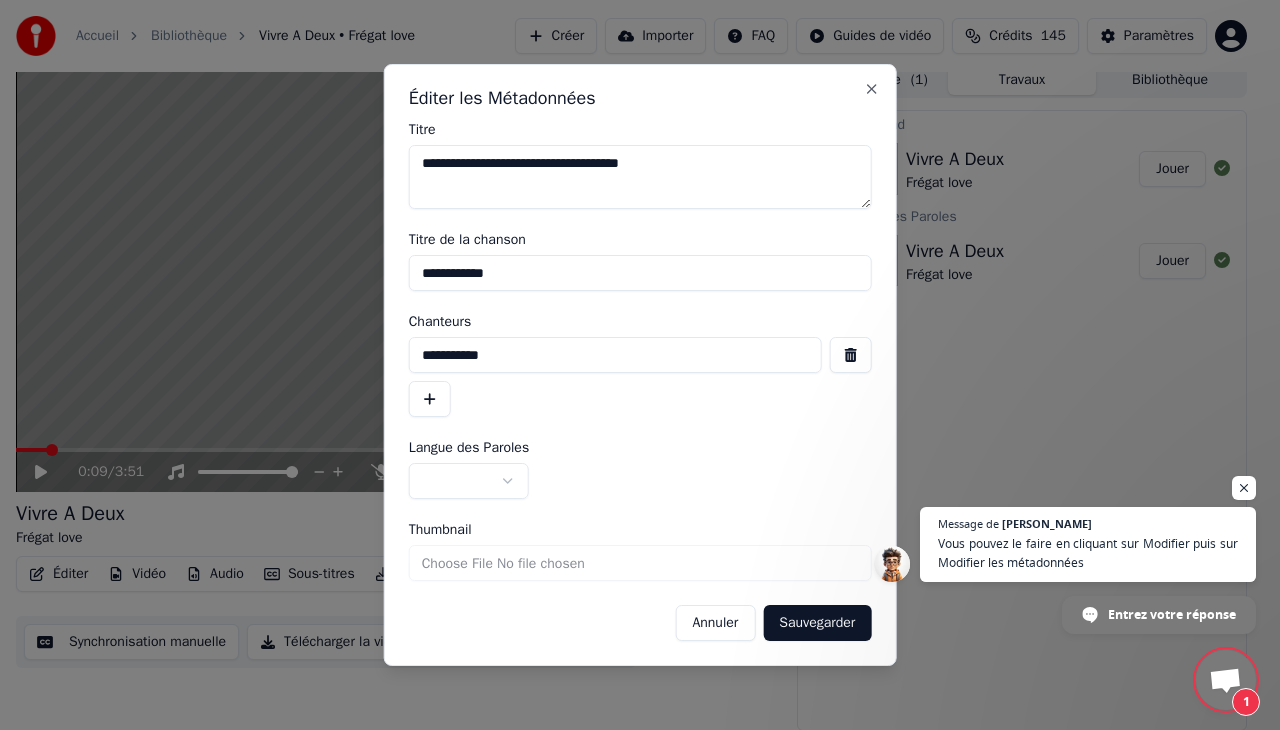click on "**********" at bounding box center [640, 177] 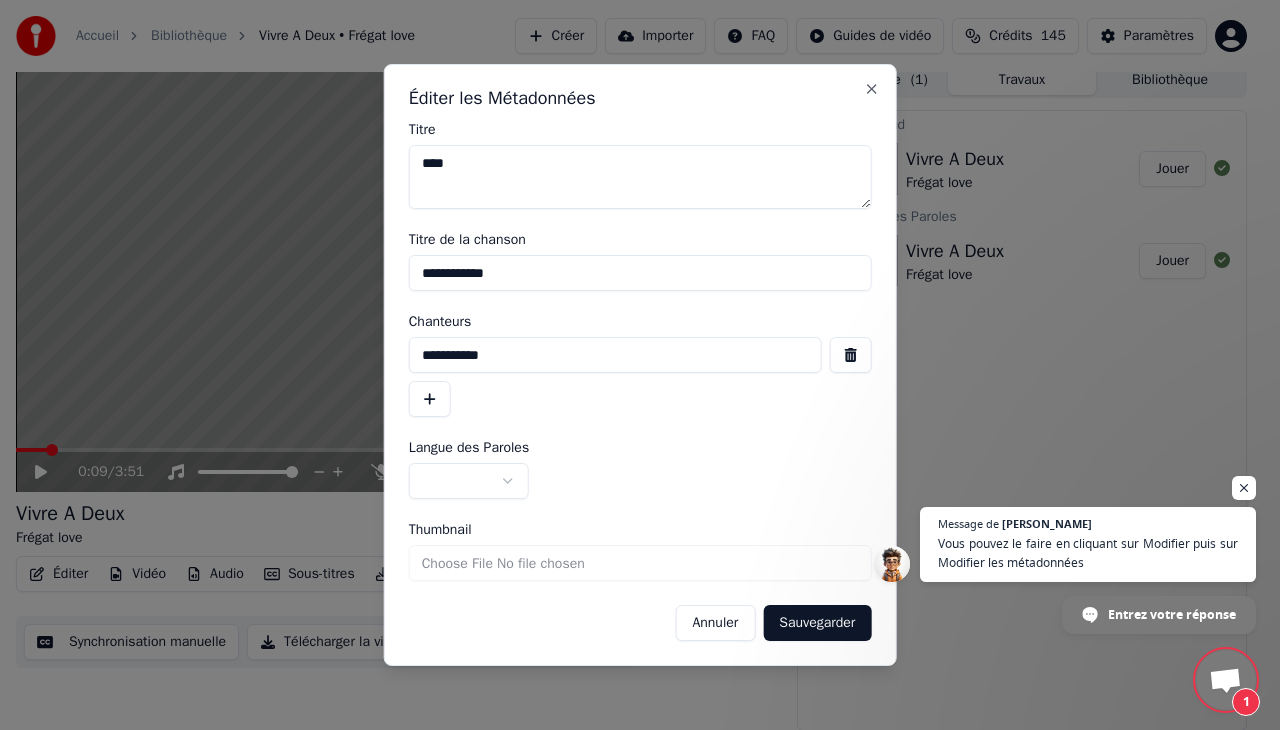 type on "**" 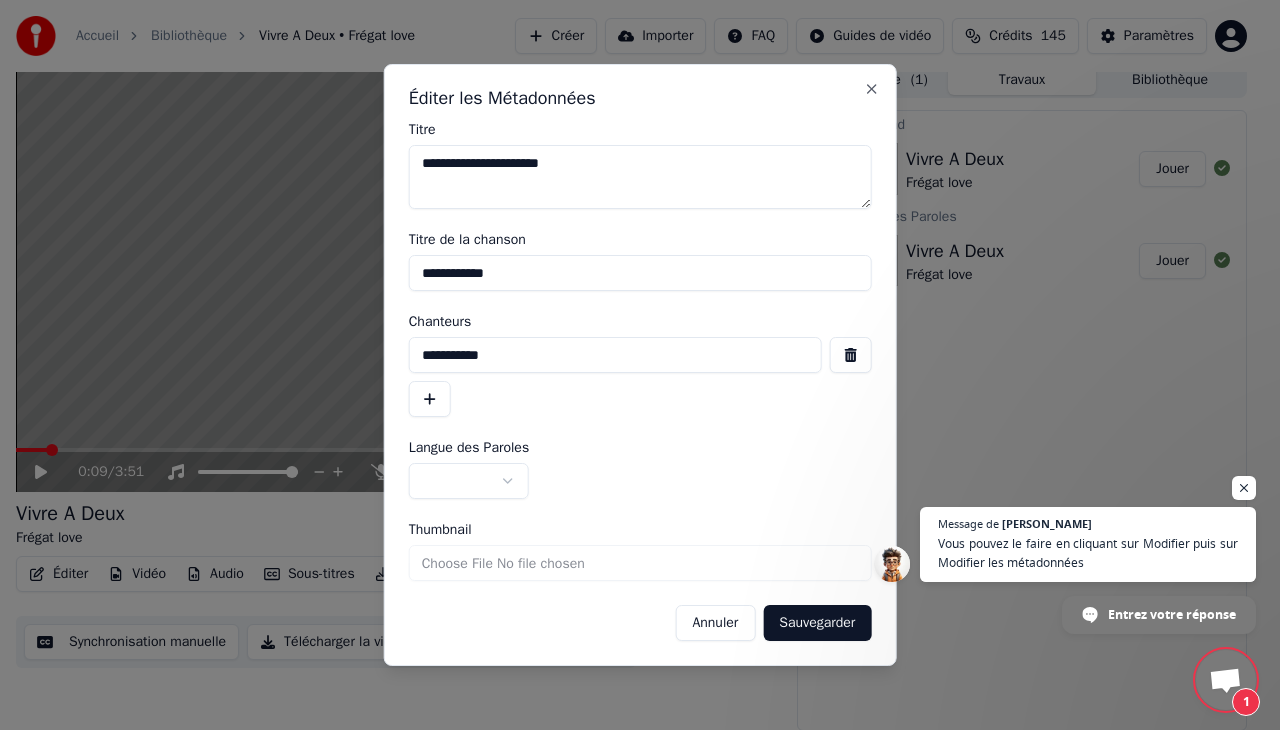 type on "**********" 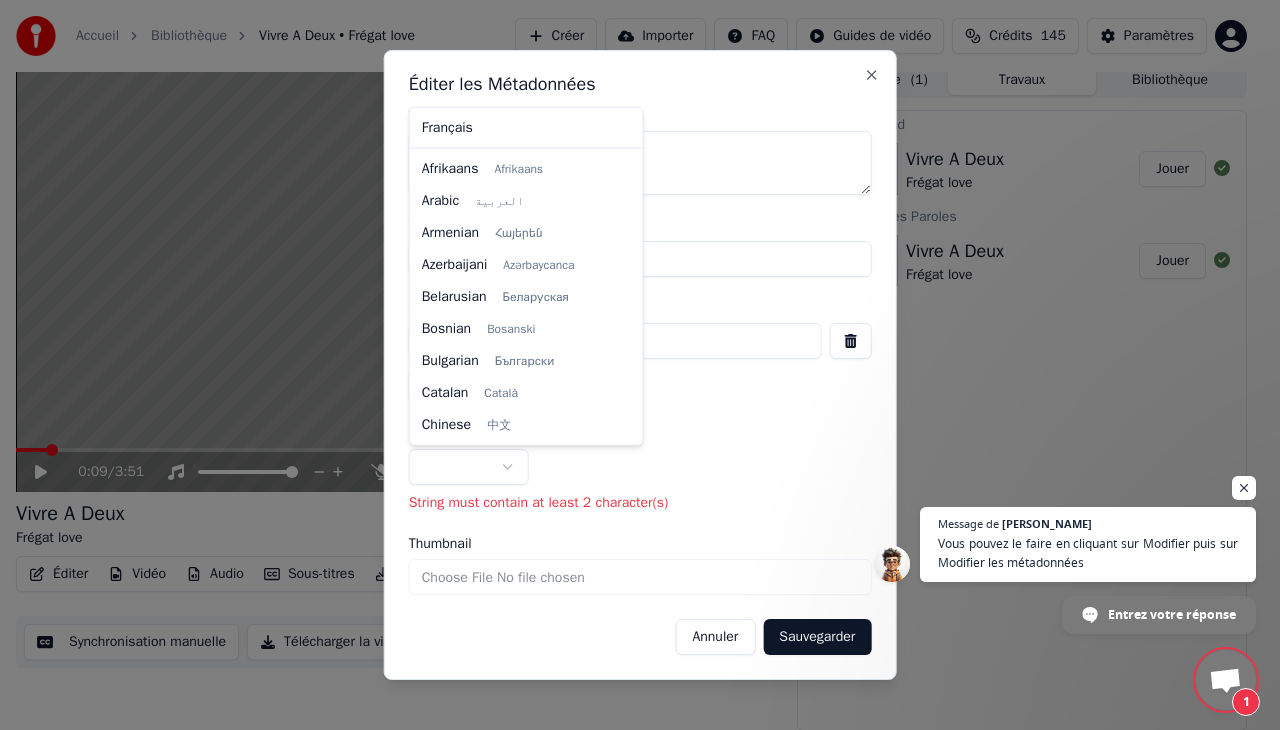 click on "Accueil Bibliothèque Vivre A Deux • Frégat love Créer Importer FAQ Guides de vidéo Crédits 145 Paramètres 0:09  /  3:51 Vivre A Deux Frégat love BPM 100 Tonalité A# Éditer Vidéo Audio Sous-titres Télécharger Bibliothèque cloud Synchronisation manuelle Télécharger la vidéo Ouvrir l'Ecran Duplicata File d'attente ( 1 ) Travaux Bibliothèque Changer le Fond Vivre A Deux Frégat love Jouer Synchroniser les Paroles Vivre A Deux Frégat love Jouer Messages [PERSON_NAME] de Youka Desktop Autres canaux Continuer par Email Réseau hors-ligne. Reconnexion... Aucun message ne peut être échangé pour le moment. Youka Desktop Bonjour ! Comment puis-je vous aider ?  Mercredi, 2 Juillet BONJOUR COMMENT CHANGER LE NOM DU TITRE SVP [DATE] Vendredi, 4 Juillet [PERSON_NAME] pouvez le faire en cliquant sur Modifier puis sur Modifier les métadonnées [DATE] Envoyer un fichier Insérer un emoji Envoyer un fichier Message audio We run on Crisp Message de [PERSON_NAME] Entrez votre réponse 1 Éditer les Métadonnées Titre" at bounding box center [631, 355] 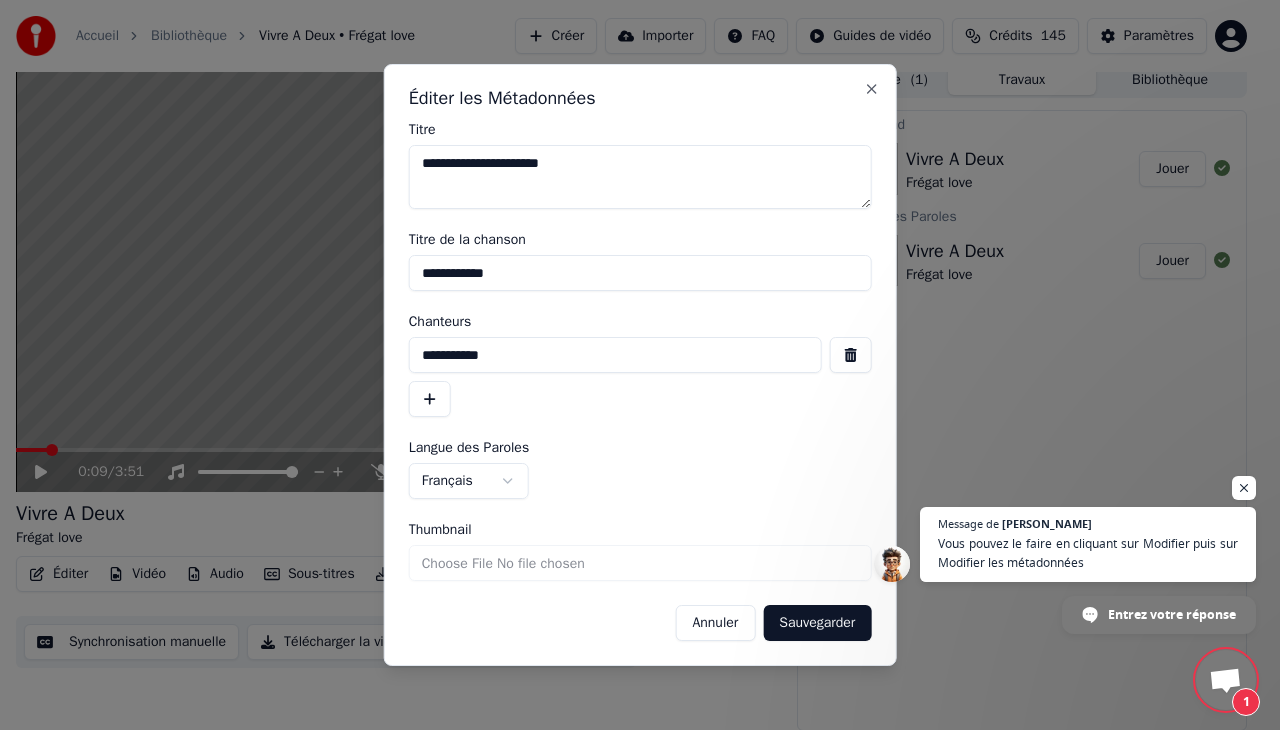 click on "Sauvegarder" at bounding box center [817, 623] 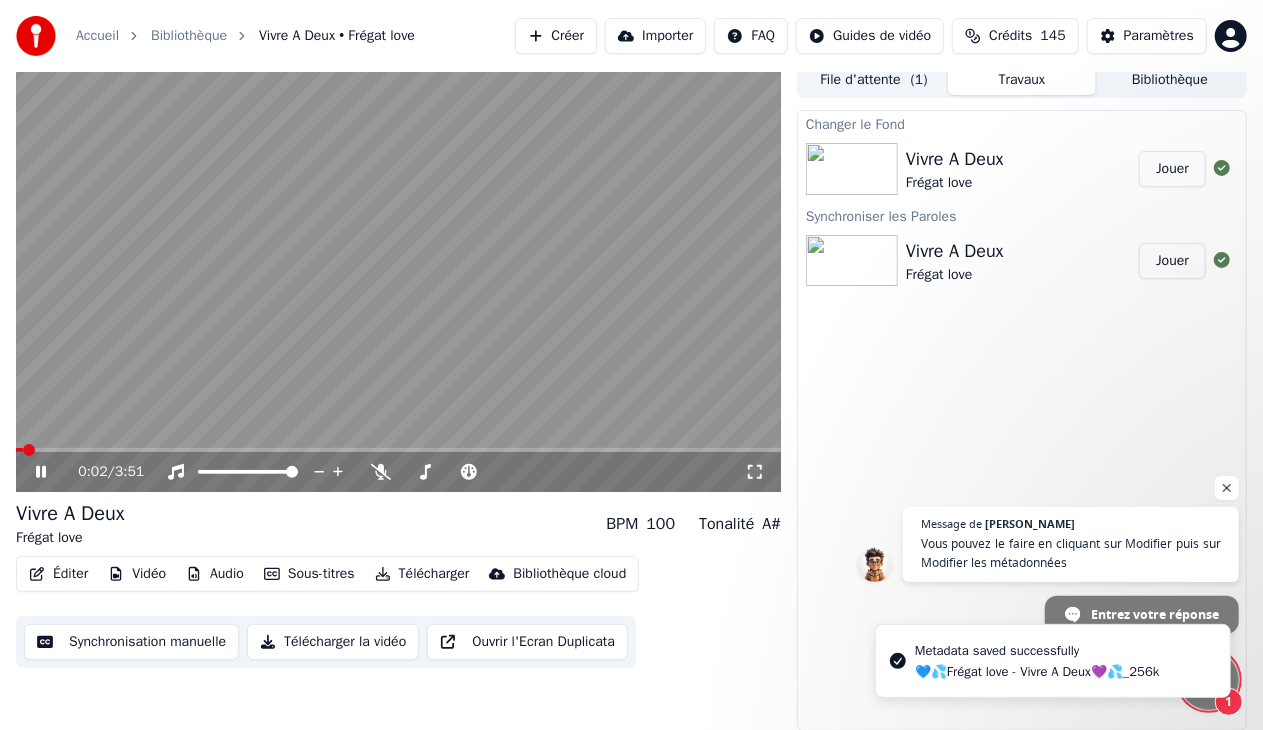 click at bounding box center [19, 450] 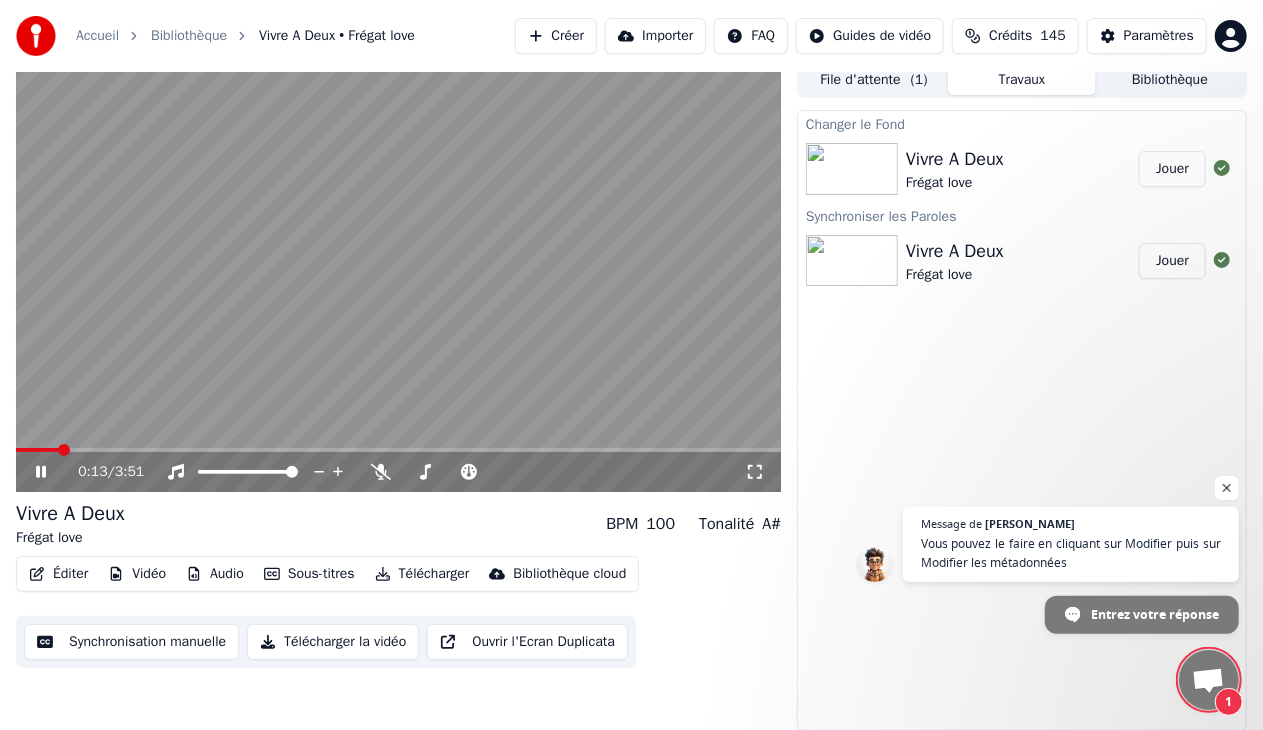 click 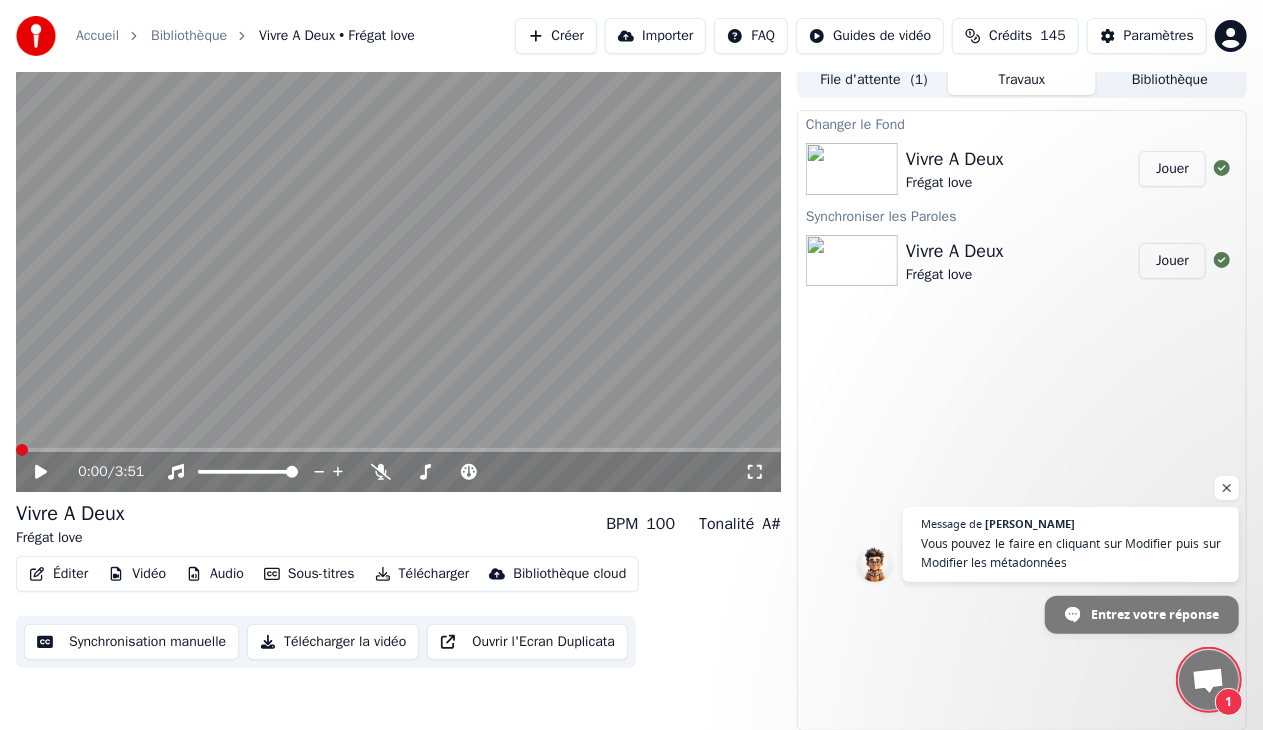 click at bounding box center [22, 450] 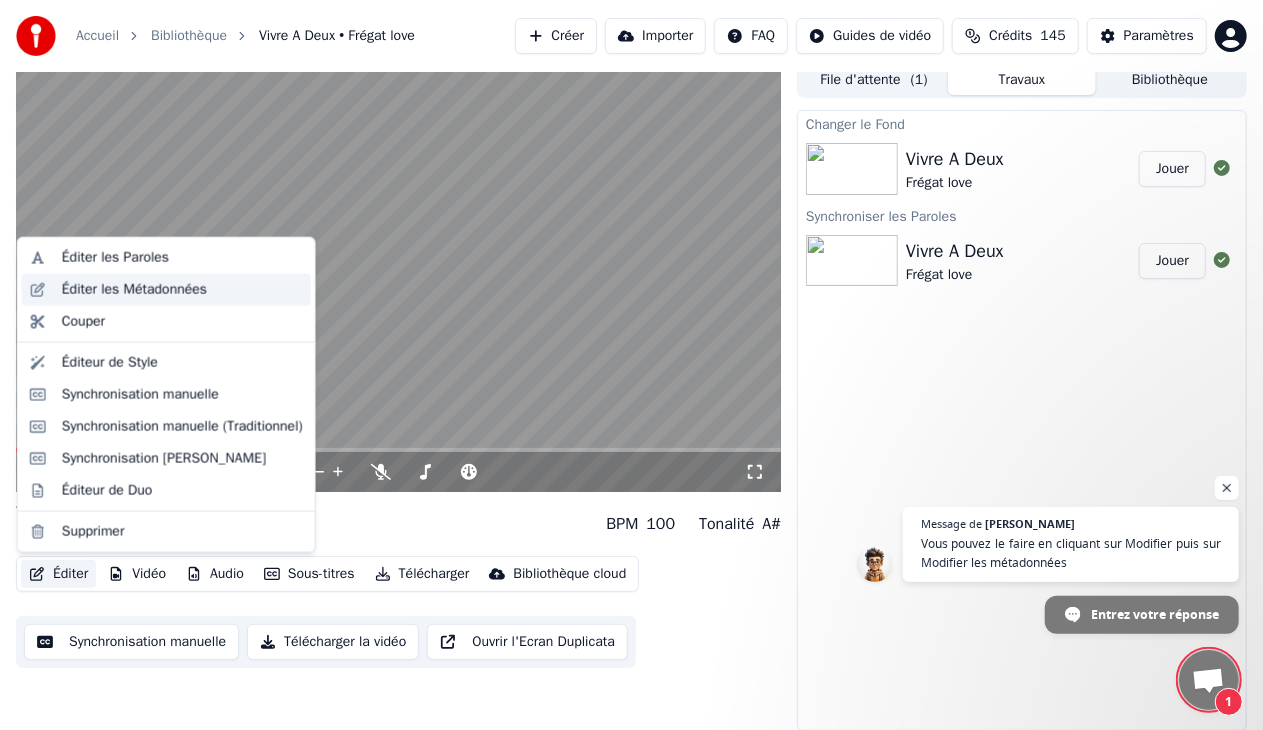 click on "Éditer les Métadonnées" at bounding box center (134, 290) 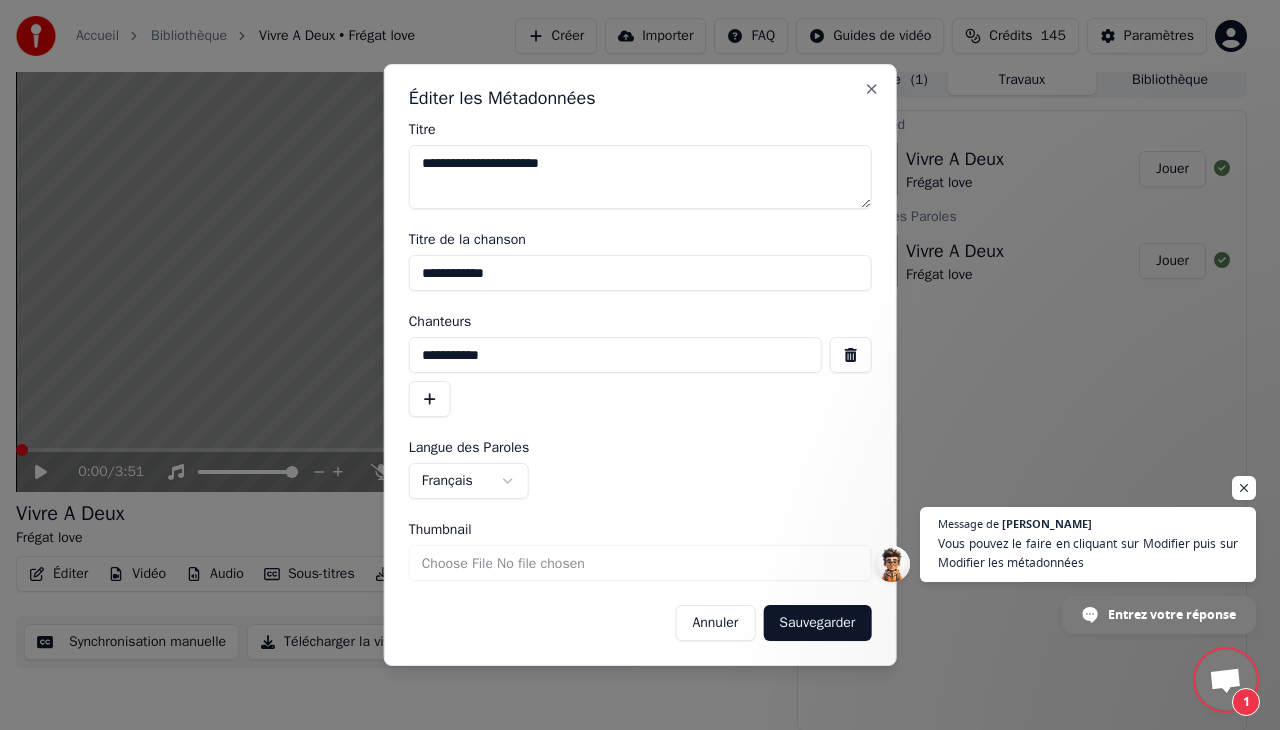 click on "**********" at bounding box center (640, 273) 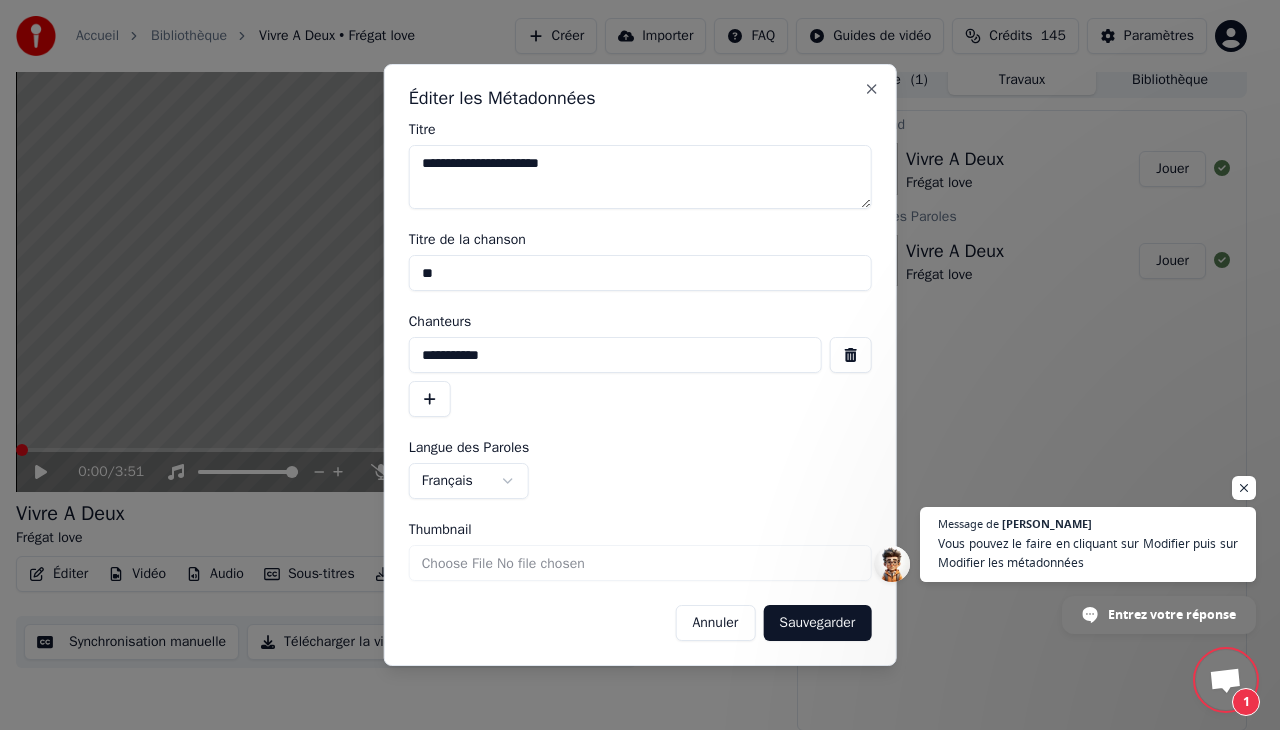 type on "*" 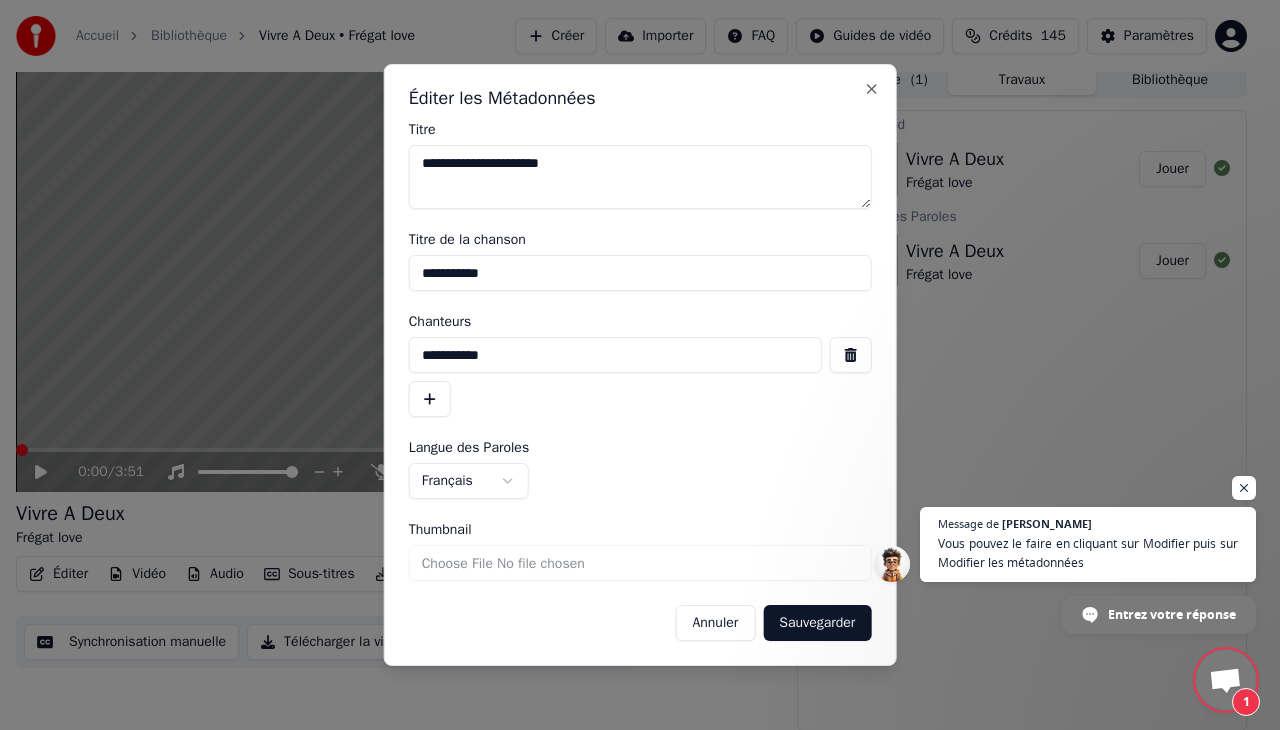 type on "**********" 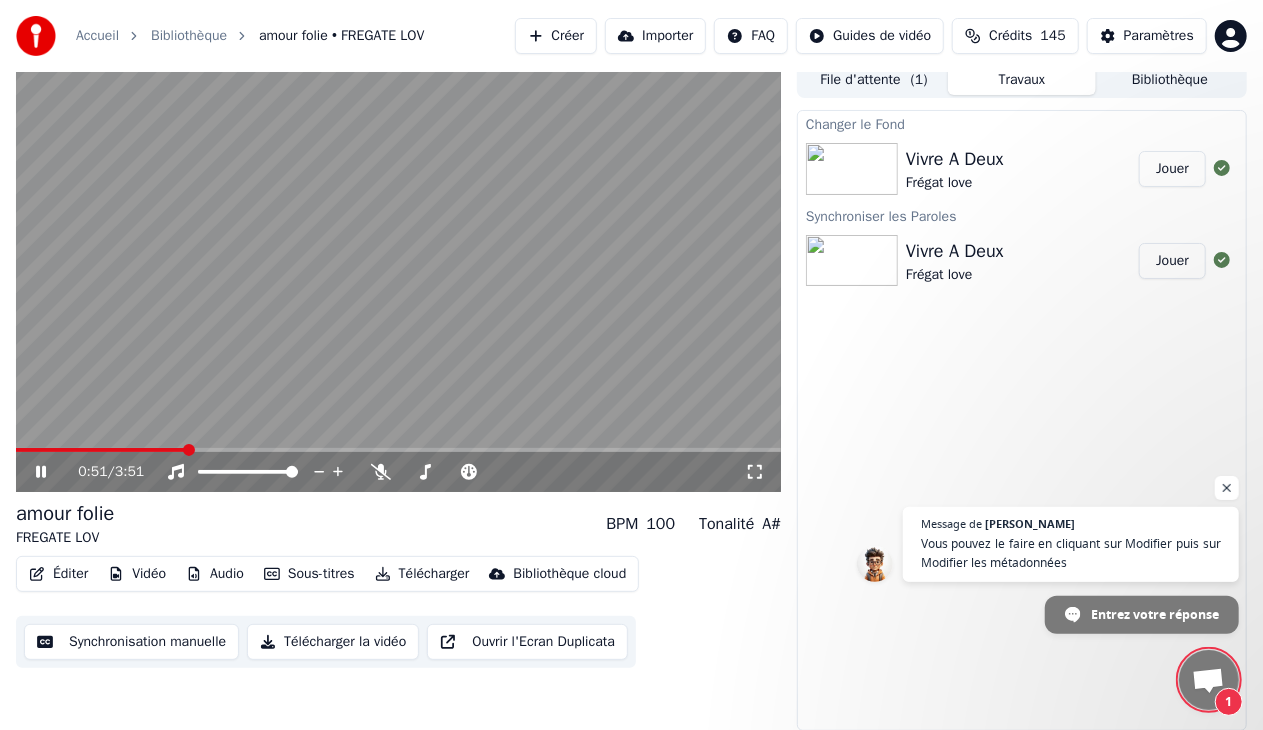 click at bounding box center [398, 277] 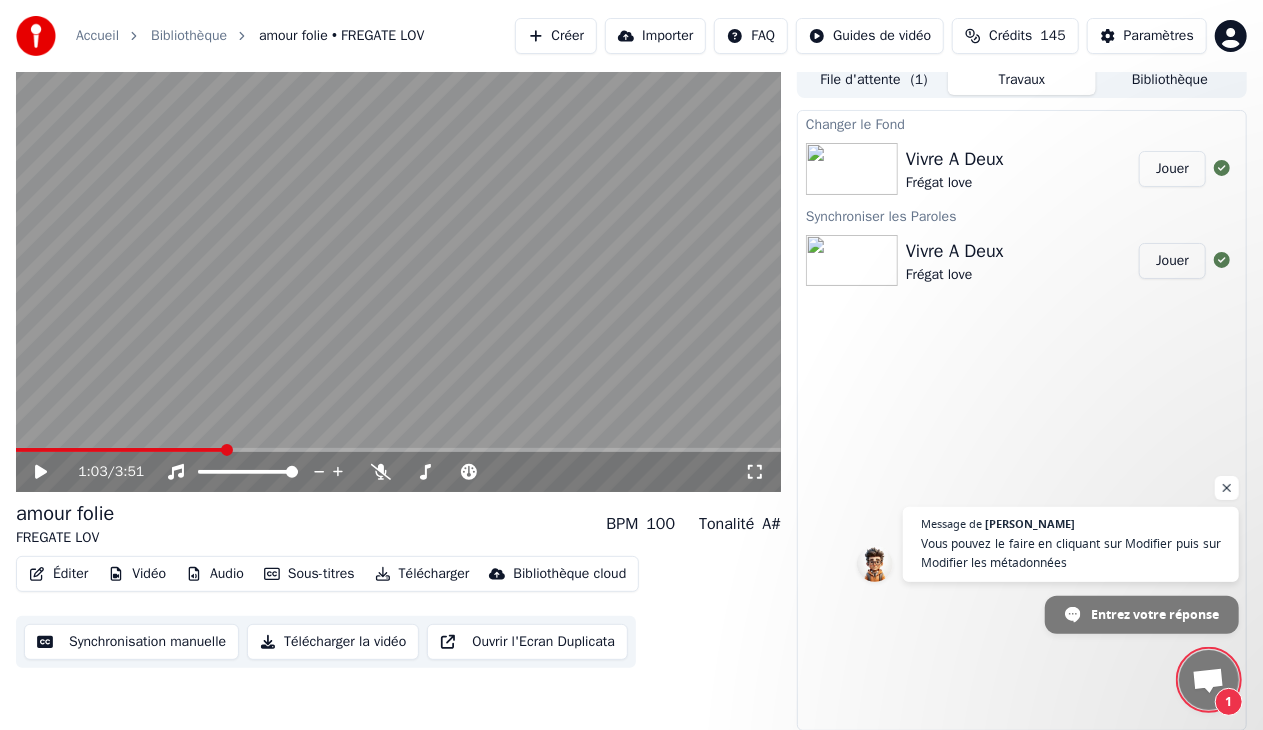 click at bounding box center (398, 450) 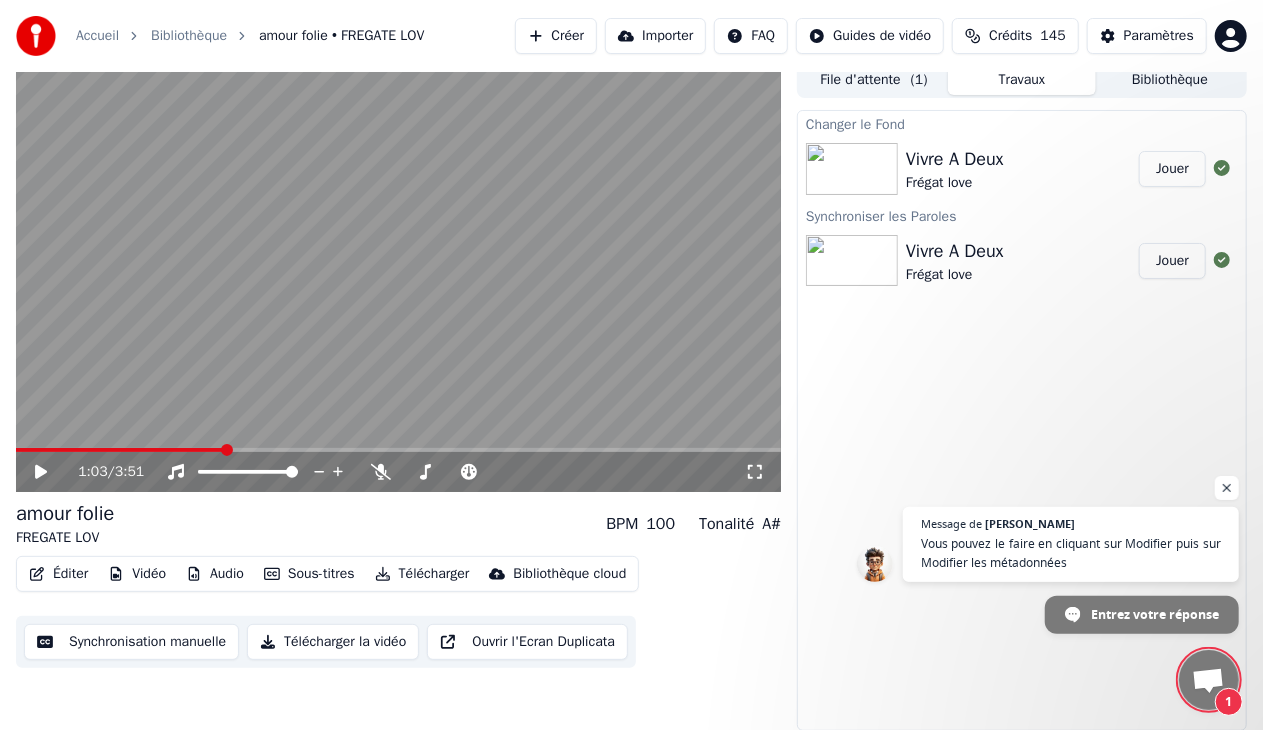 click 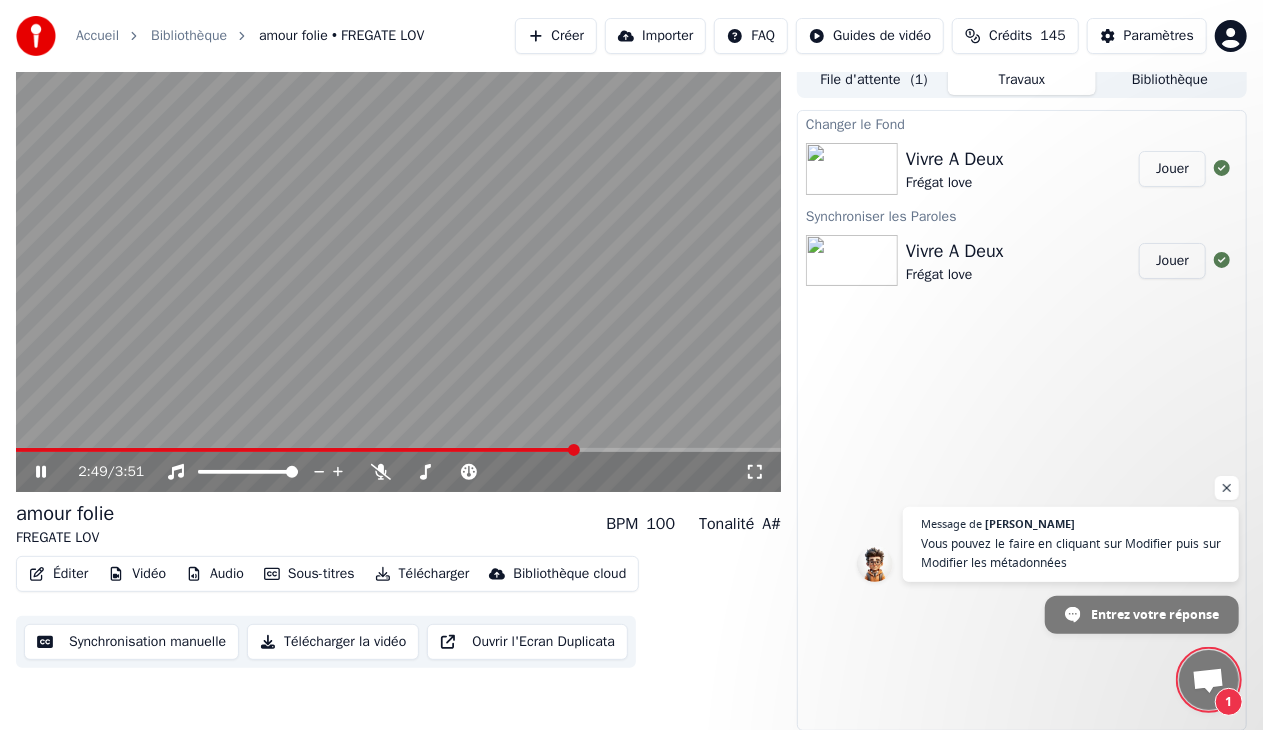 click 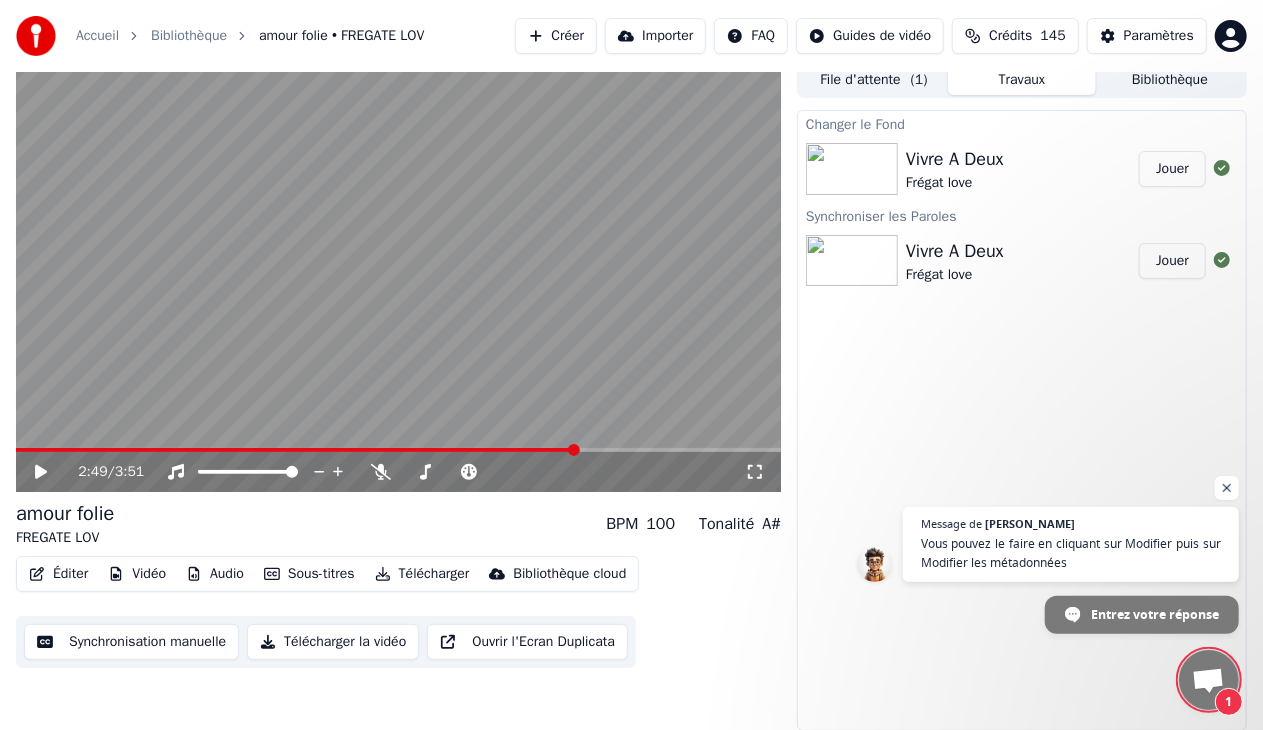 click on "2:49  /  3:51 amour folie FREGATE LOV BPM 100 Tonalité A# Éditer Vidéo Audio Sous-titres Télécharger Bibliothèque cloud Synchronisation manuelle Télécharger la vidéo Ouvrir l'Ecran Duplicata File d'attente ( 1 ) Travaux Bibliothèque Changer le Fond Vivre A Deux Frégat love Jouer Synchroniser les Paroles Vivre A Deux Frégat love Jouer" at bounding box center [631, 396] 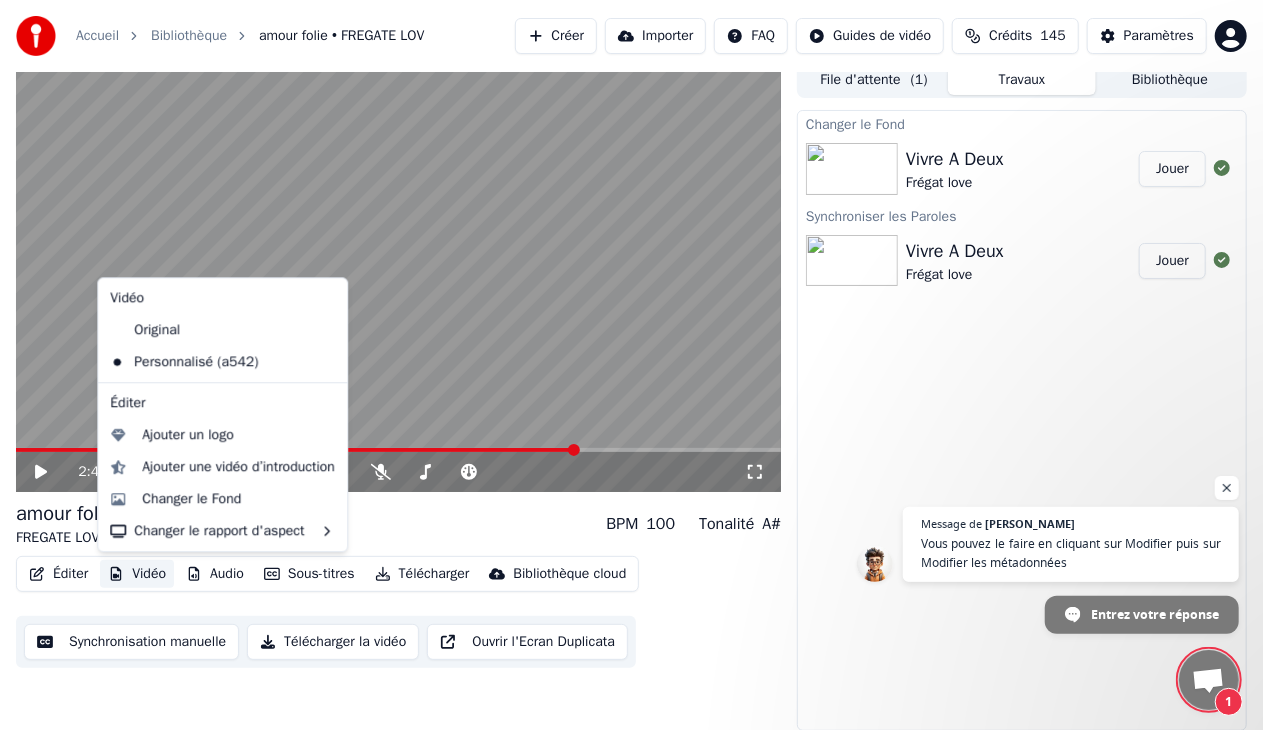 click on "Vidéo" at bounding box center (137, 574) 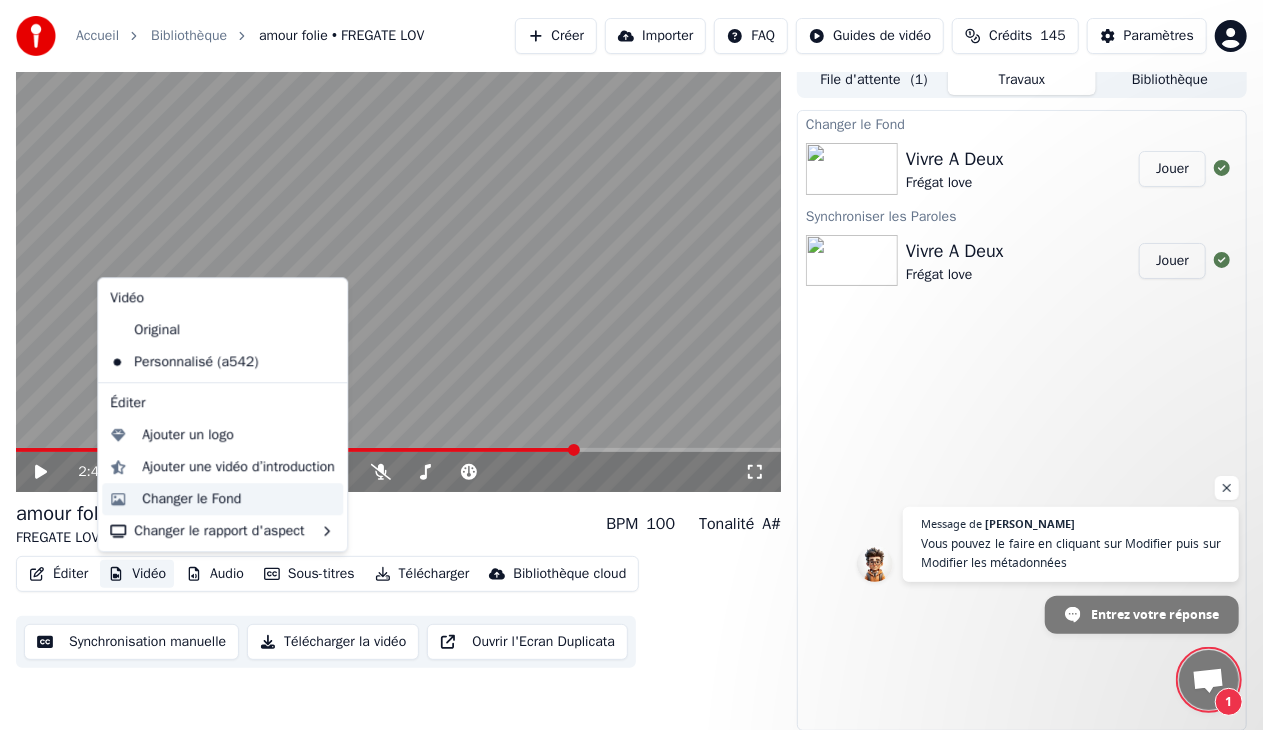 click on "Changer le Fond" at bounding box center [191, 499] 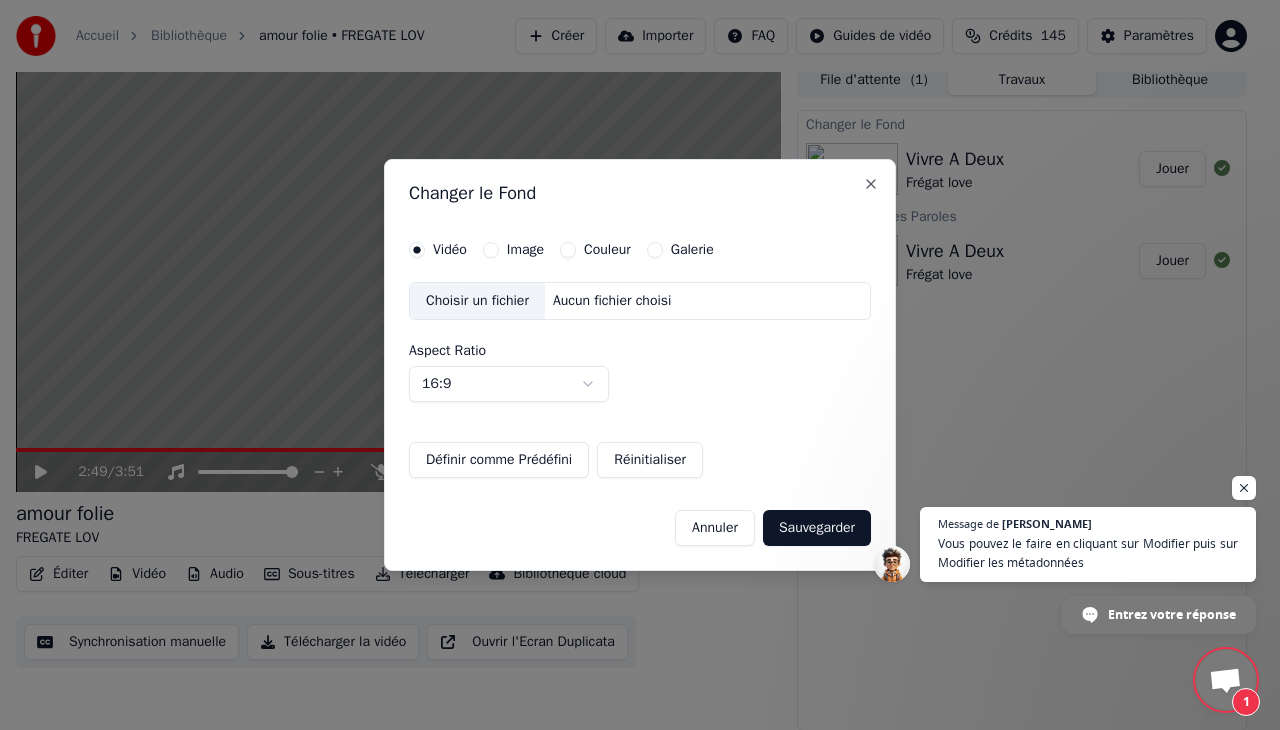 click on "Choisir un fichier" at bounding box center (477, 301) 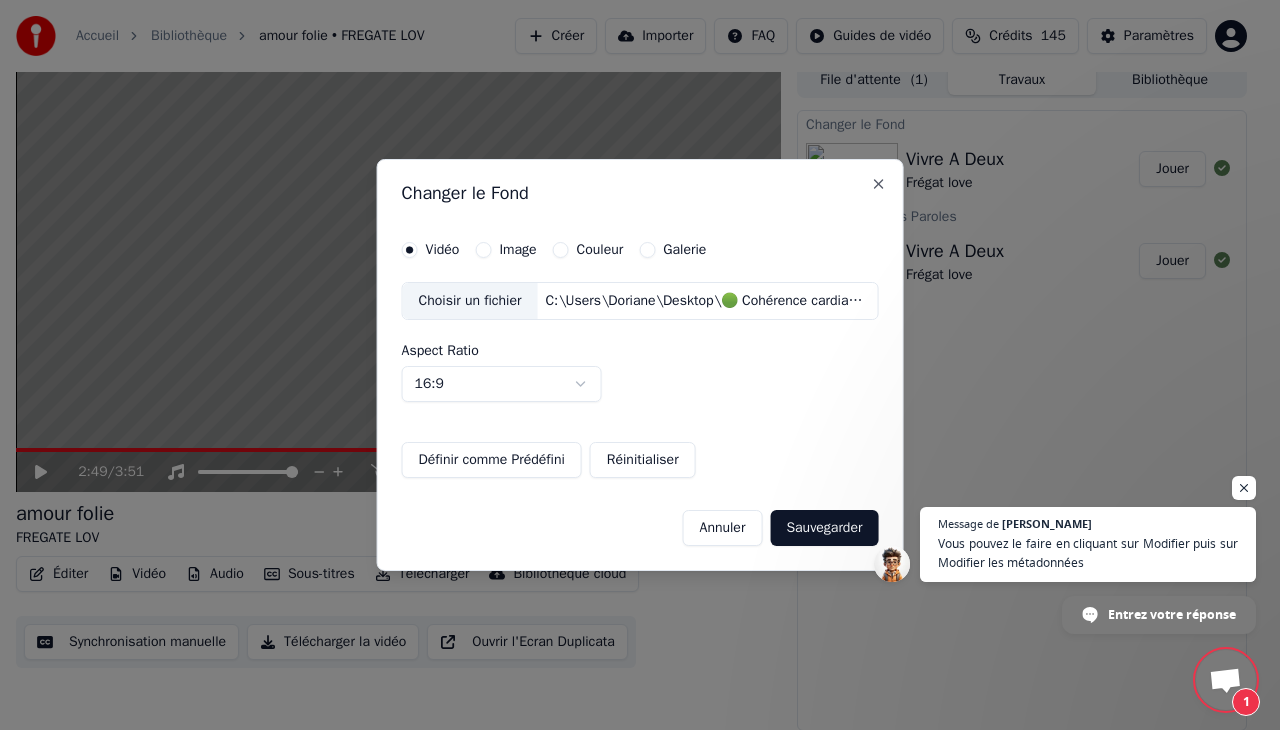 click on "Sauvegarder" at bounding box center (824, 528) 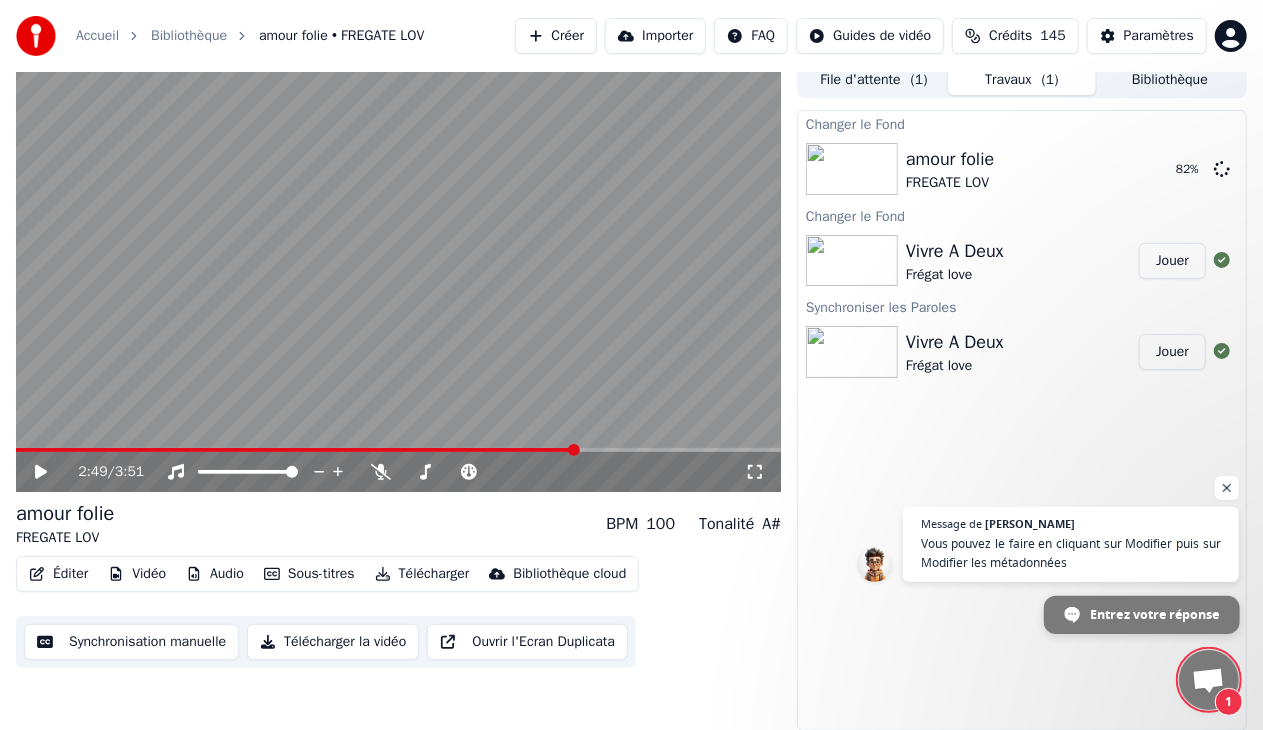 click on "Entrez votre réponse" at bounding box center [1154, 613] 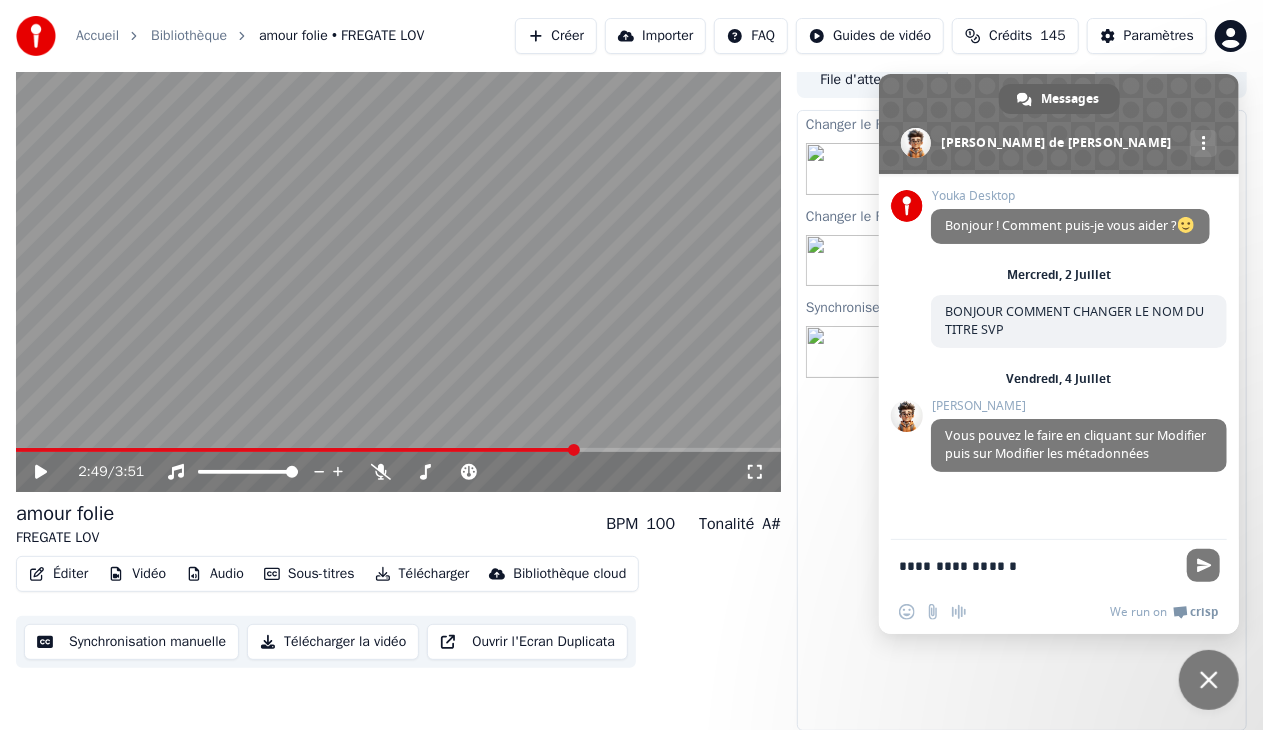 click on "**********" at bounding box center [1039, 565] 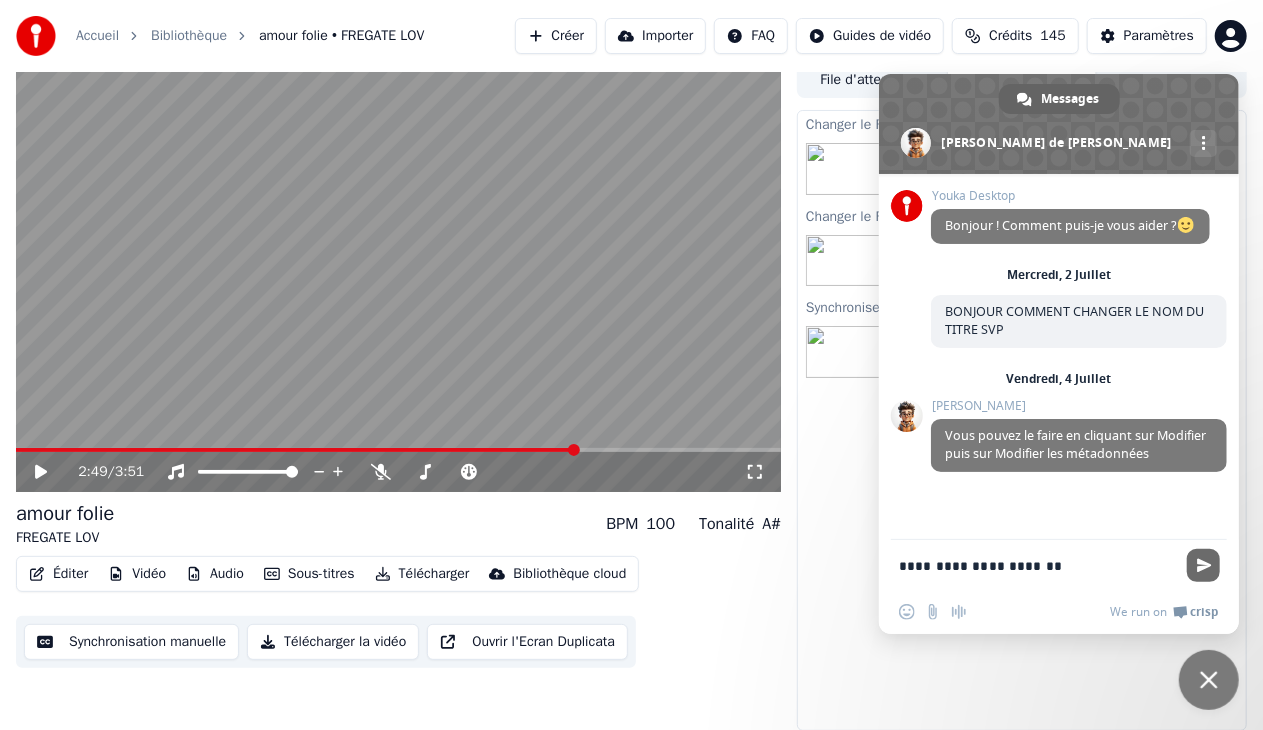 type on "**********" 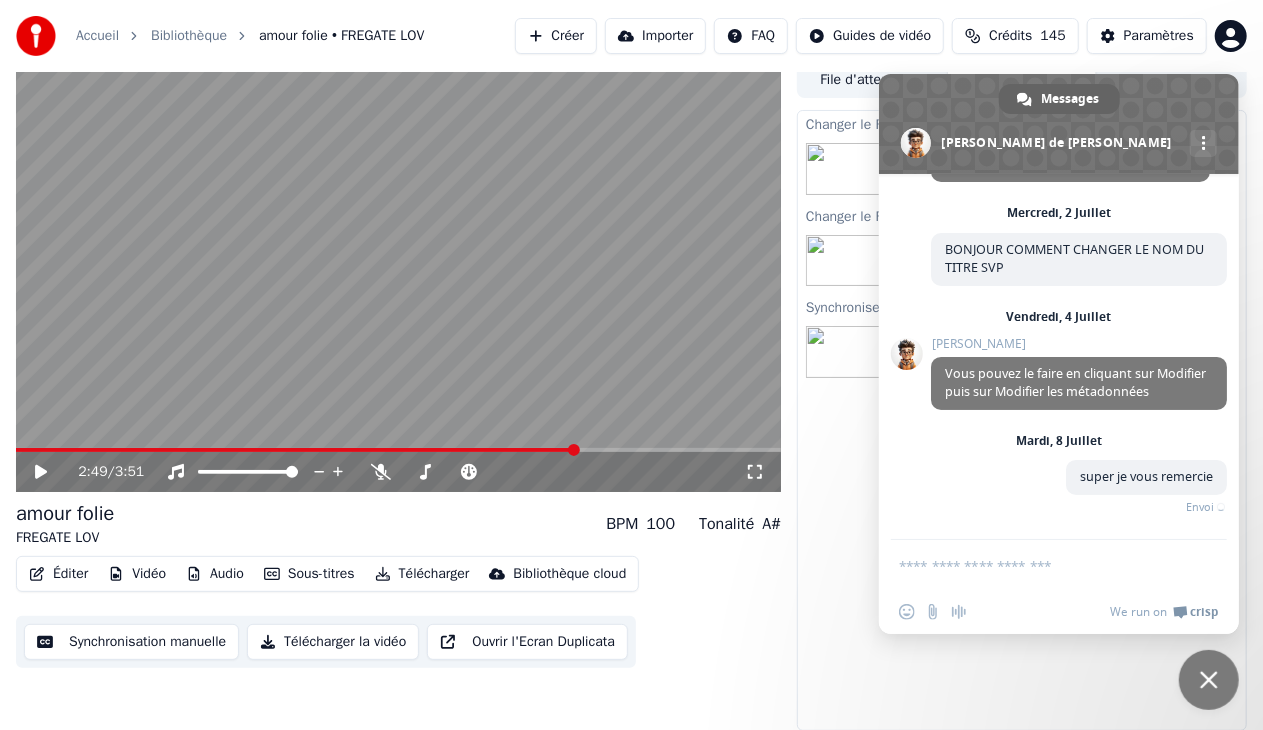 scroll, scrollTop: 80, scrollLeft: 0, axis: vertical 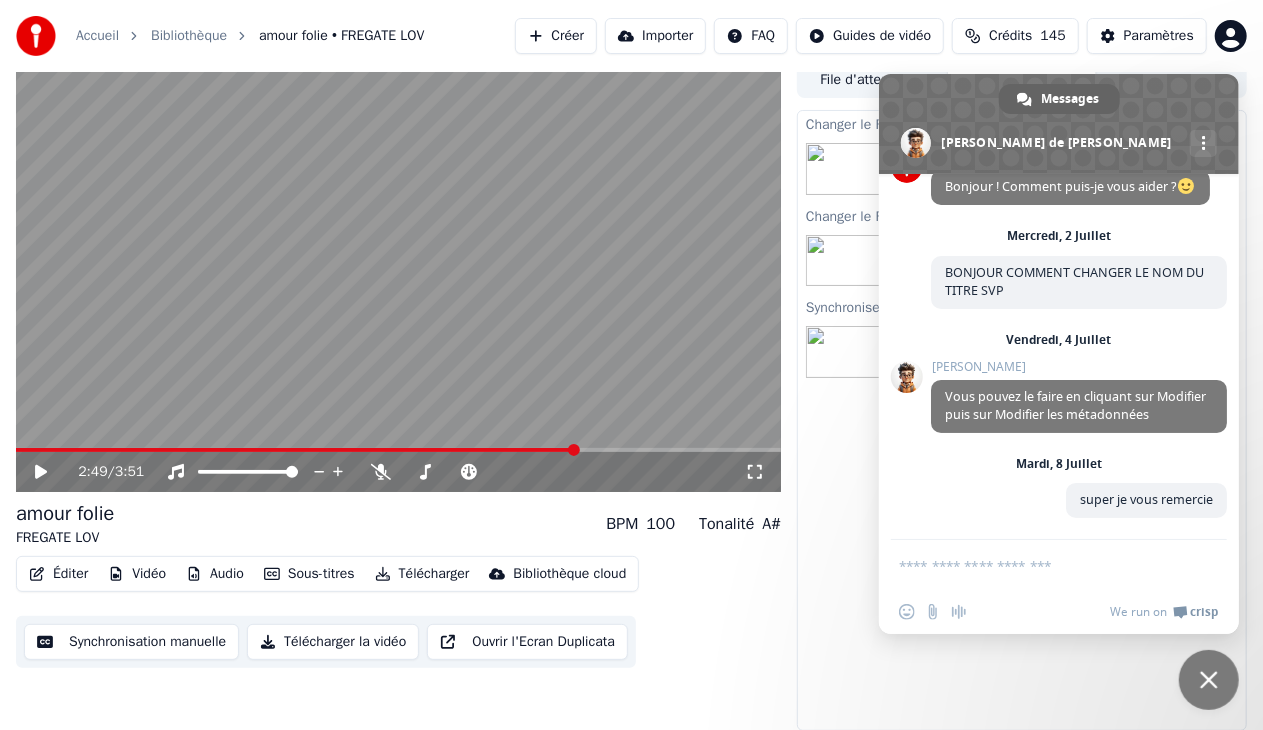 click on "Changer le Fond amour folie FREGATE LOV Jouer Changer le Fond Vivre A Deux Frégat love Jouer Synchroniser les Paroles Vivre A Deux Frégat love Jouer" at bounding box center [1022, 420] 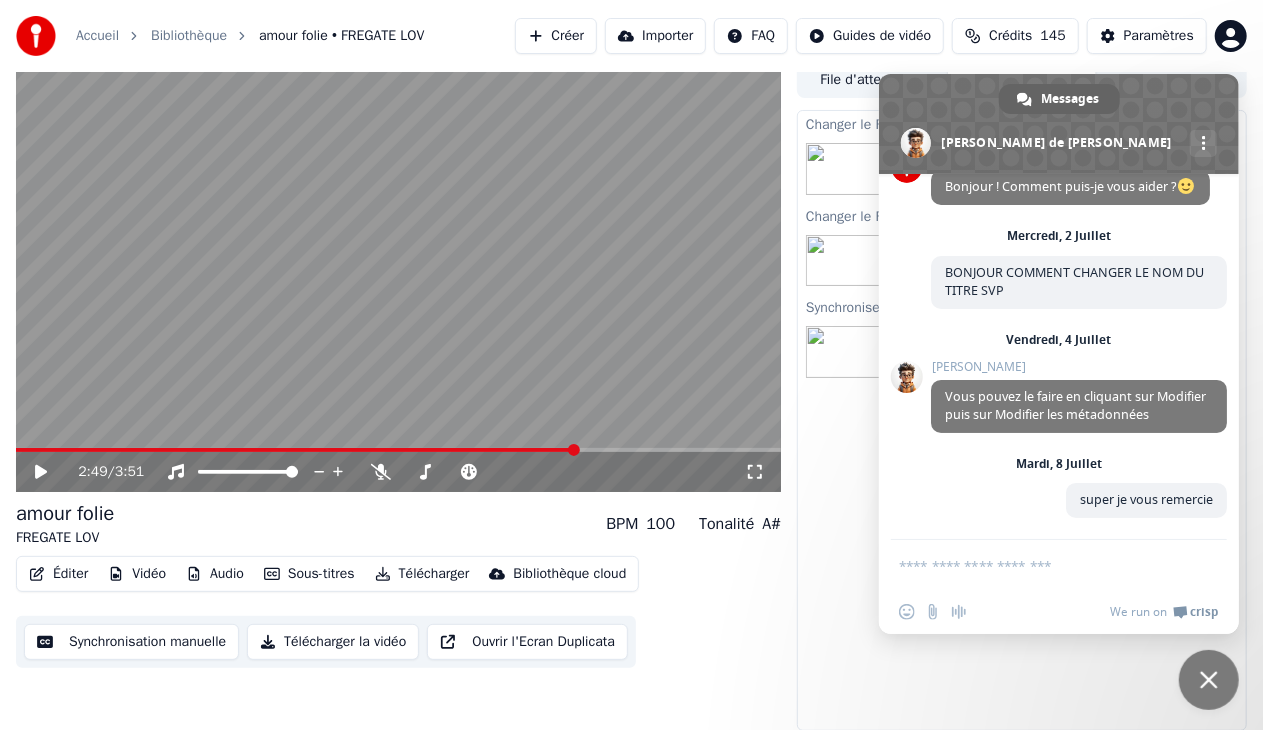 click at bounding box center [1209, 680] 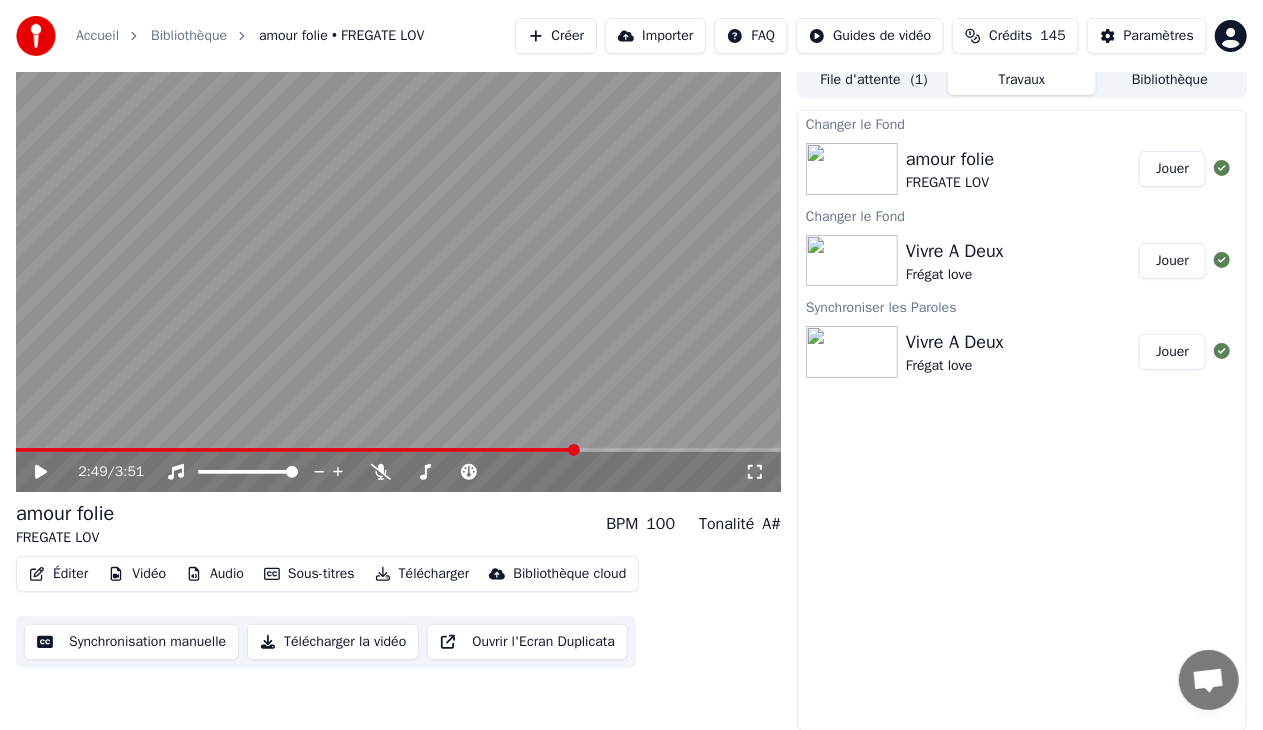 click on "Jouer" at bounding box center [1172, 169] 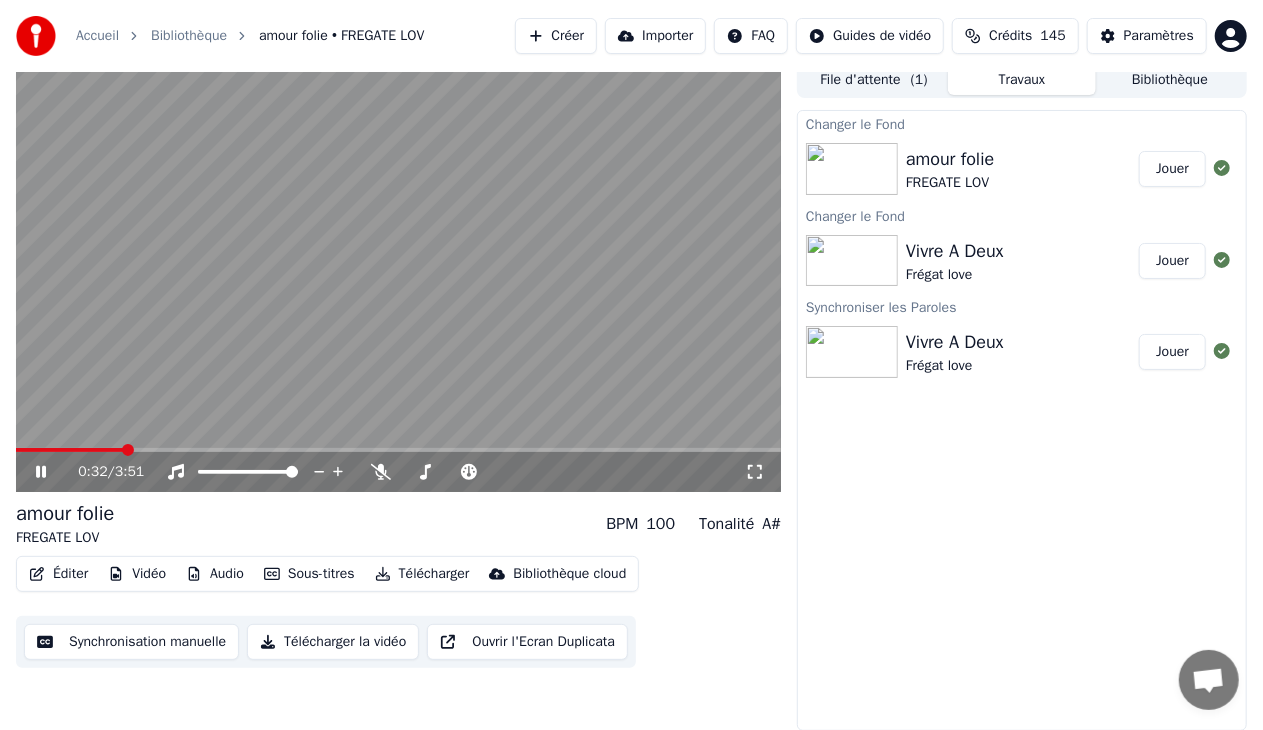 click 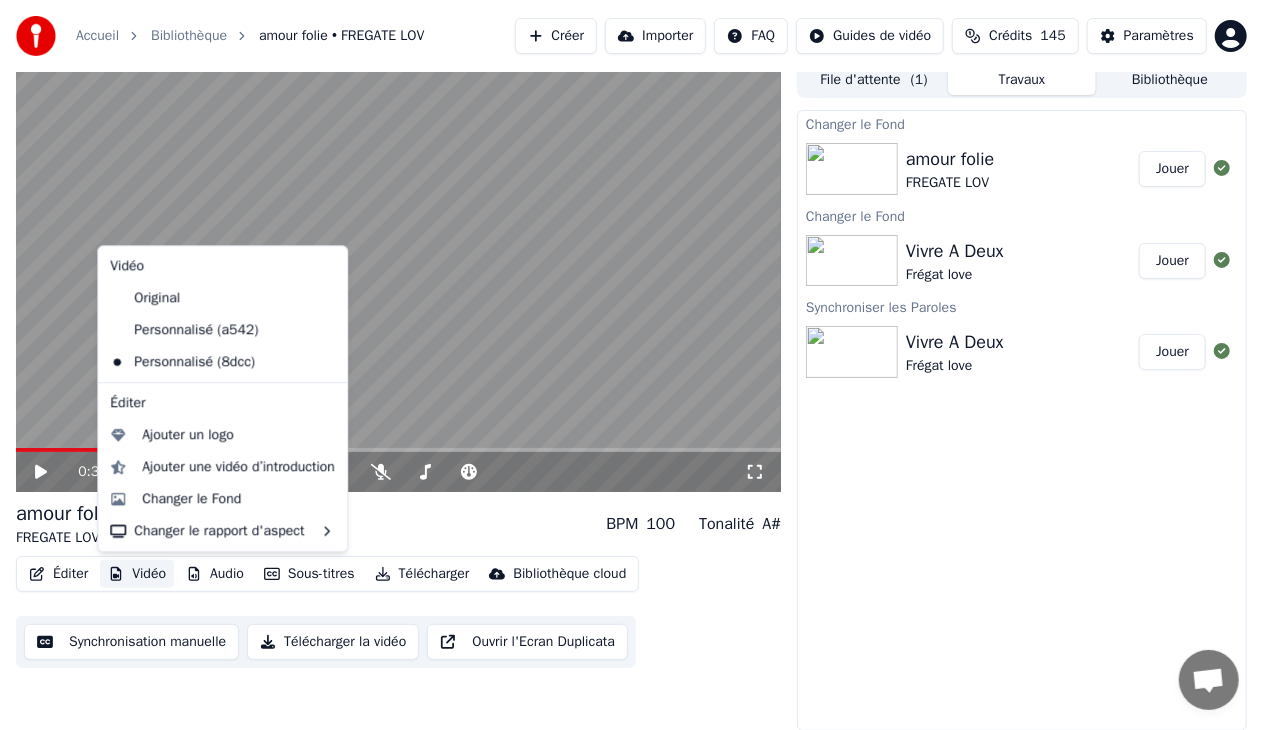 click on "Vidéo" at bounding box center (137, 574) 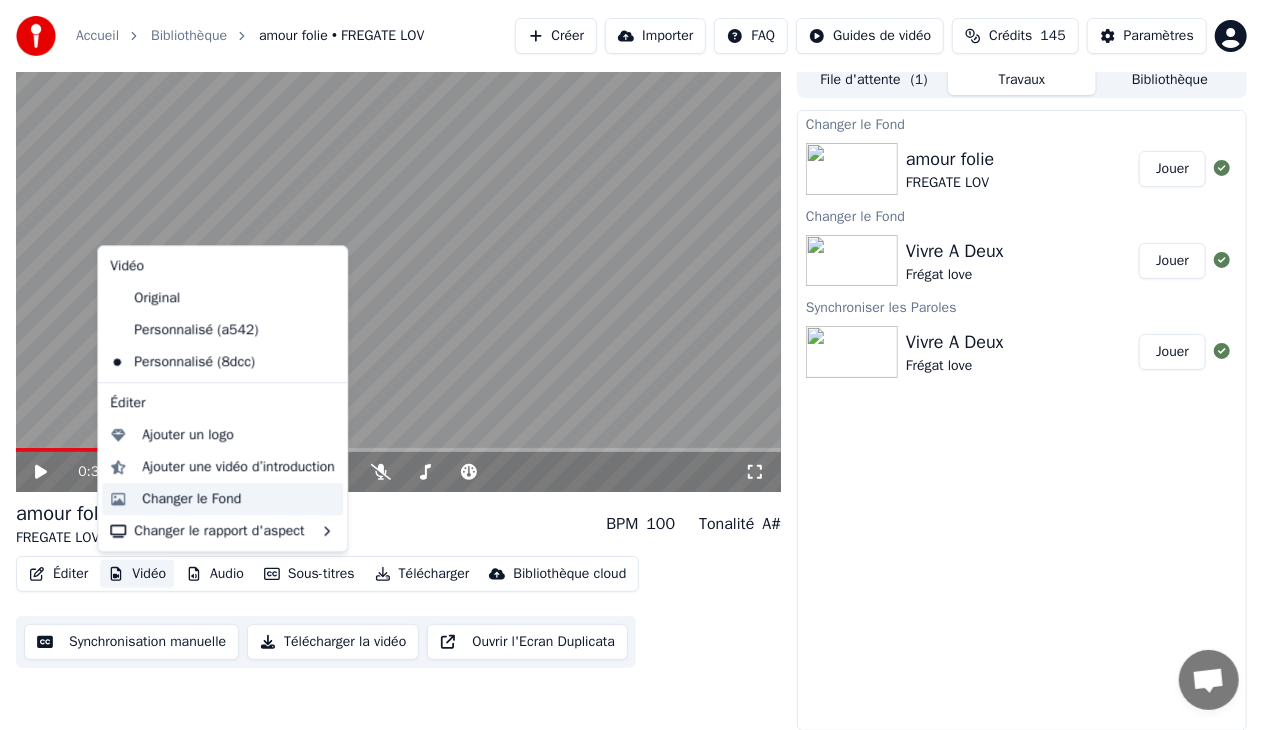 click on "Changer le Fond" at bounding box center (191, 499) 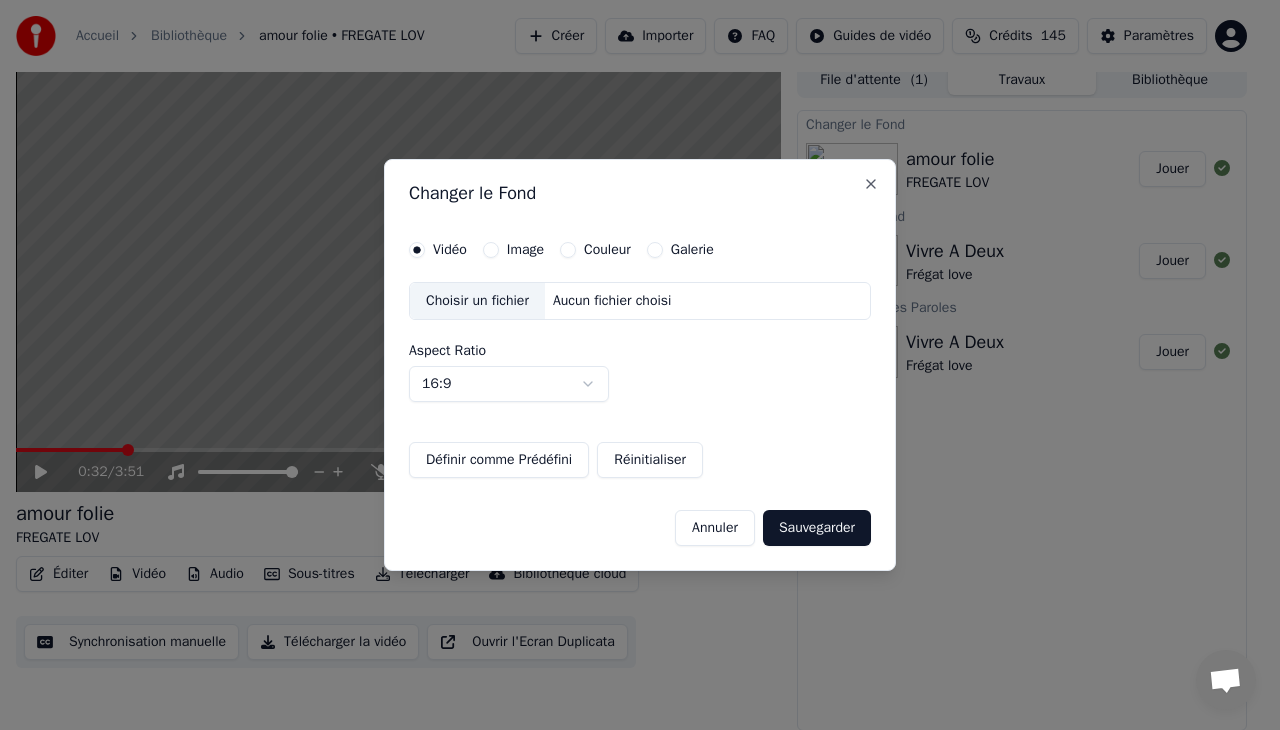 click on "Choisir un fichier" at bounding box center [477, 301] 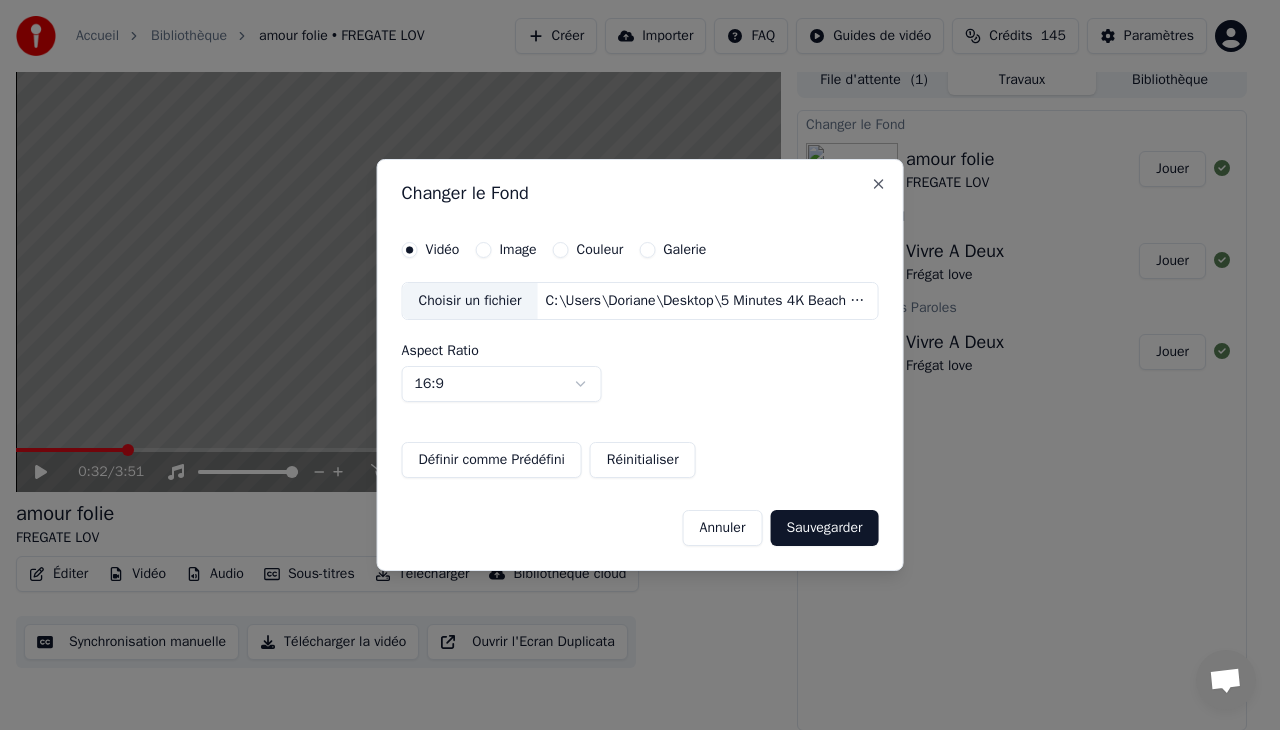 click on "Sauvegarder" at bounding box center [824, 528] 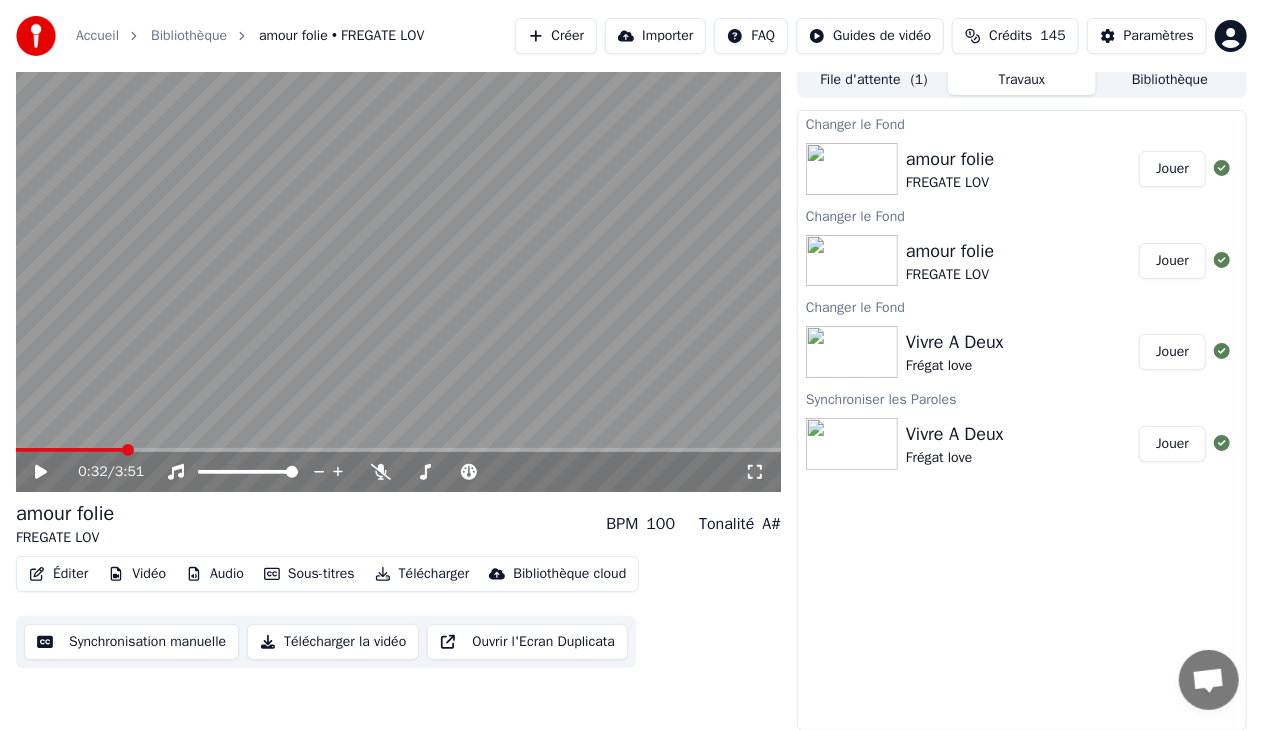 click on "Jouer" at bounding box center (1172, 169) 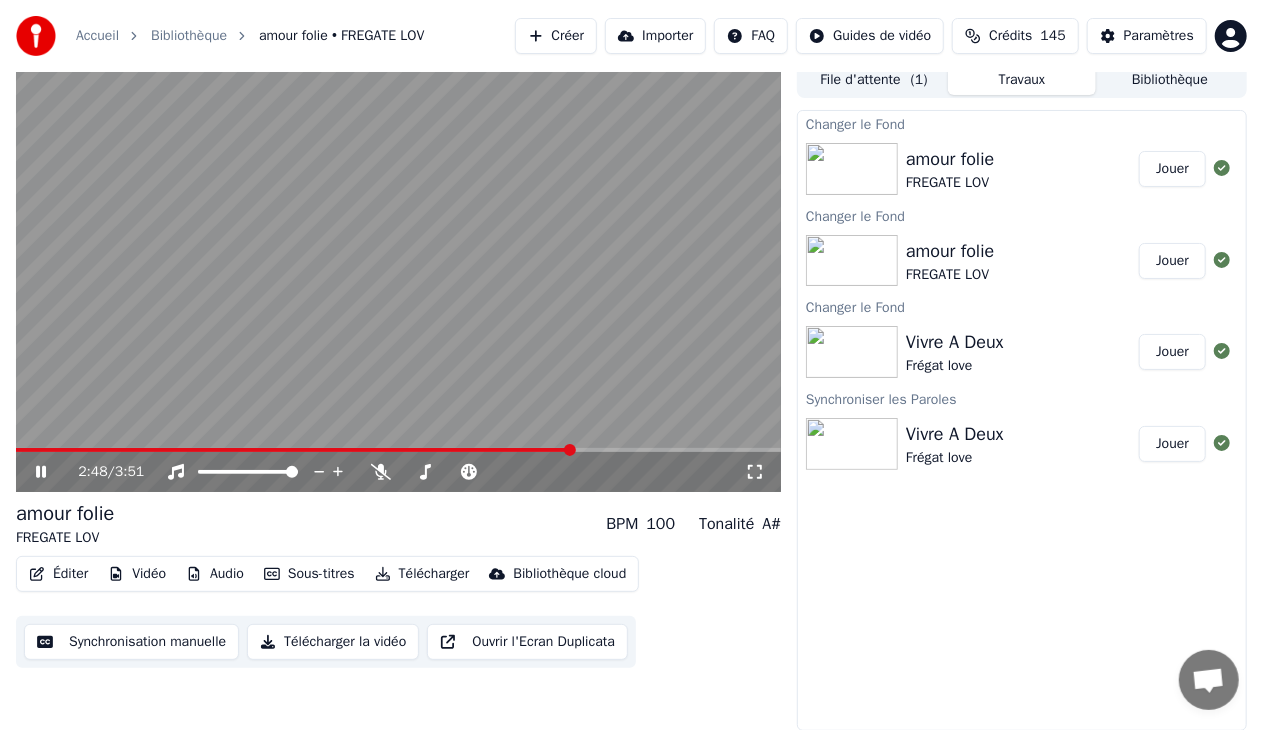 click at bounding box center [398, 277] 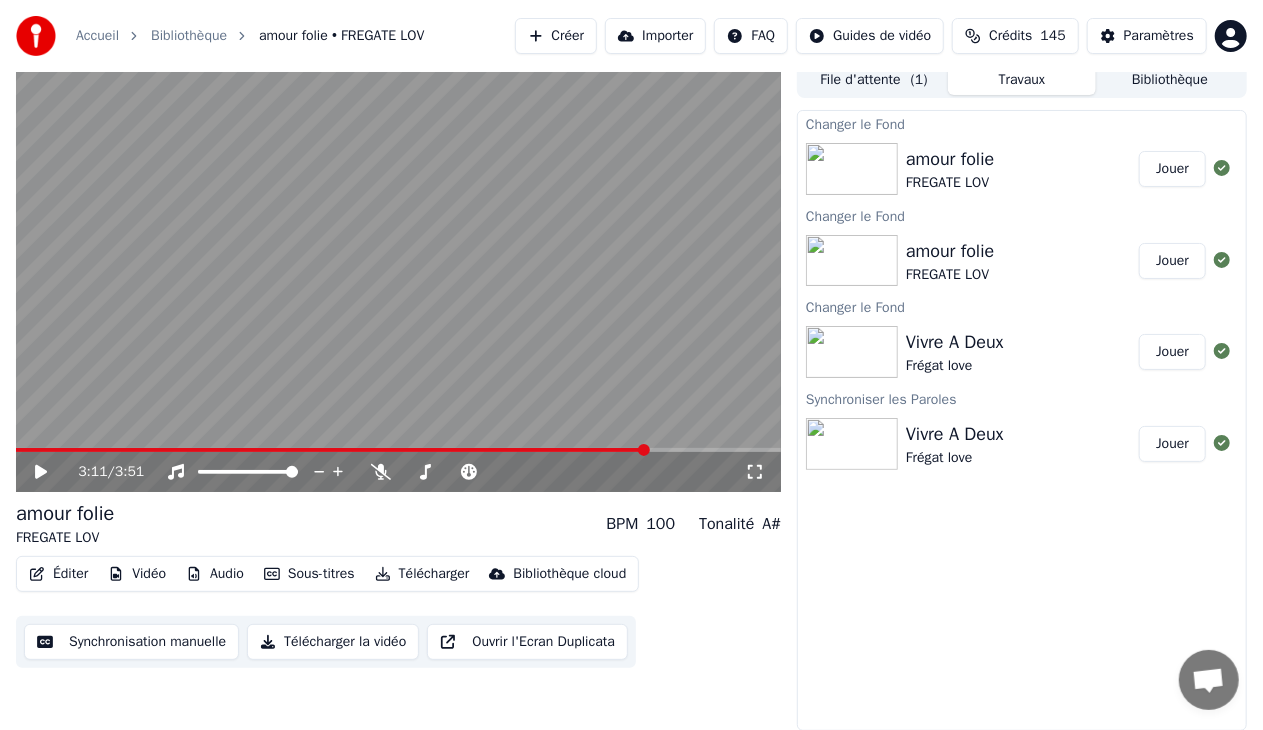 click at bounding box center [398, 450] 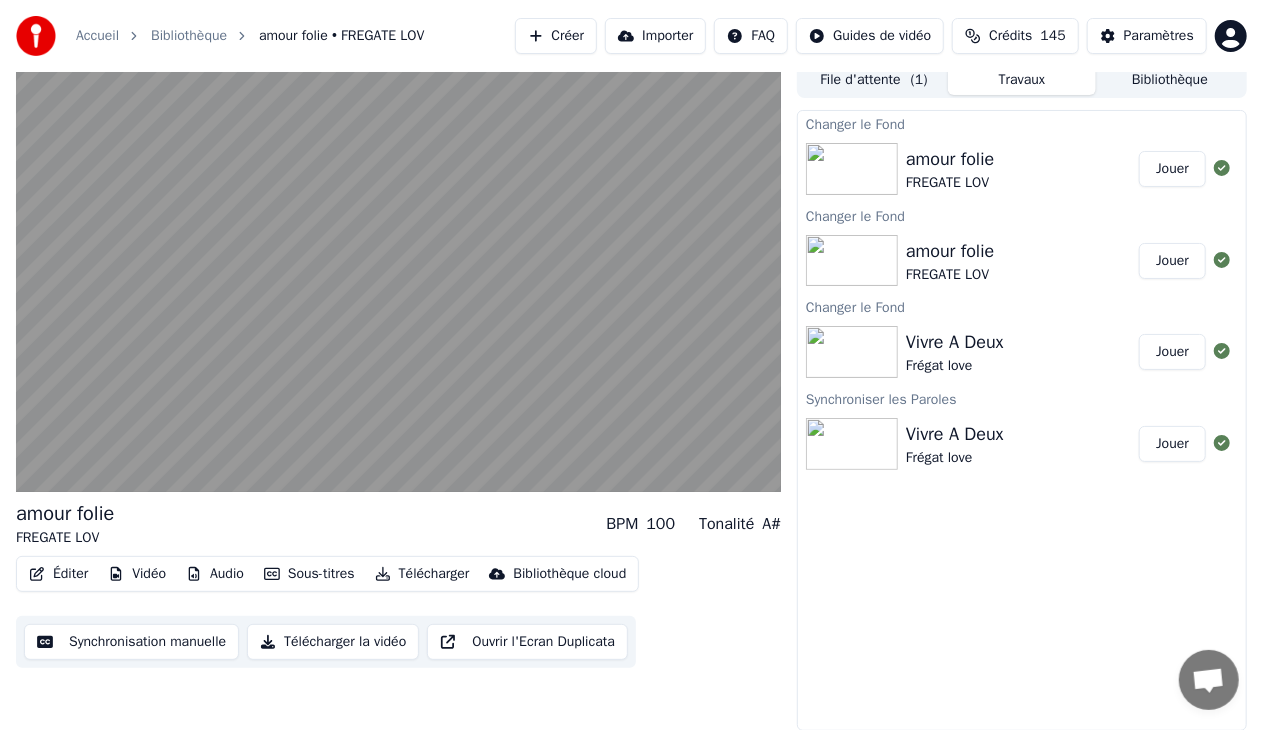 click at bounding box center (398, 277) 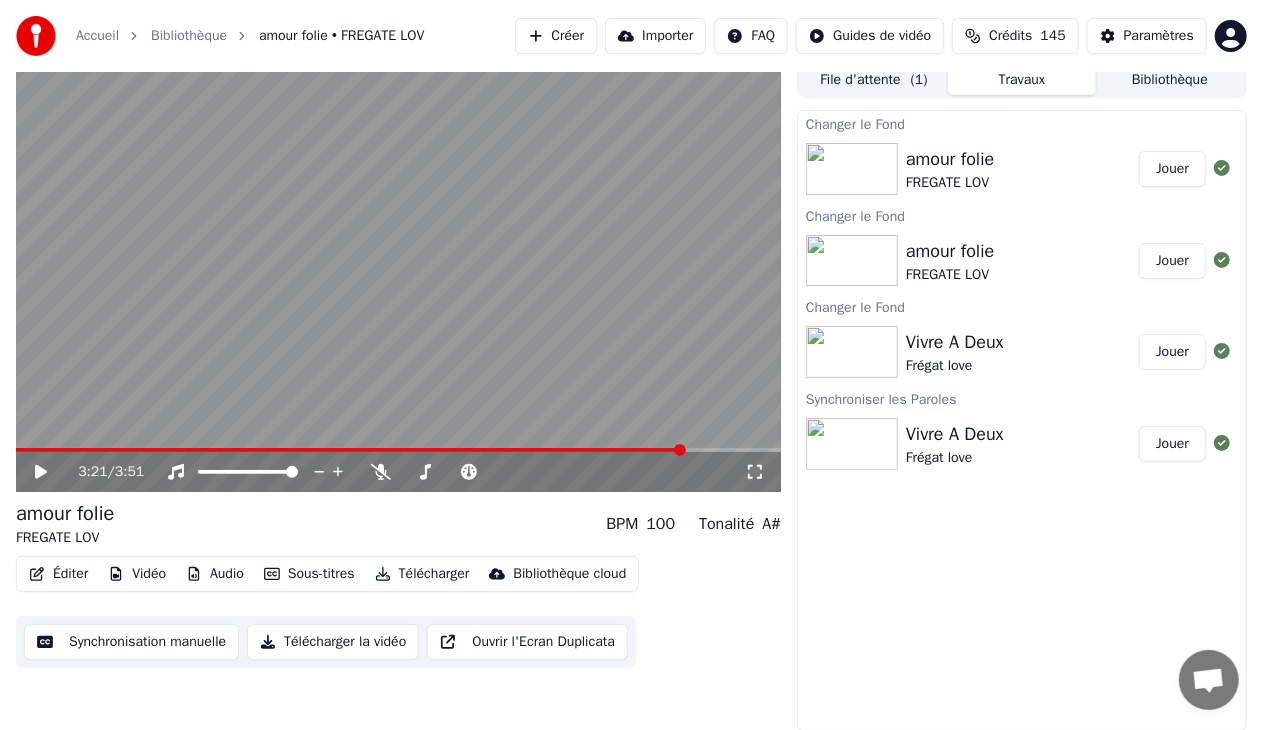 click 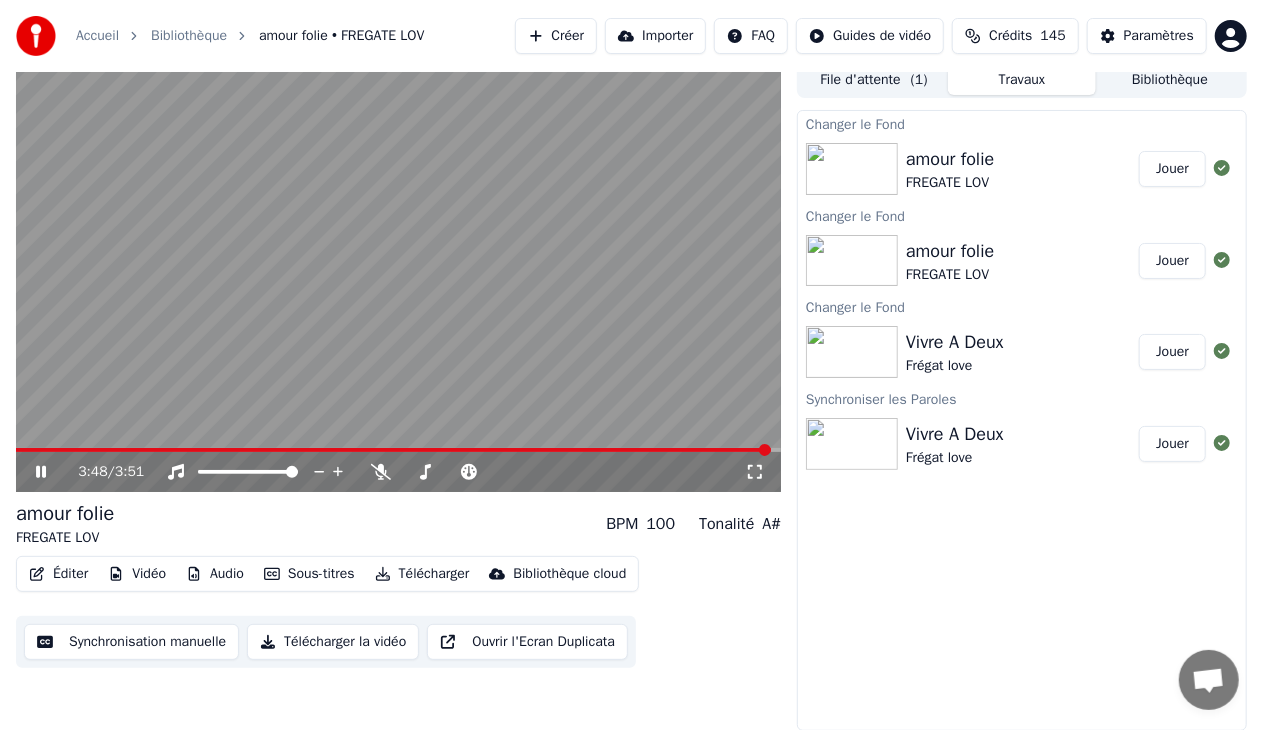 click 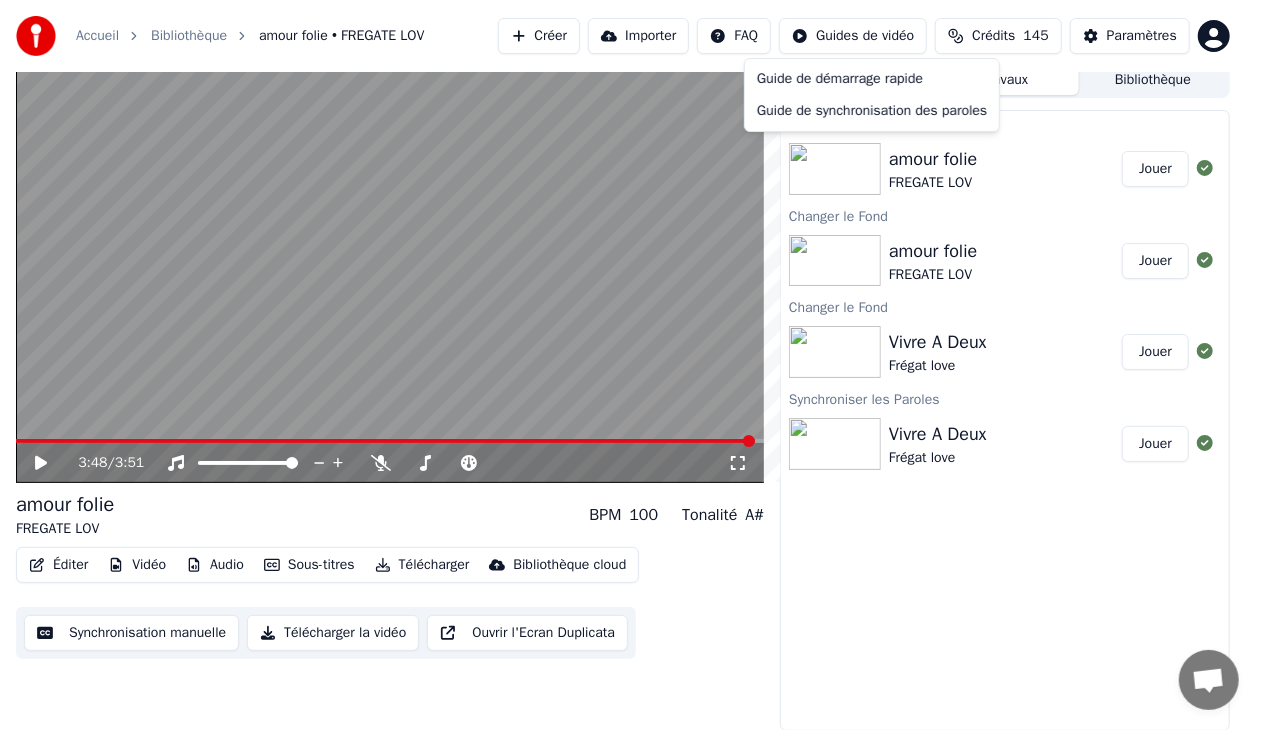 click on "Accueil Bibliothèque amour folie • FREGATE LOV Créer Importer FAQ Guides de vidéo Crédits 145 Paramètres 3:48  /  3:51 amour folie FREGATE LOV BPM 100 Tonalité A# Éditer Vidéo Audio Sous-titres Télécharger Bibliothèque cloud Synchronisation manuelle Télécharger la vidéo Ouvrir l'Ecran Duplicata File d'attente ( 1 ) Travaux Bibliothèque Changer le Fond amour folie FREGATE LOV Jouer Changer le Fond amour folie FREGATE LOV Jouer Changer le Fond Vivre A Deux Frégat love Jouer Synchroniser les Paroles Vivre A Deux Frégat love Jouer Messages [PERSON_NAME] de Youka Desktop Autres canaux Continuer par Email Réseau hors-ligne. Reconnexion... Aucun message ne peut être échangé pour le moment. Youka Desktop Bonjour ! Comment puis-je vous aider ?  [PERSON_NAME], 2 Juillet BONJOUR COMMENT CHANGER LE NOM DU TITRE SVP [DATE] Vendredi, 4 Juillet [PERSON_NAME] pouvez le faire en cliquant sur Modifier puis sur Modifier les métadonnées [DATE] Mardi, 8 Juillet super je vous remercie Il y a 8 minutes Message audio" at bounding box center [631, 355] 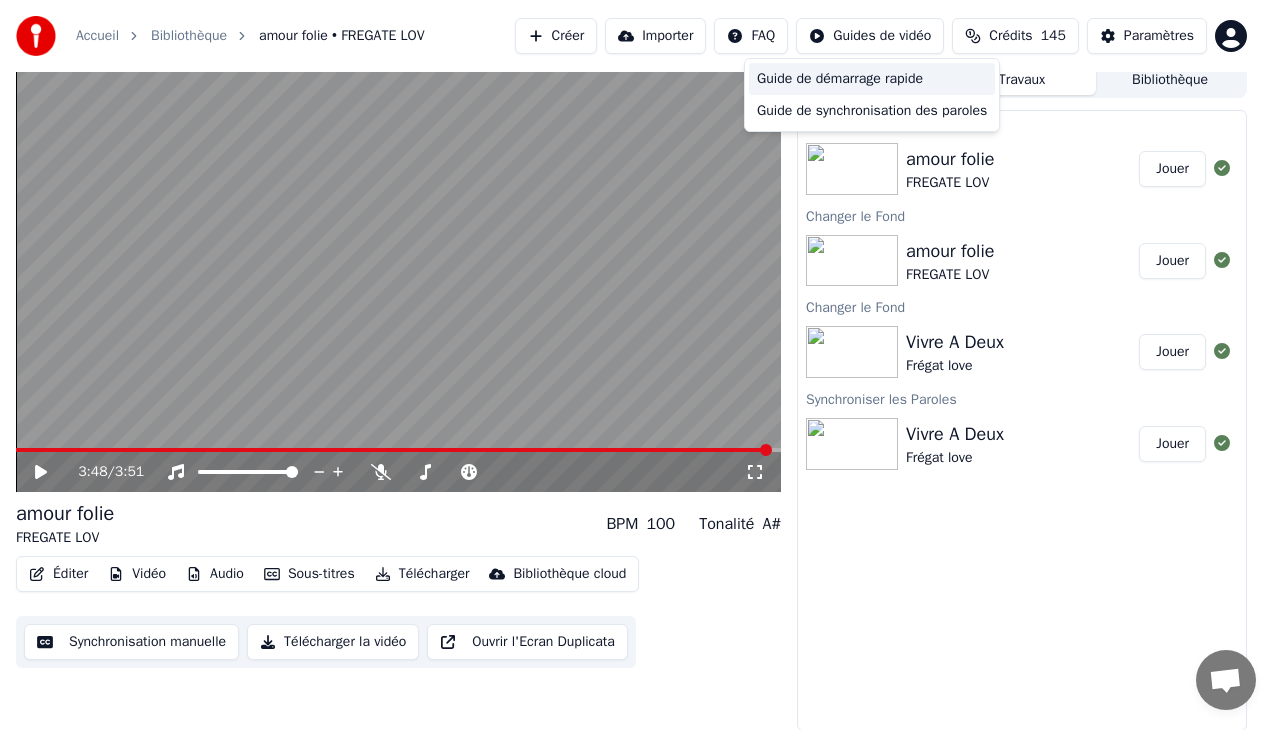 click on "Guide de démarrage rapide" at bounding box center [872, 79] 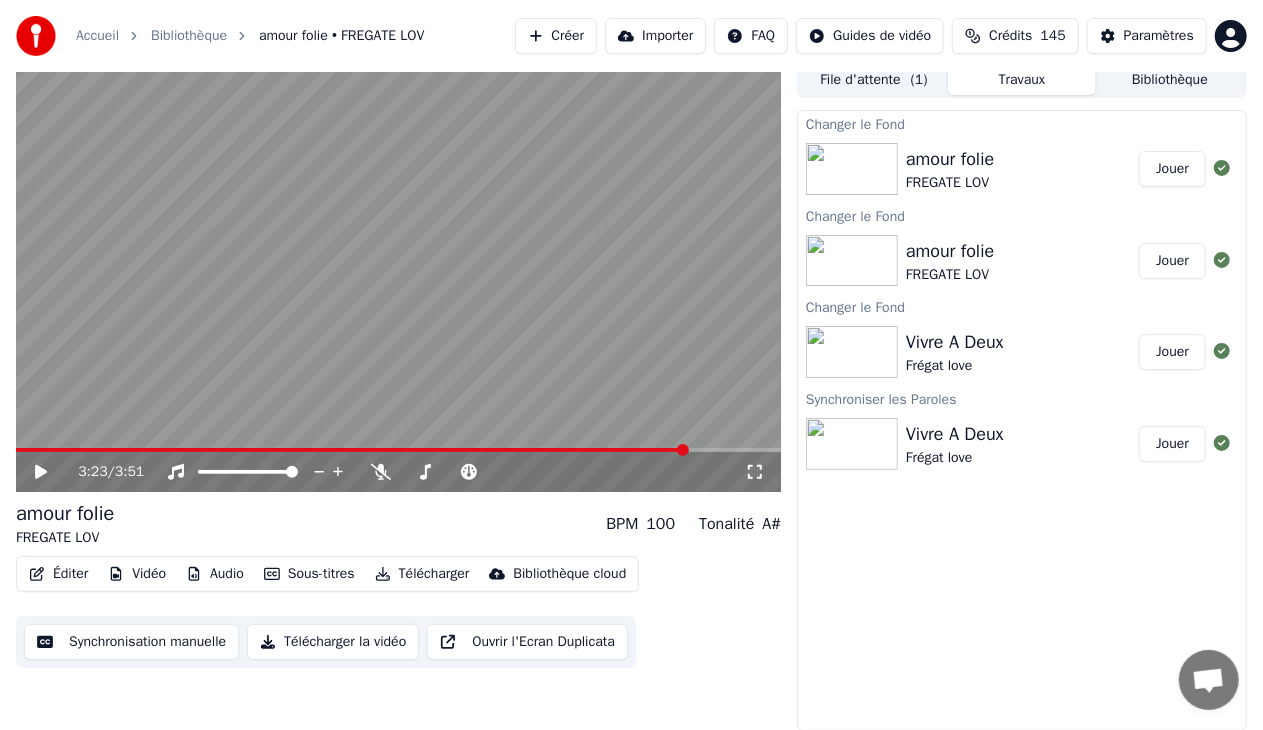 click at bounding box center [352, 450] 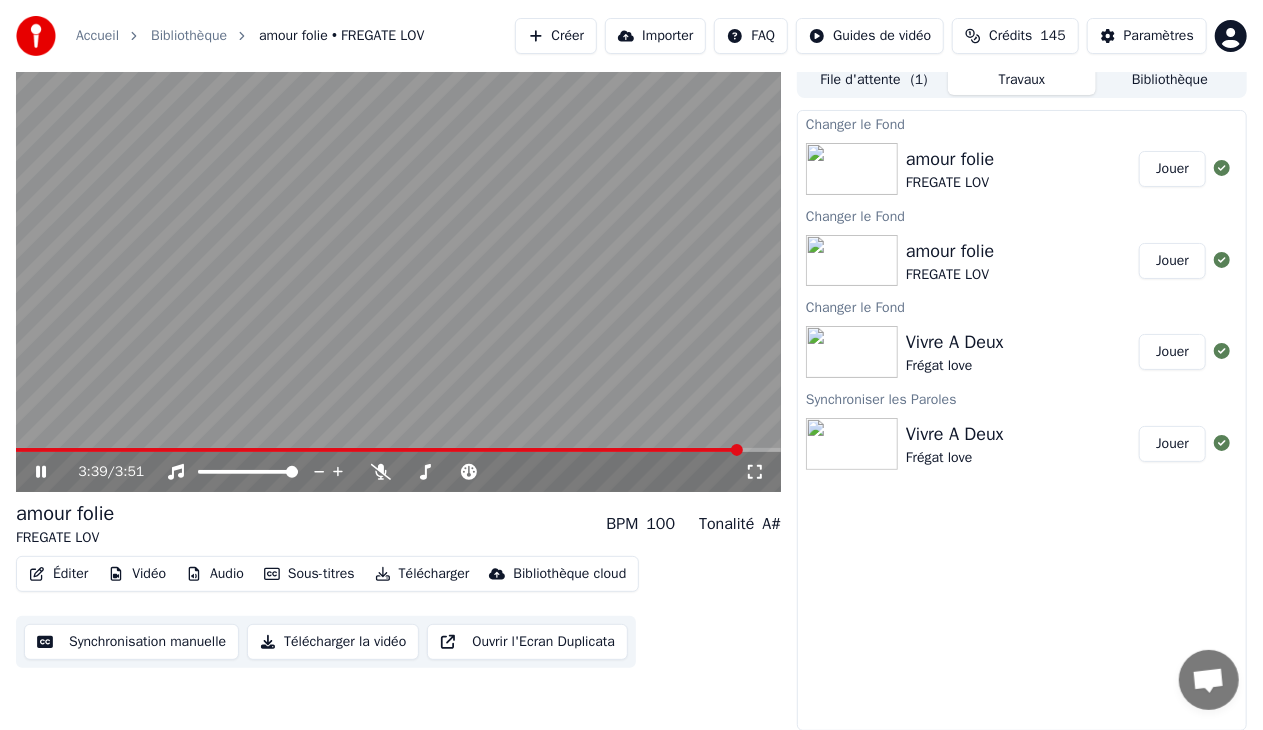 click 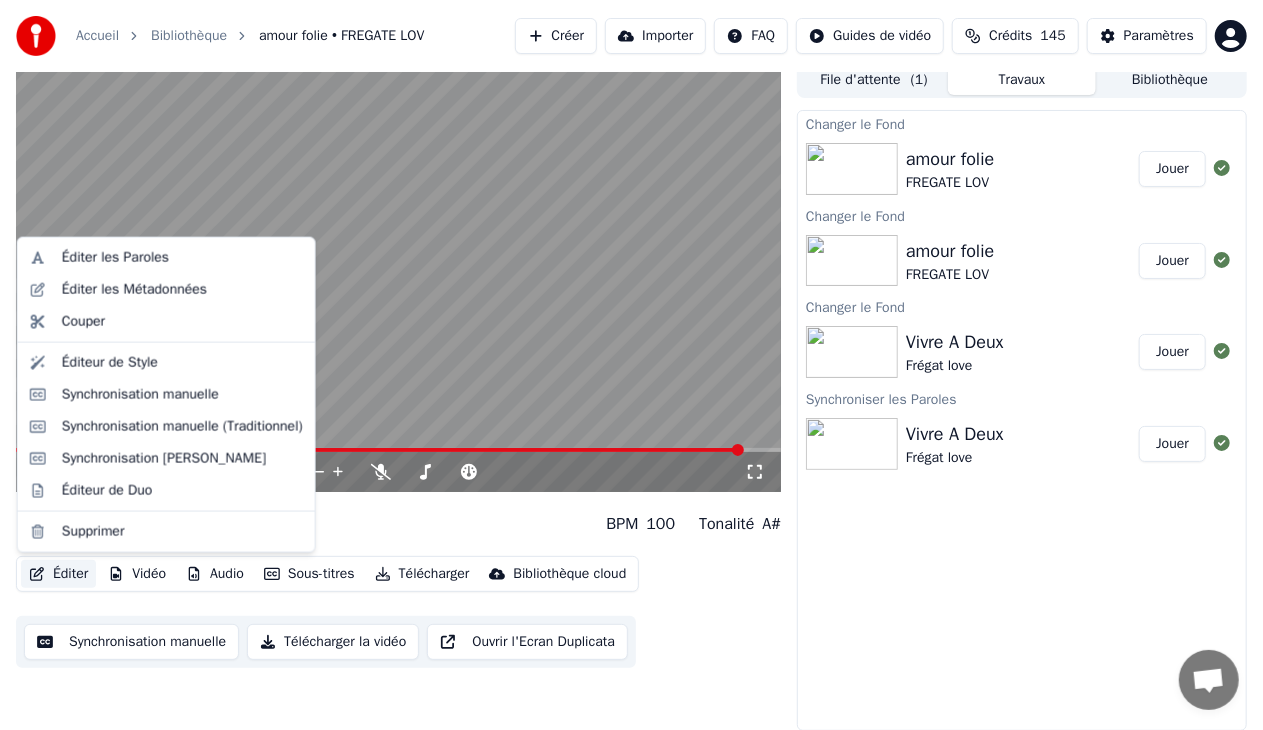 click on "Éditer" at bounding box center [58, 574] 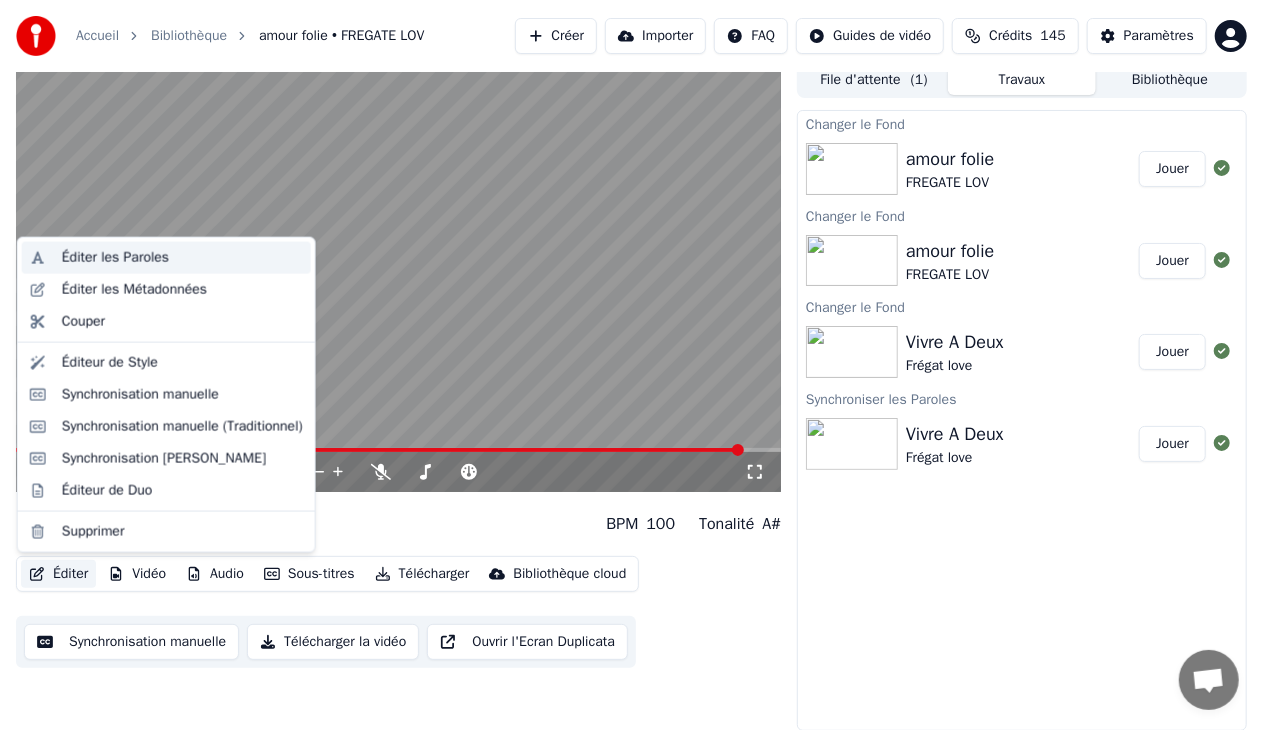 click on "Éditer les Paroles" at bounding box center (115, 258) 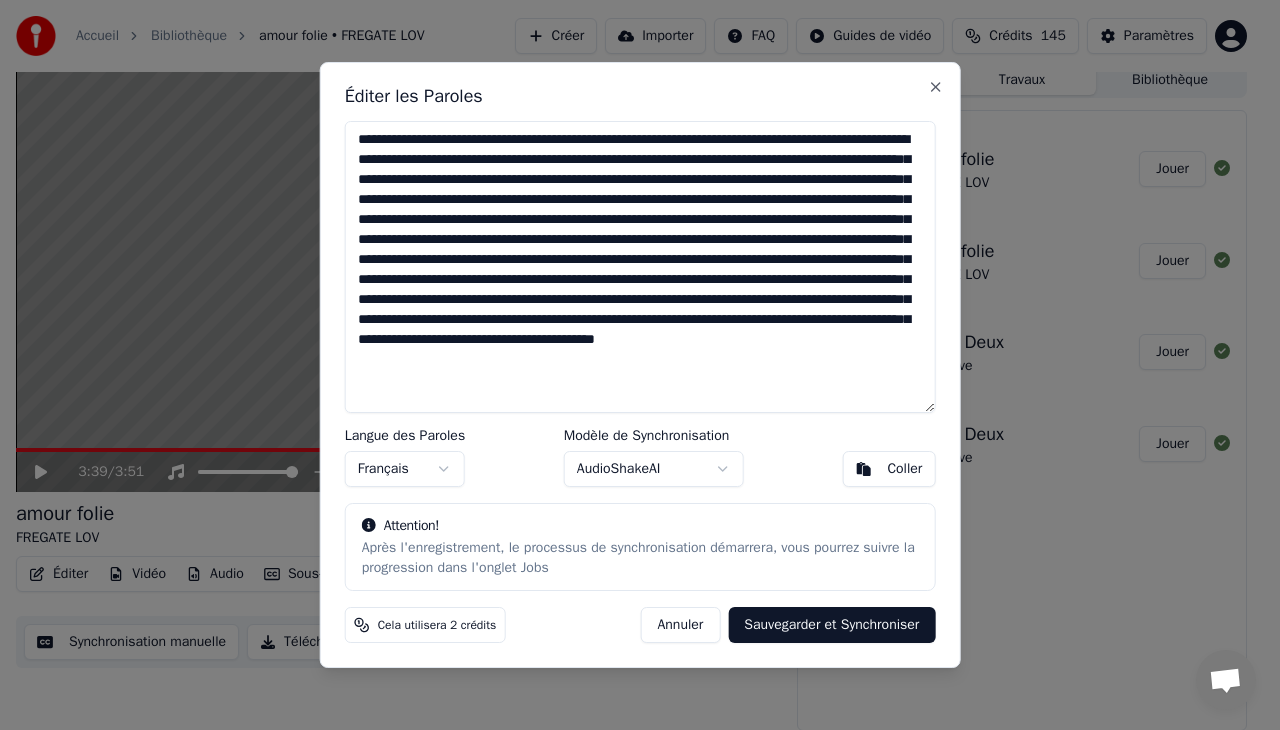 click at bounding box center [640, 267] 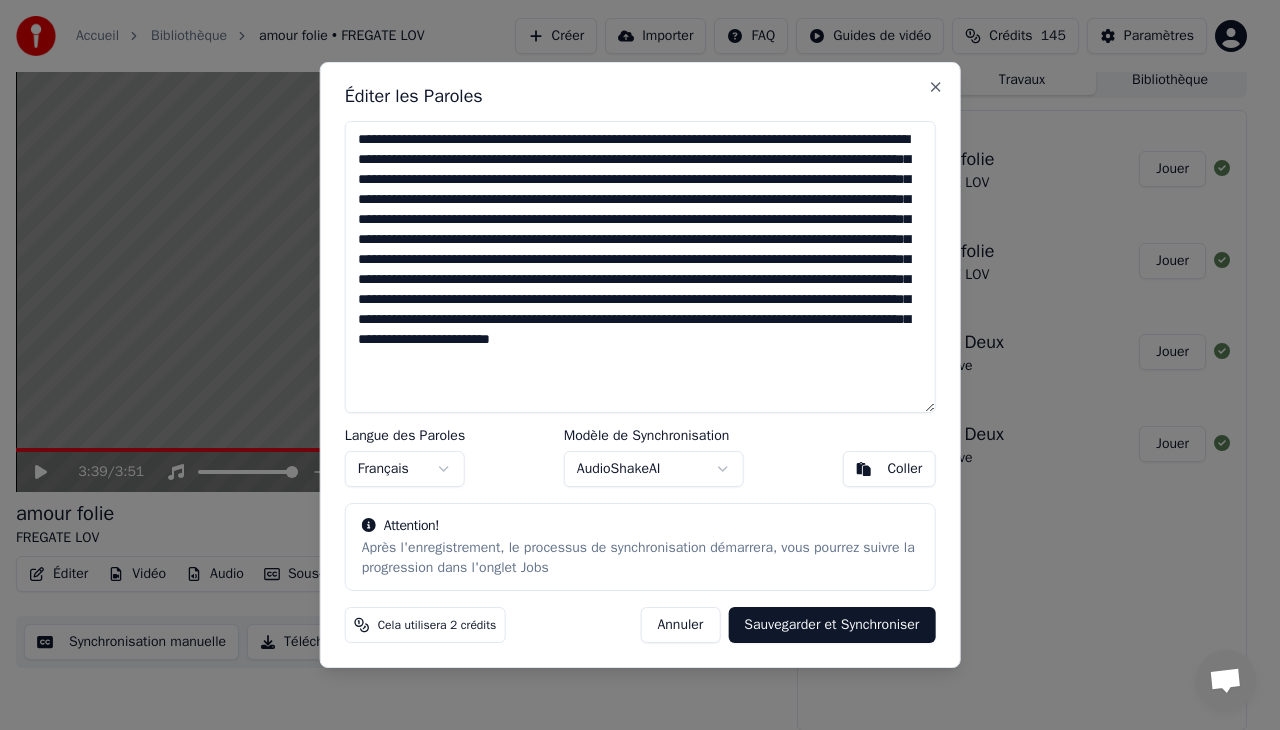 click on "Sauvegarder et Synchroniser" at bounding box center [831, 625] 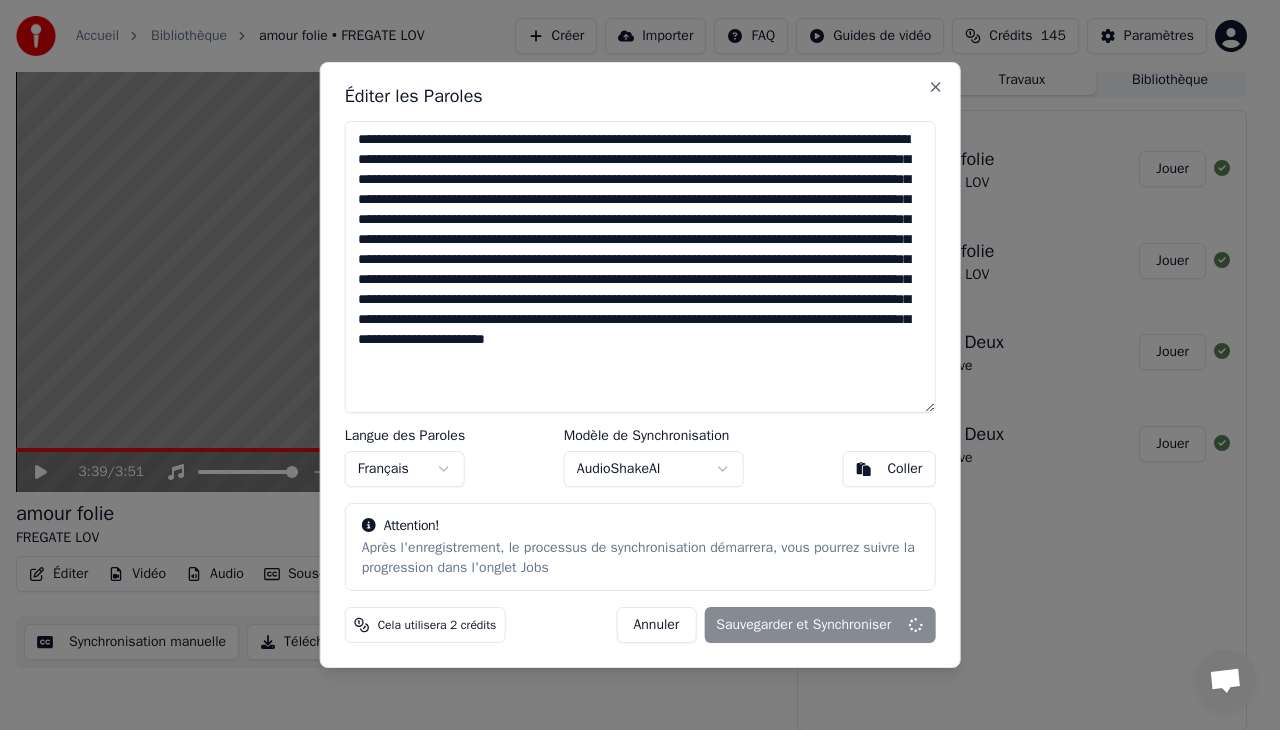 type on "**********" 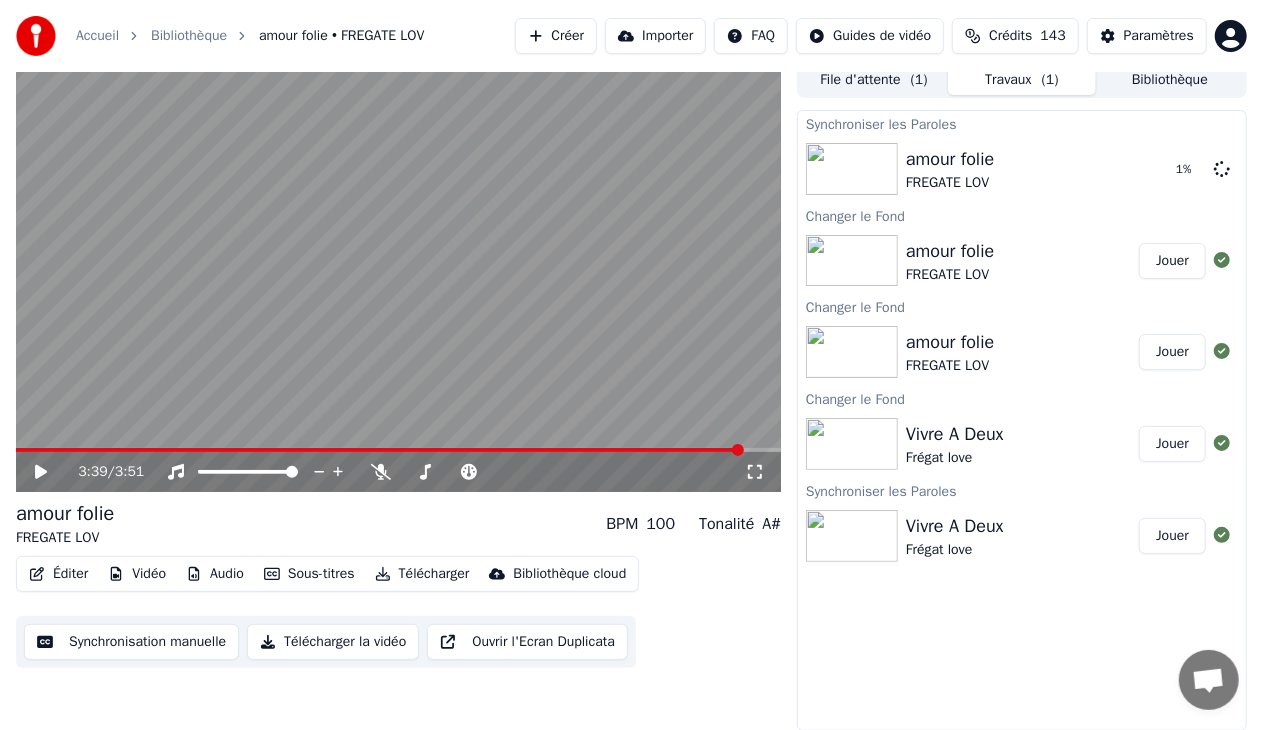 click on "Télécharger la vidéo" at bounding box center (333, 642) 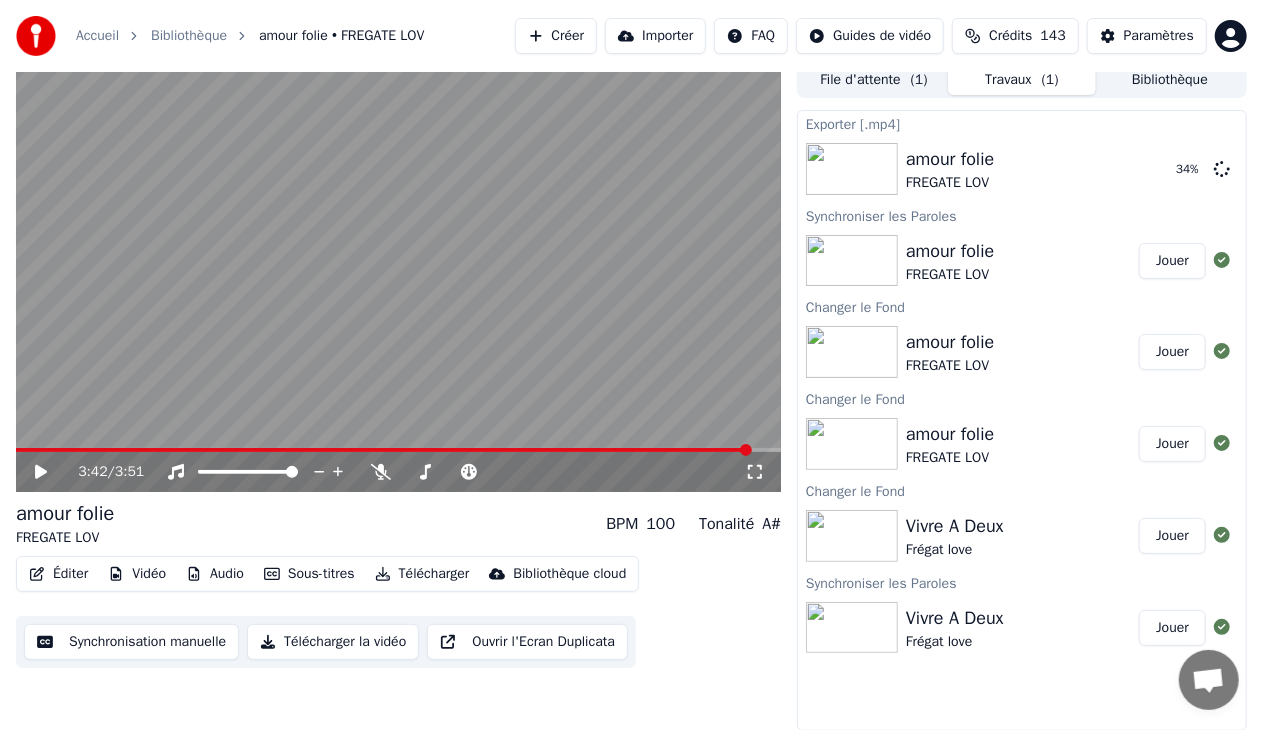 click on "Ouvrir l'Ecran Duplicata" at bounding box center [527, 642] 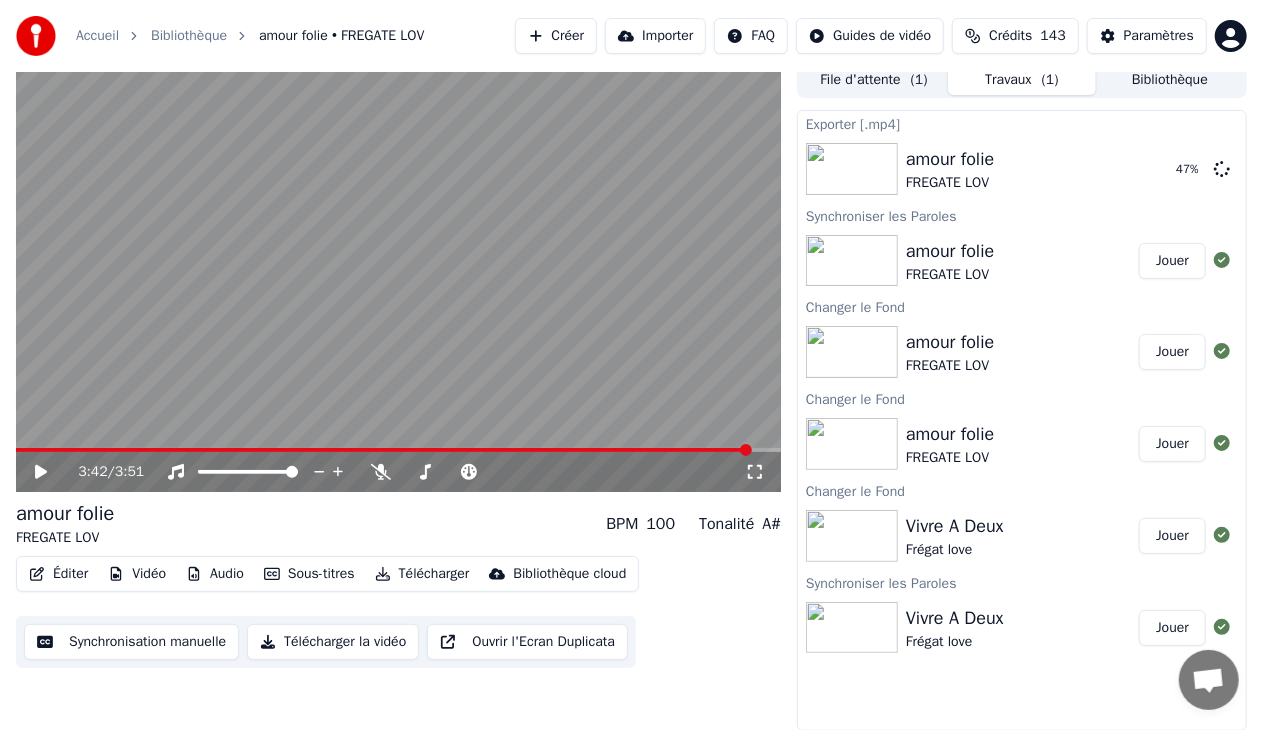 click on "Accueil" at bounding box center (97, 36) 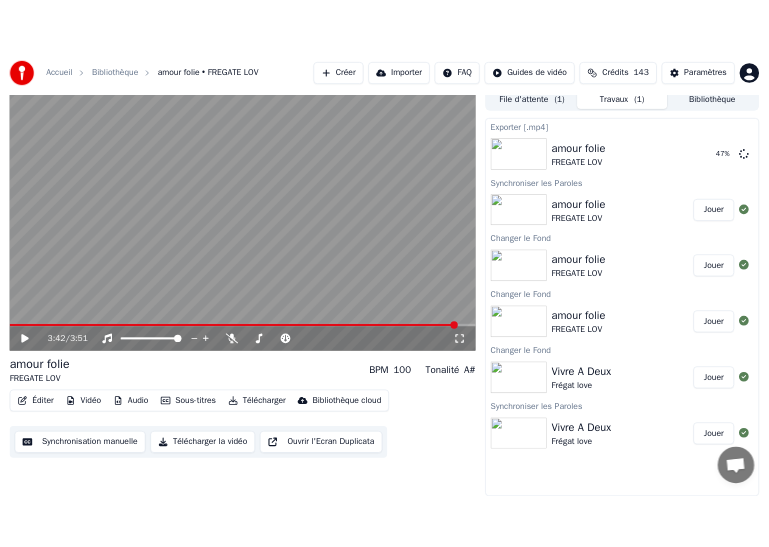 scroll, scrollTop: 0, scrollLeft: 0, axis: both 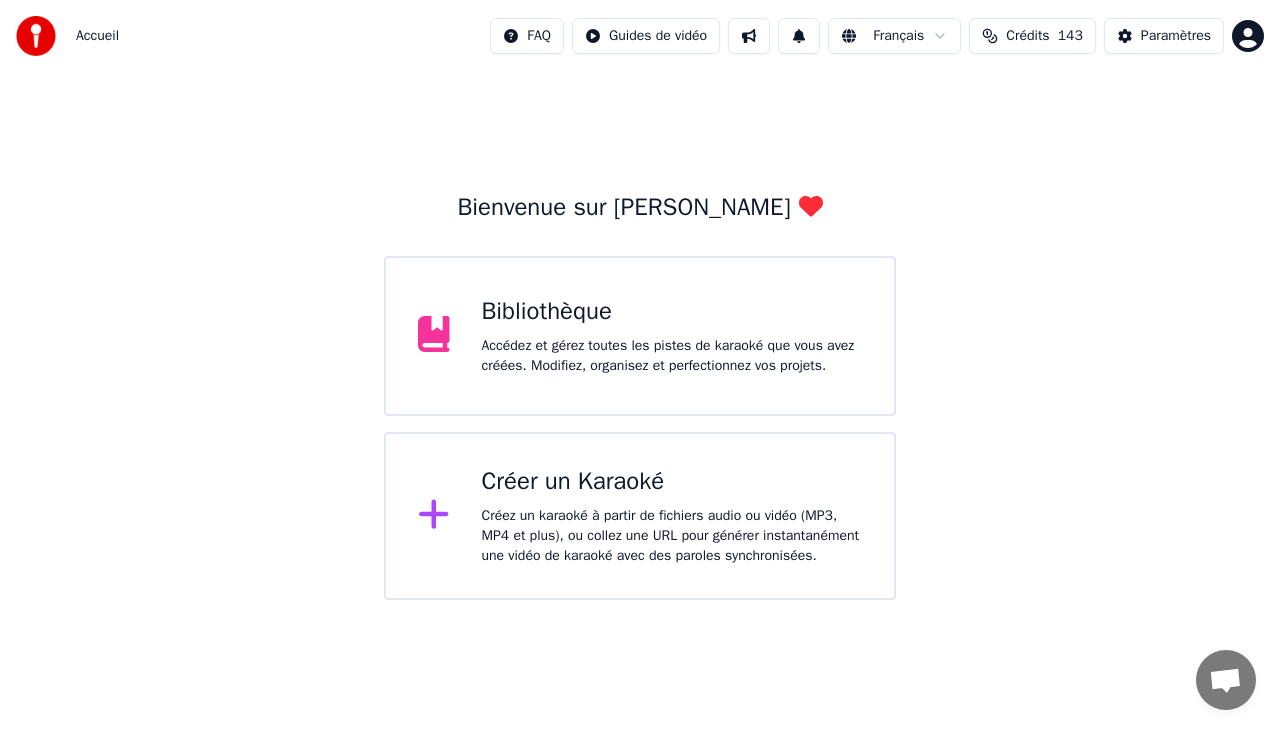 click on "Bibliothèque" at bounding box center [672, 312] 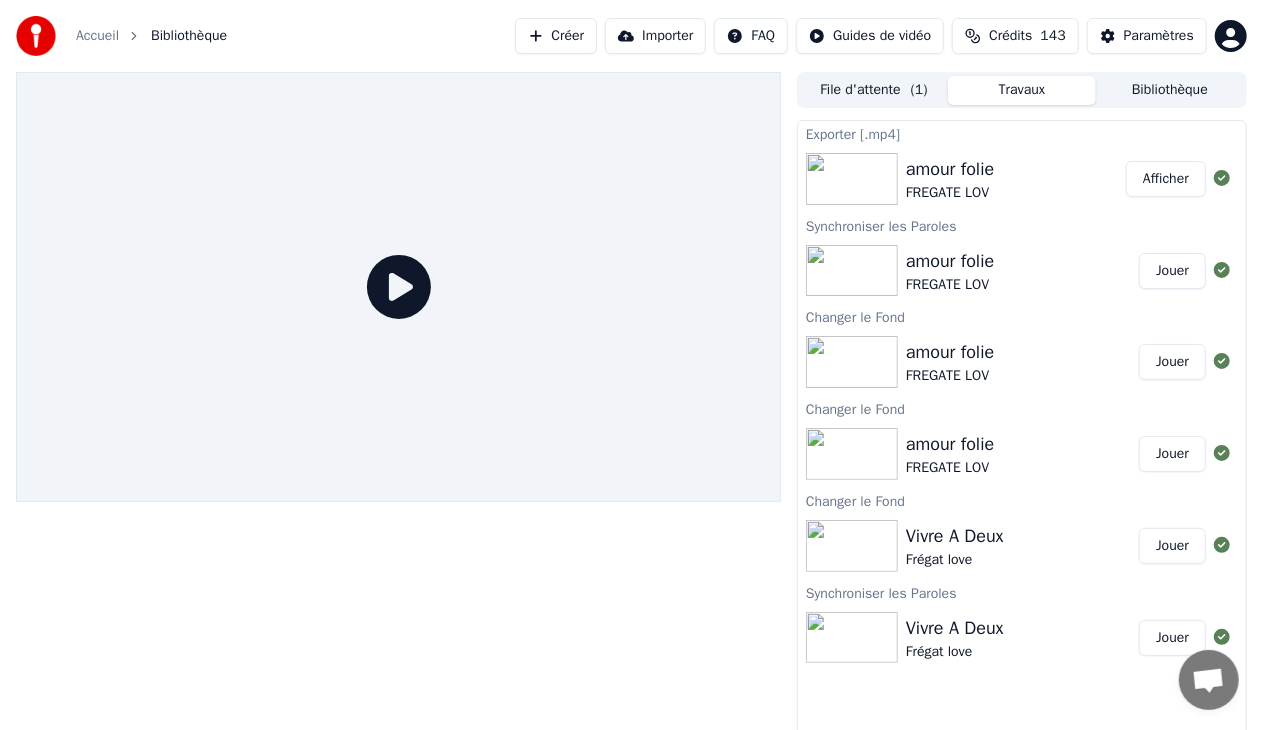 click at bounding box center (852, 179) 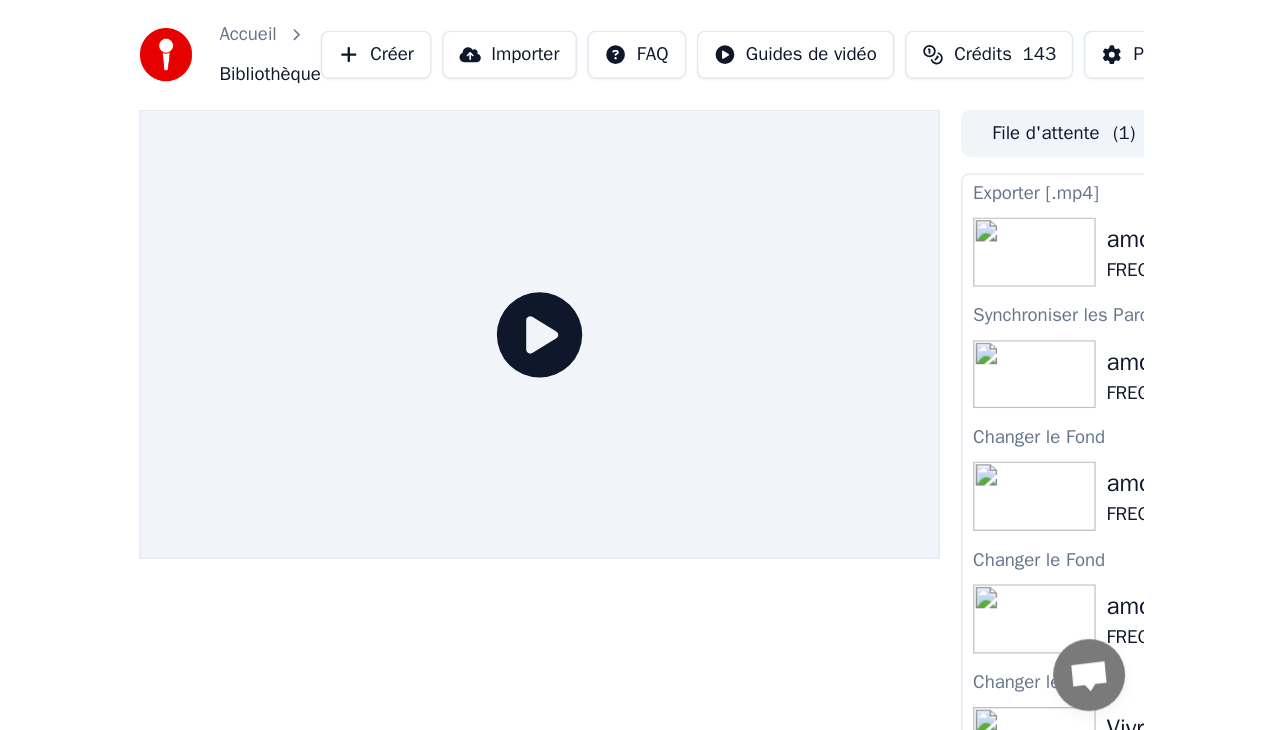 scroll, scrollTop: 19, scrollLeft: 0, axis: vertical 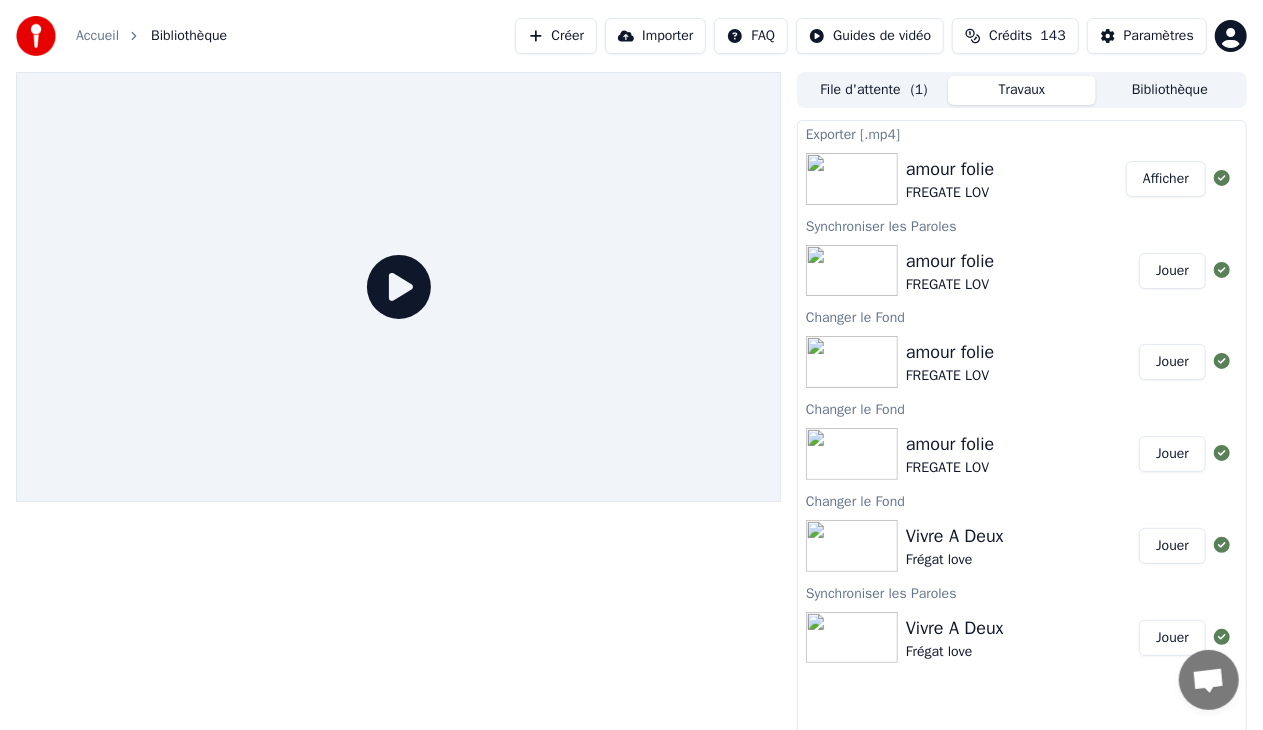 click on "Bibliothèque" at bounding box center [189, 36] 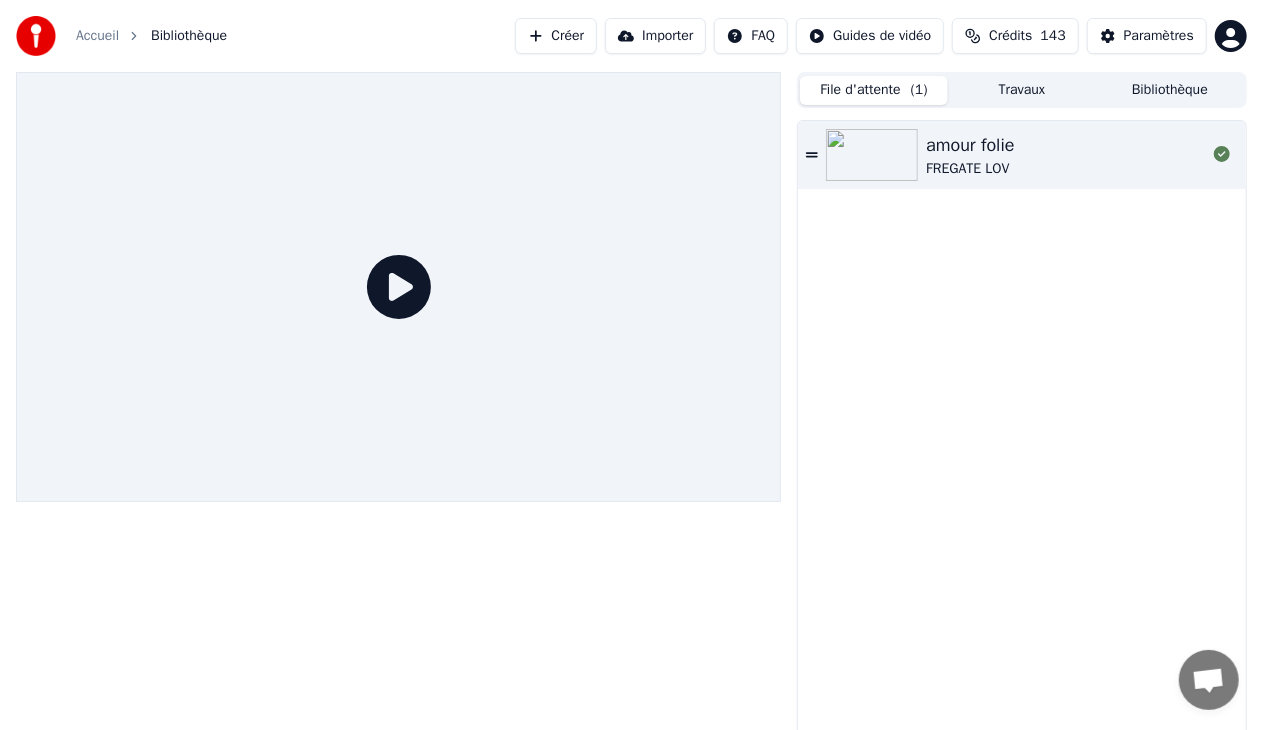 click on "Travaux" at bounding box center [1022, 90] 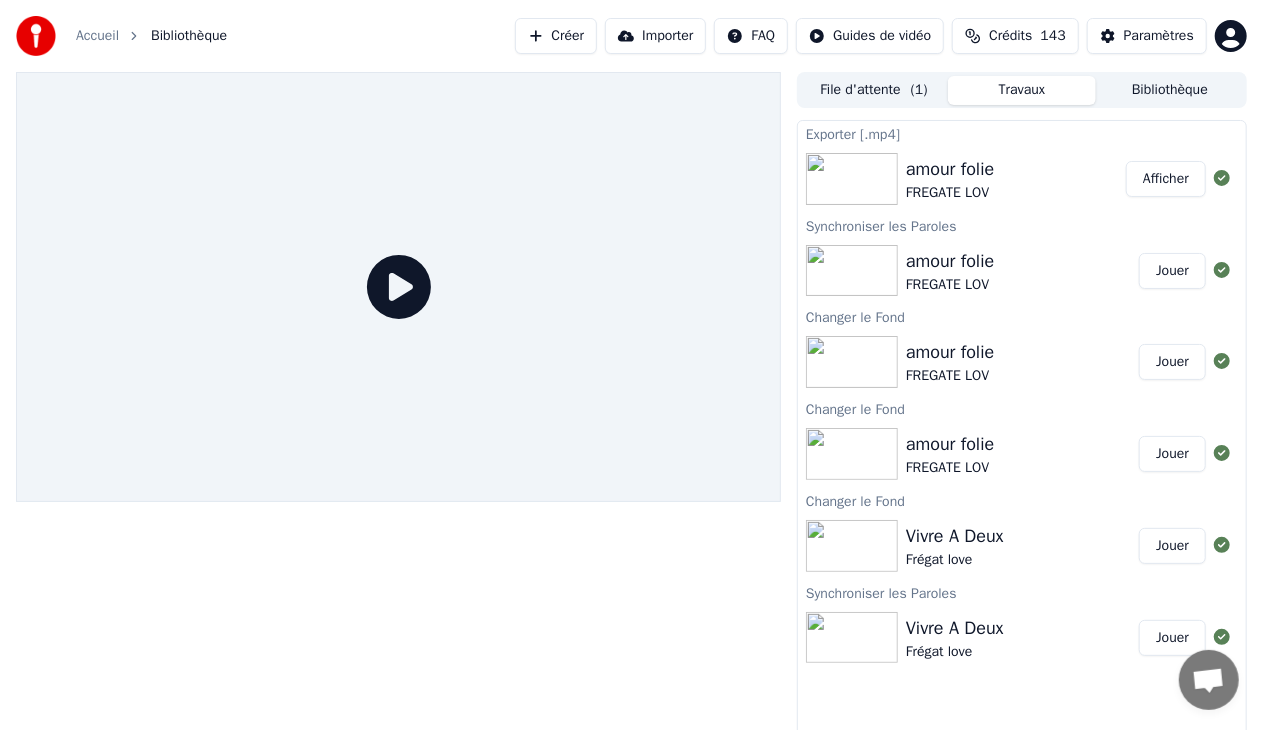 scroll, scrollTop: 10, scrollLeft: 0, axis: vertical 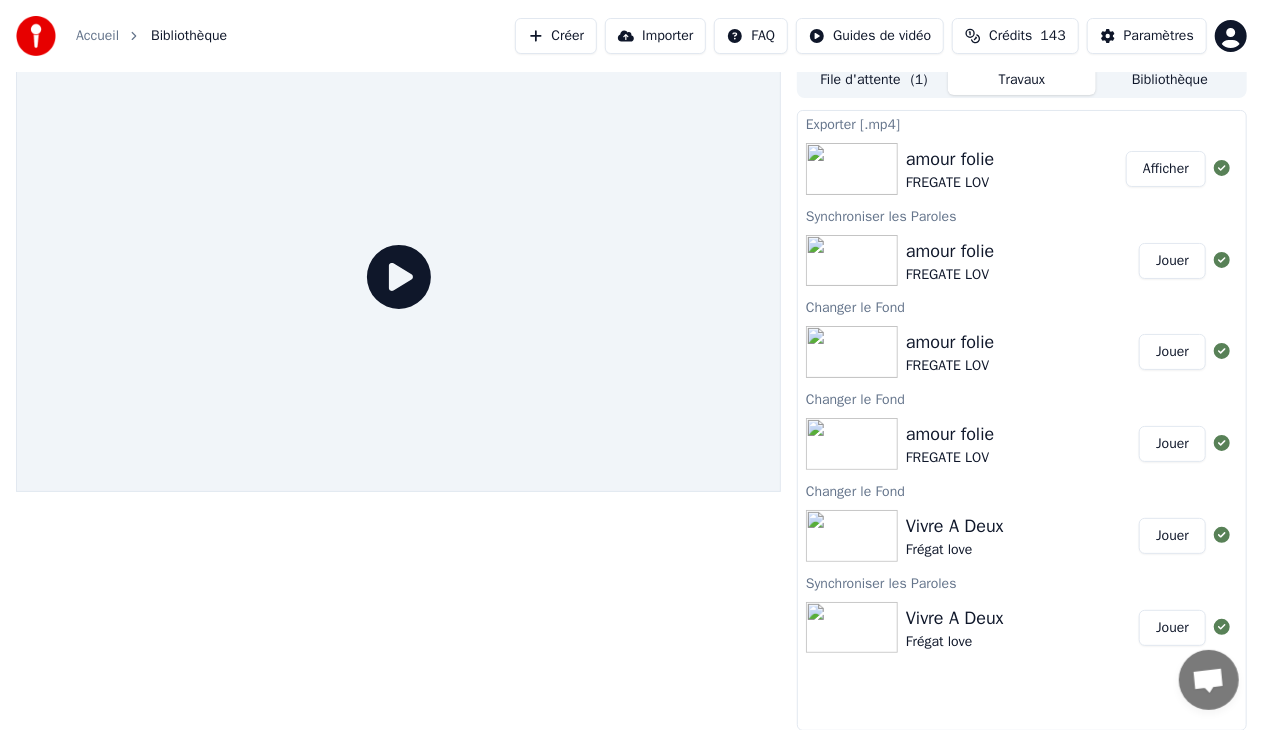 click at bounding box center (852, 261) 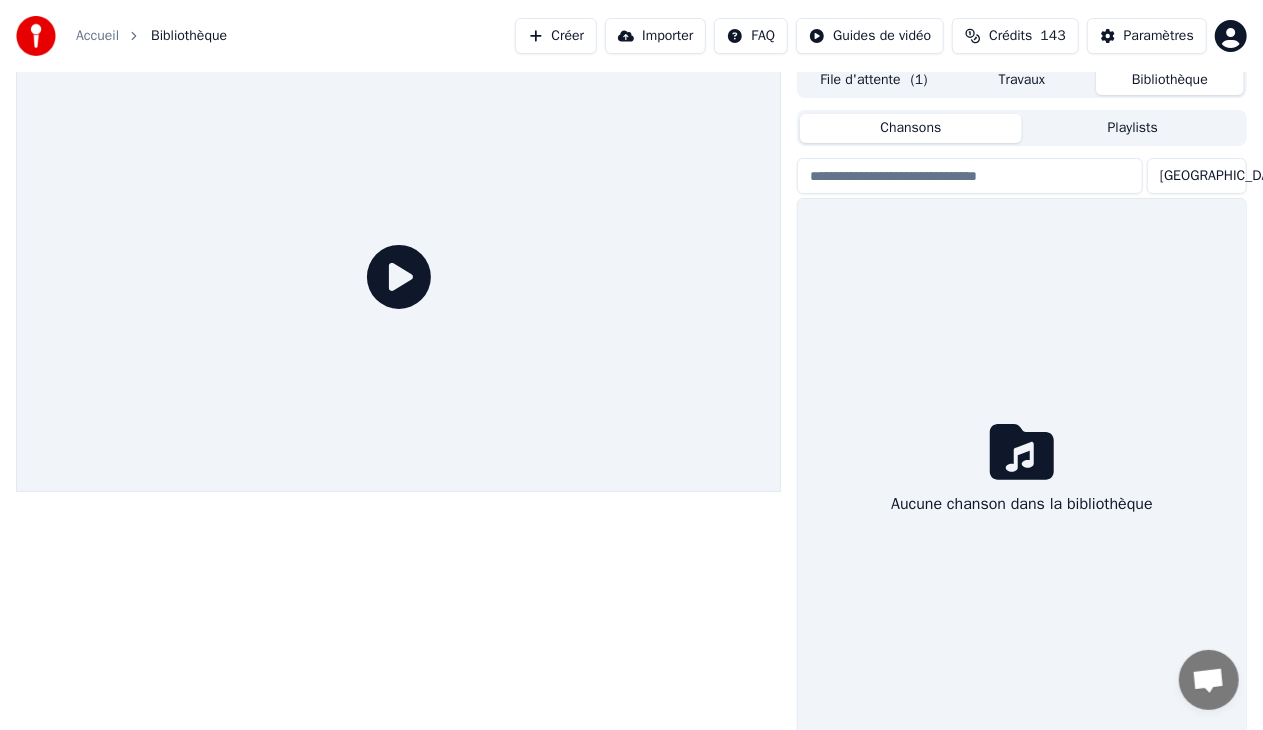 click on "Bibliothèque" at bounding box center [1170, 80] 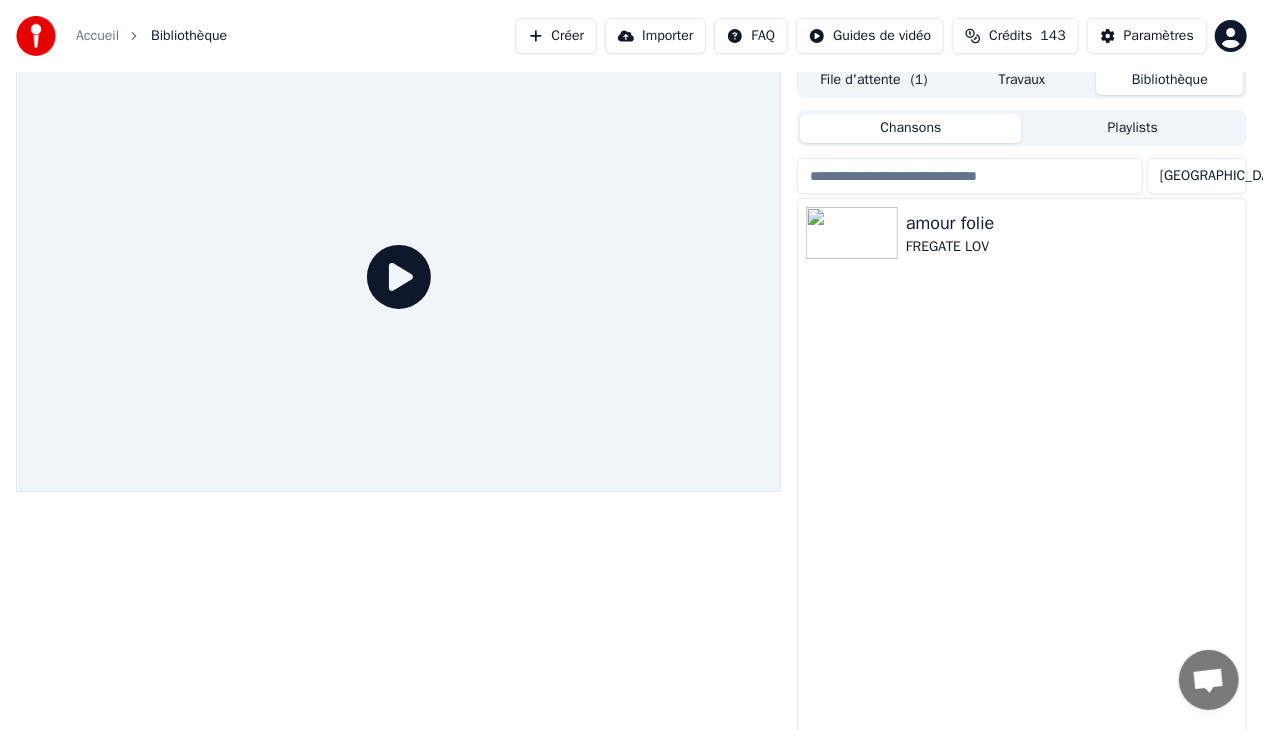click at bounding box center (970, 176) 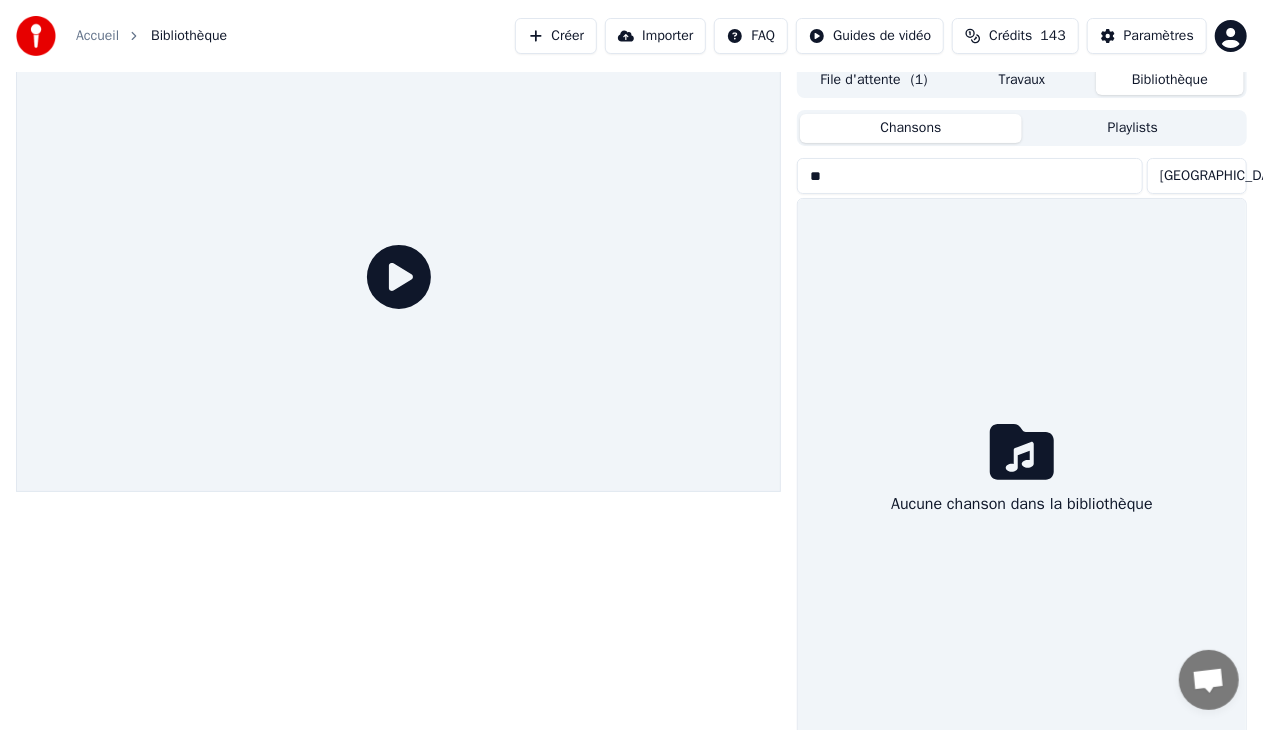type on "*" 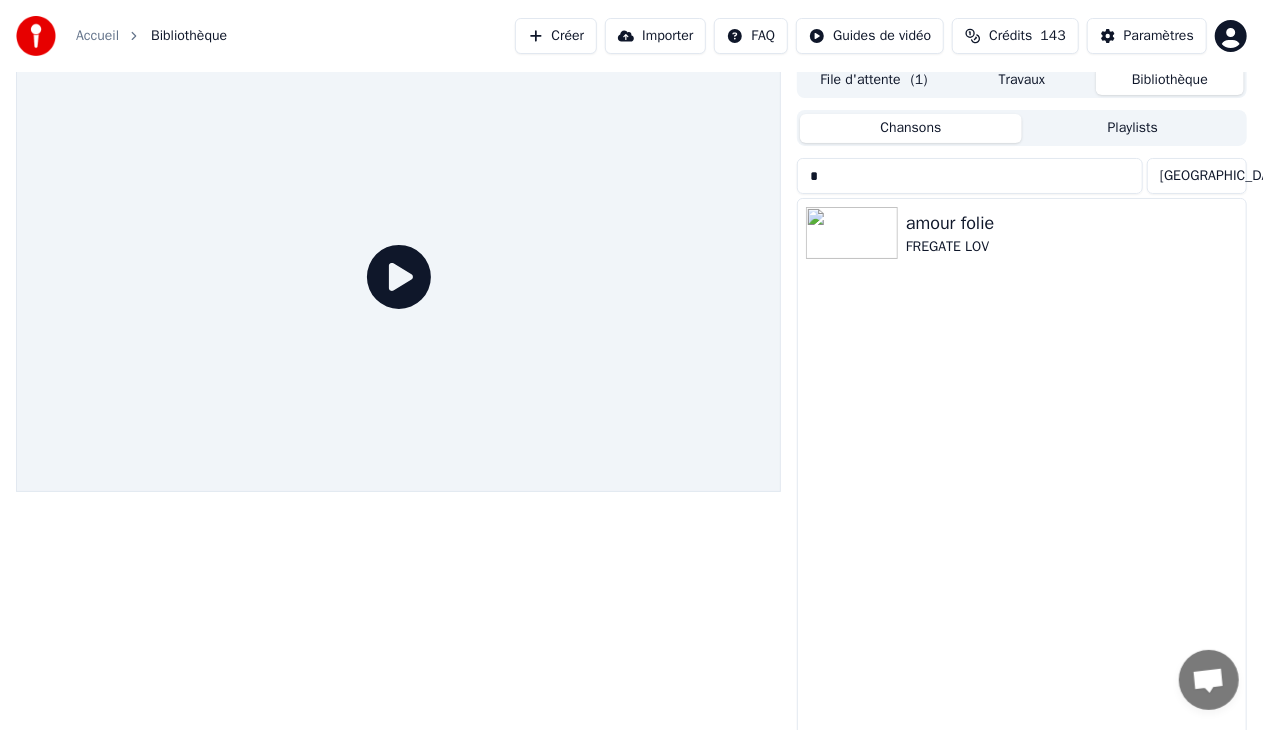type 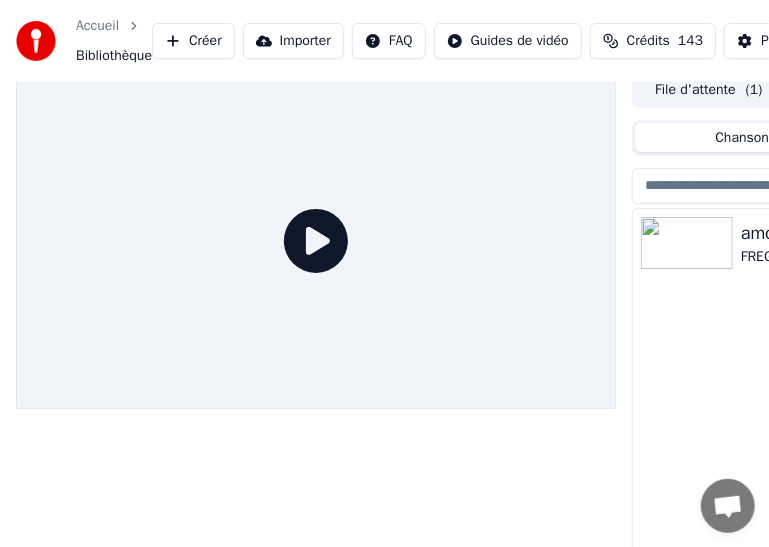 click on "Créer" at bounding box center (193, 41) 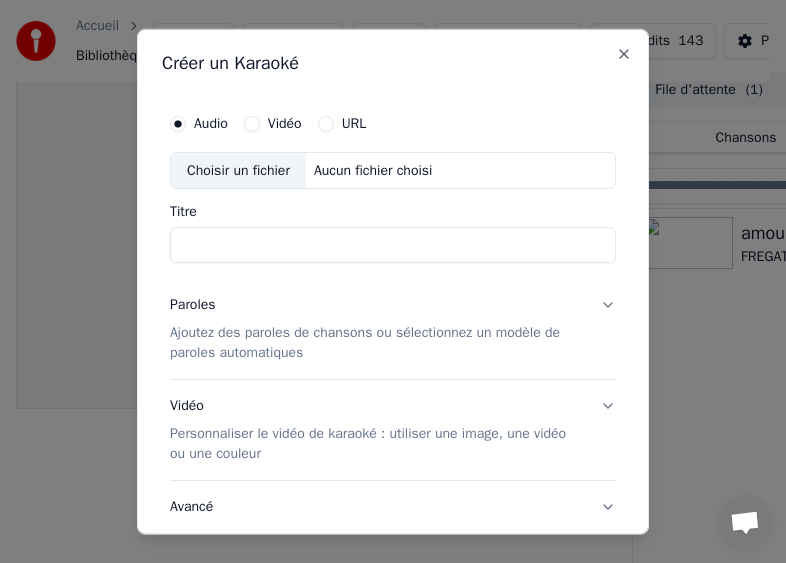 click on "Choisir un fichier" at bounding box center (238, 170) 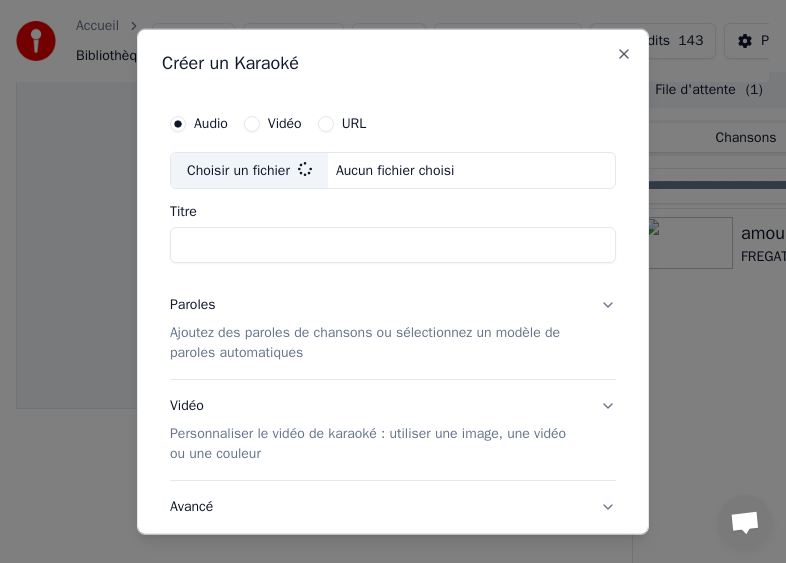 type on "**********" 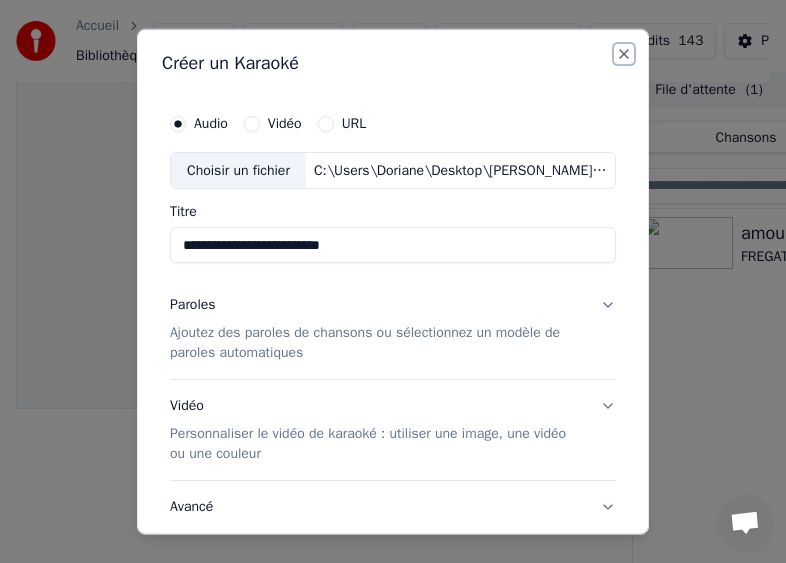 click on "Close" at bounding box center [624, 53] 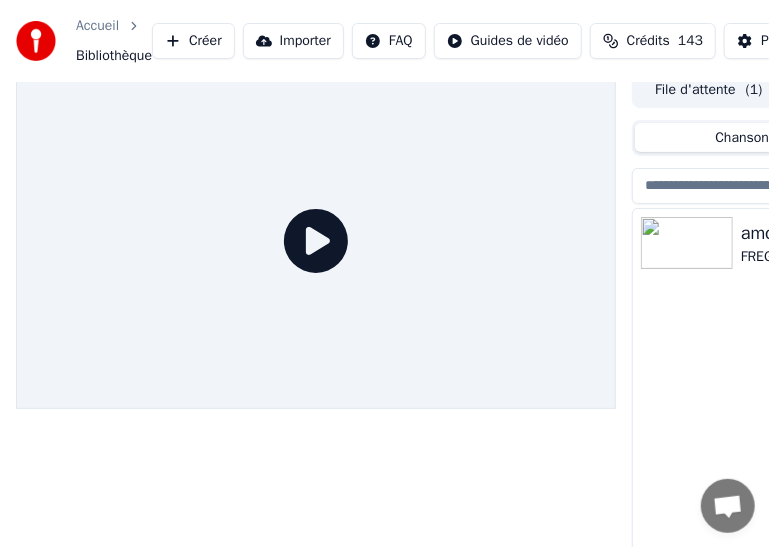 click on "Importer" at bounding box center [293, 41] 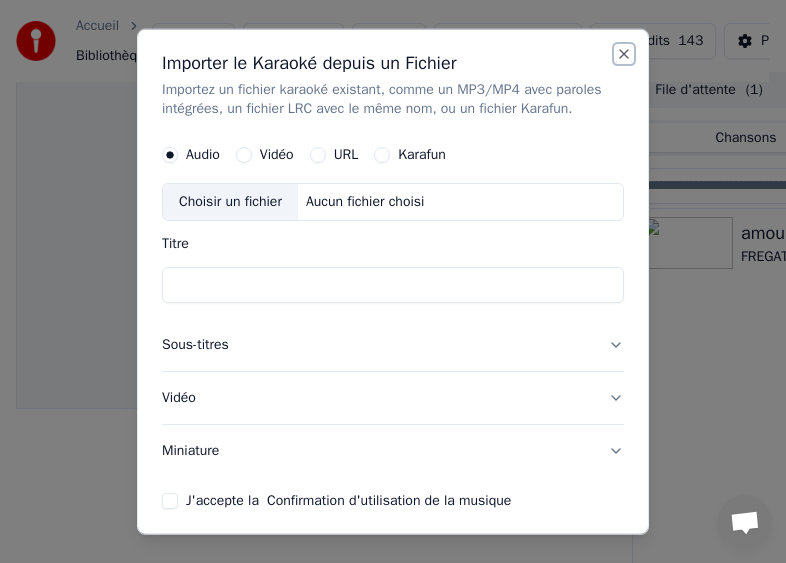 click on "Close" at bounding box center [624, 53] 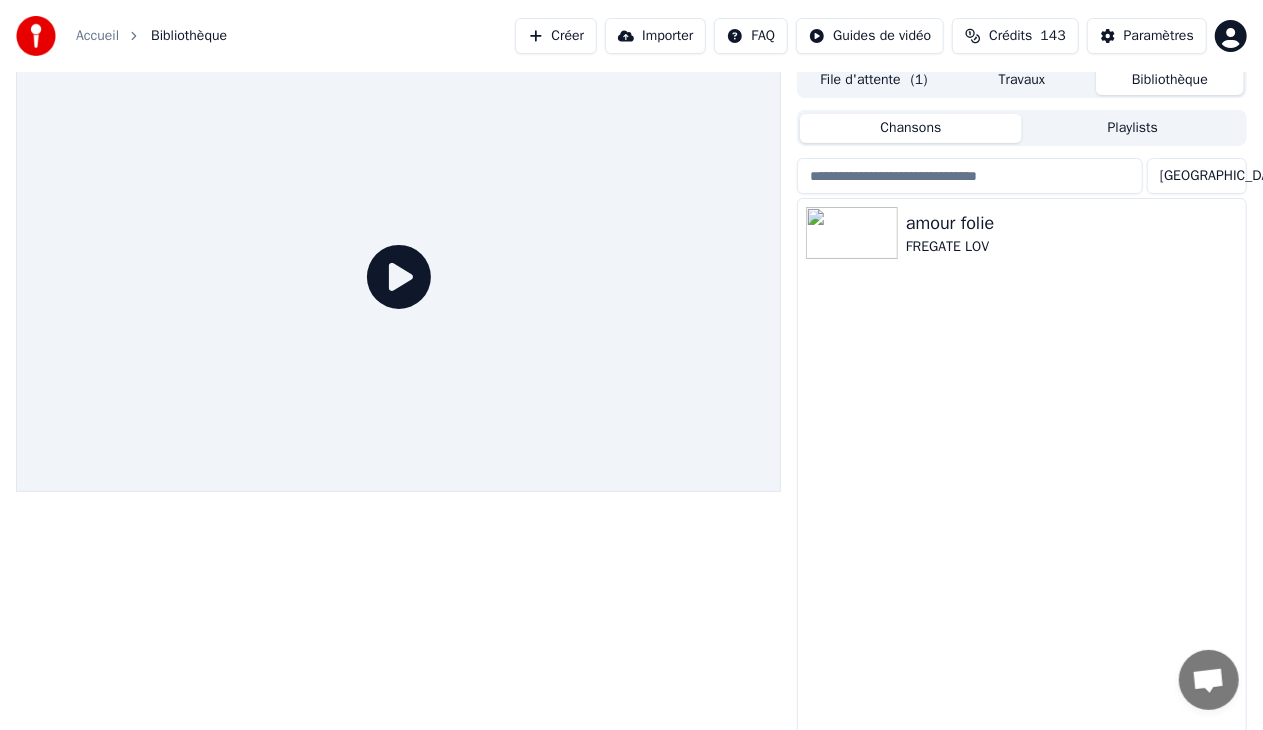click on "Créer" at bounding box center (556, 36) 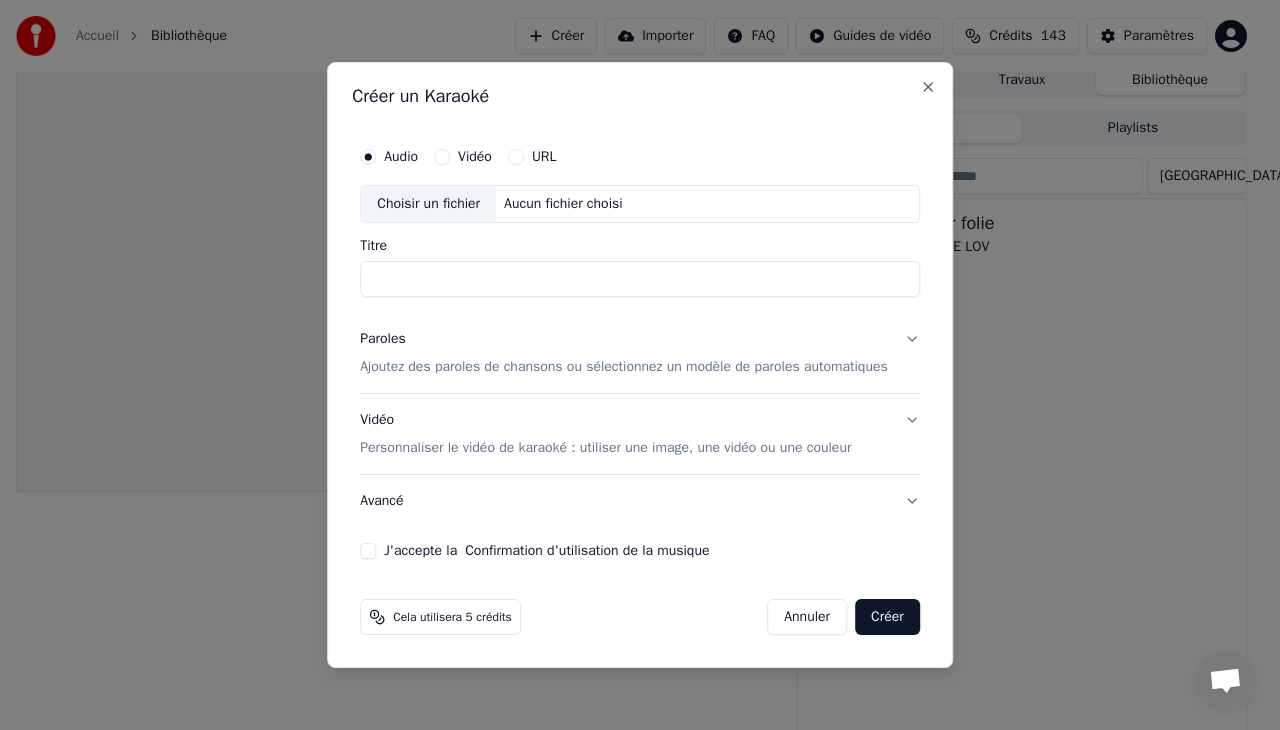 click on "Choisir un fichier" at bounding box center [428, 204] 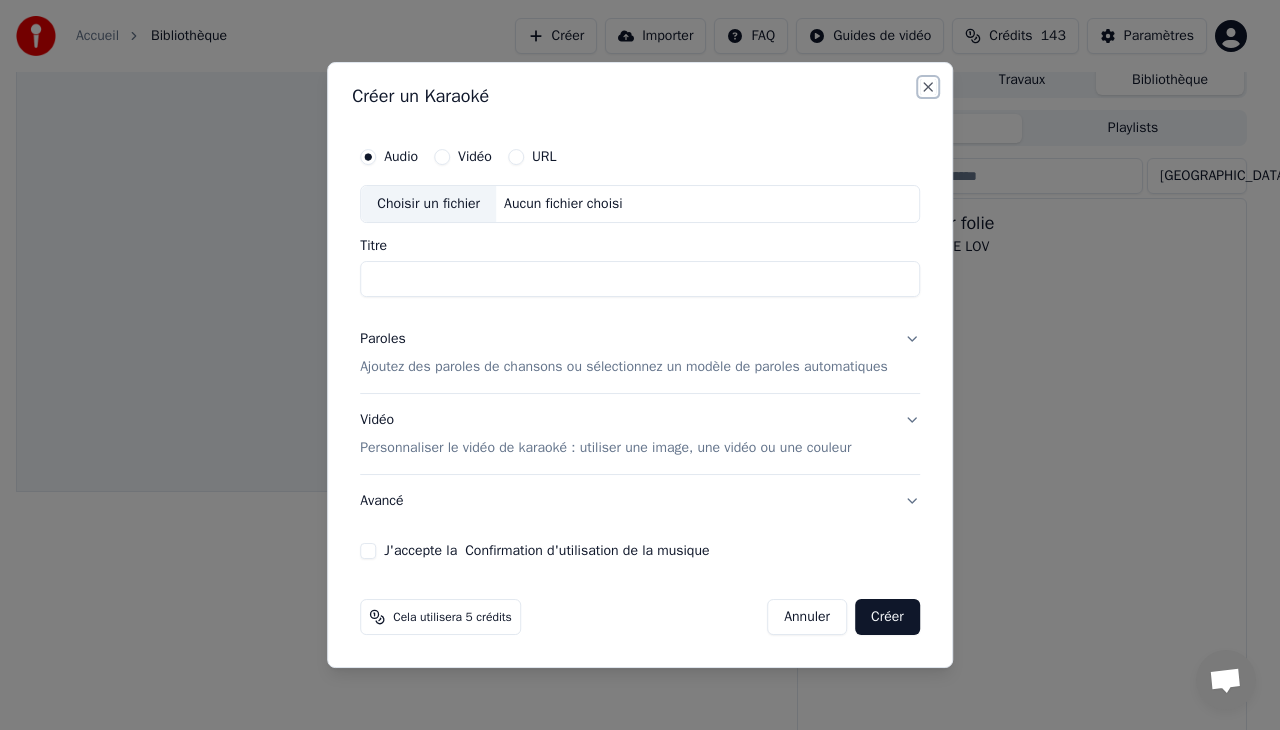 click on "Close" at bounding box center (928, 87) 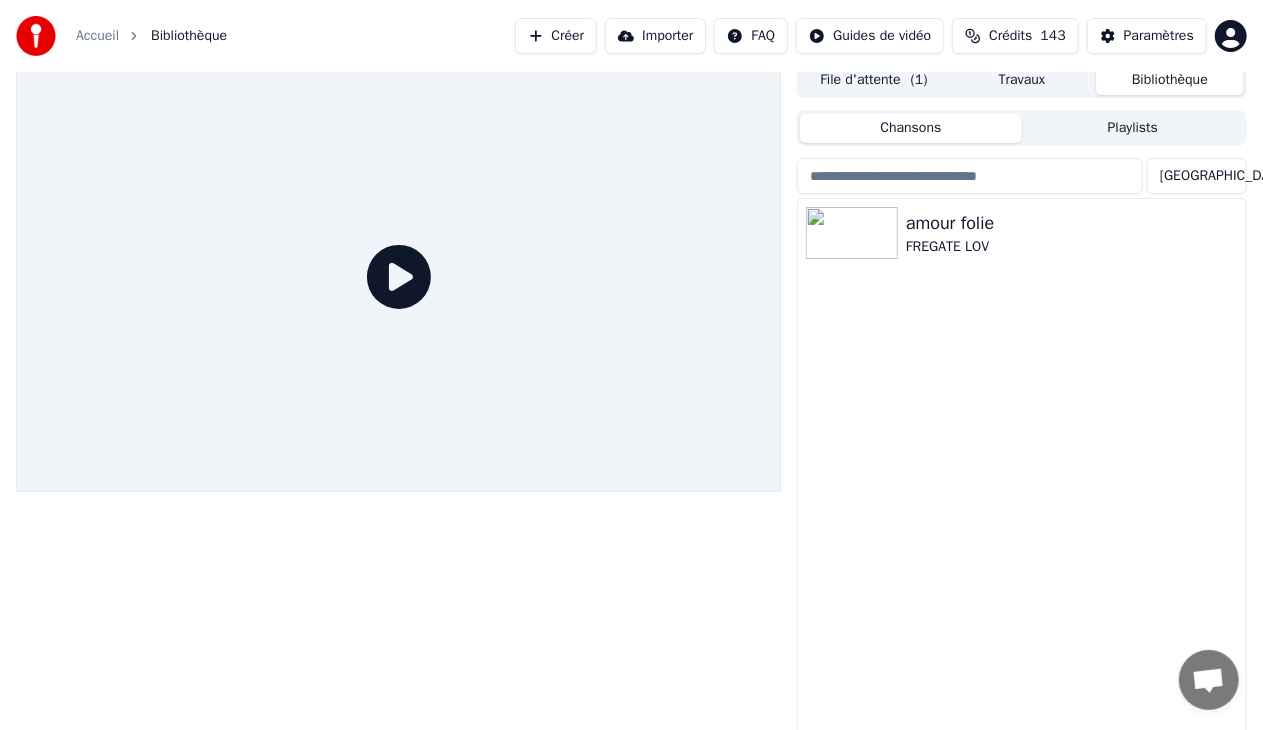 click on "Chansons" at bounding box center (911, 128) 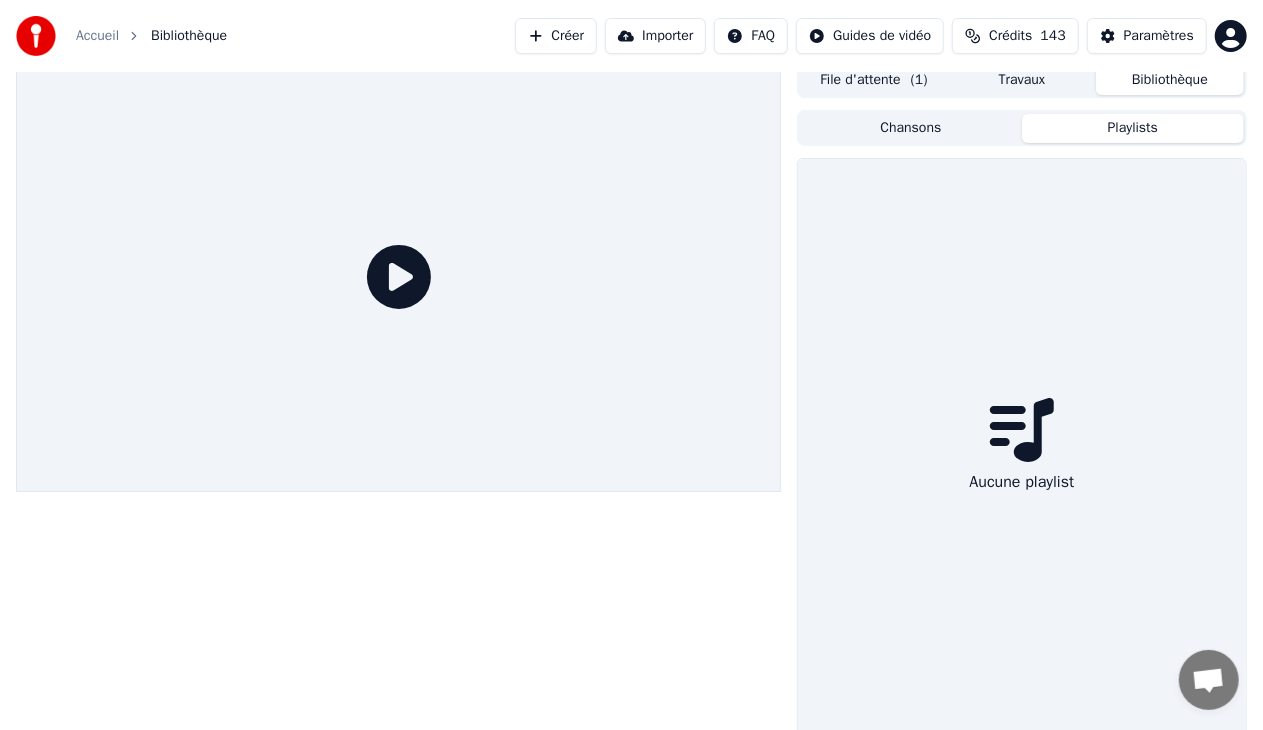 click on "Playlists" at bounding box center (1133, 128) 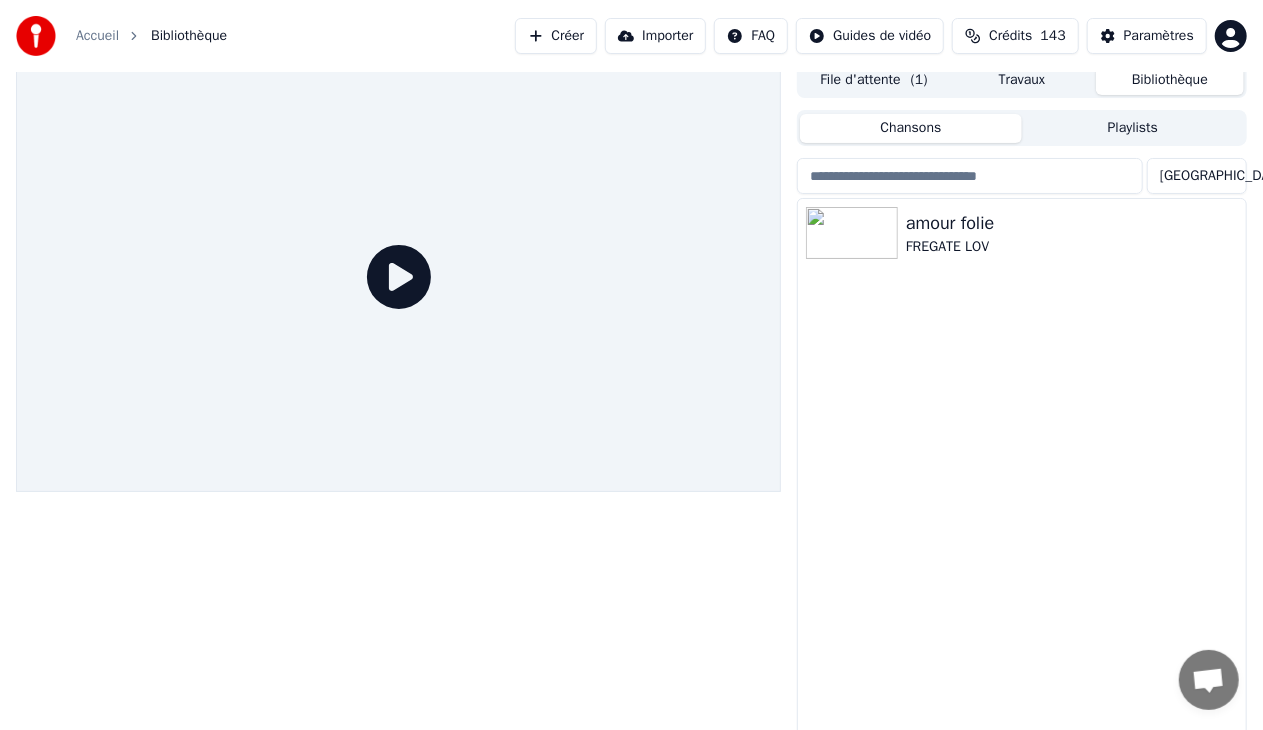 click on "Chansons" at bounding box center [911, 128] 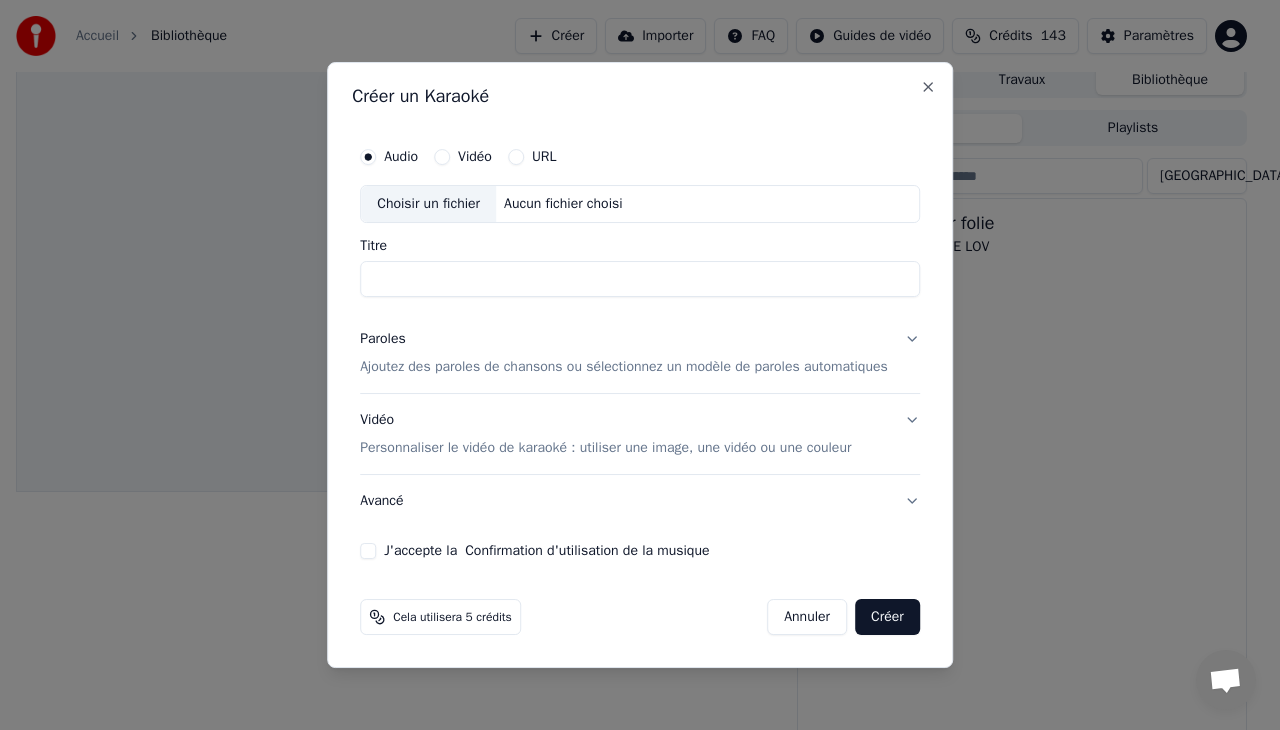 click on "Titre" at bounding box center [640, 279] 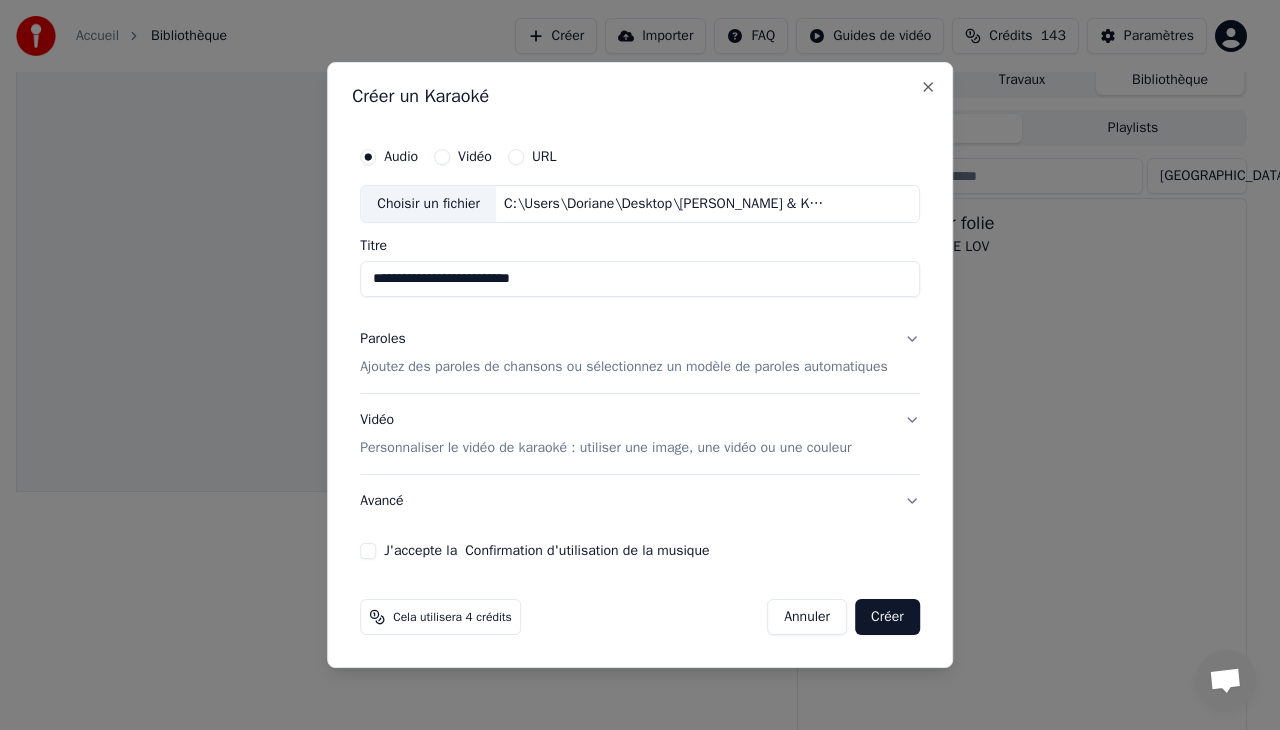 click on "Personnaliser le vidéo de karaoké : utiliser une image, une vidéo ou une couleur" at bounding box center [605, 448] 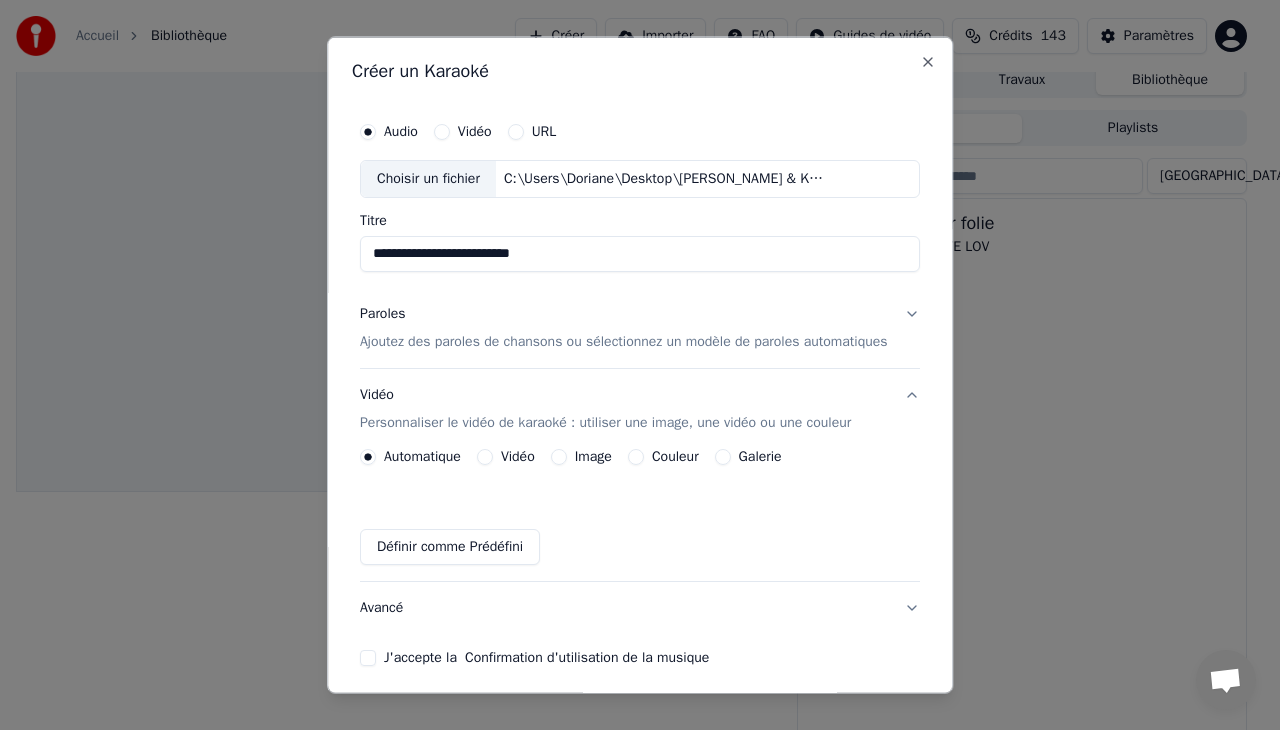 click on "Vidéo" at bounding box center (485, 456) 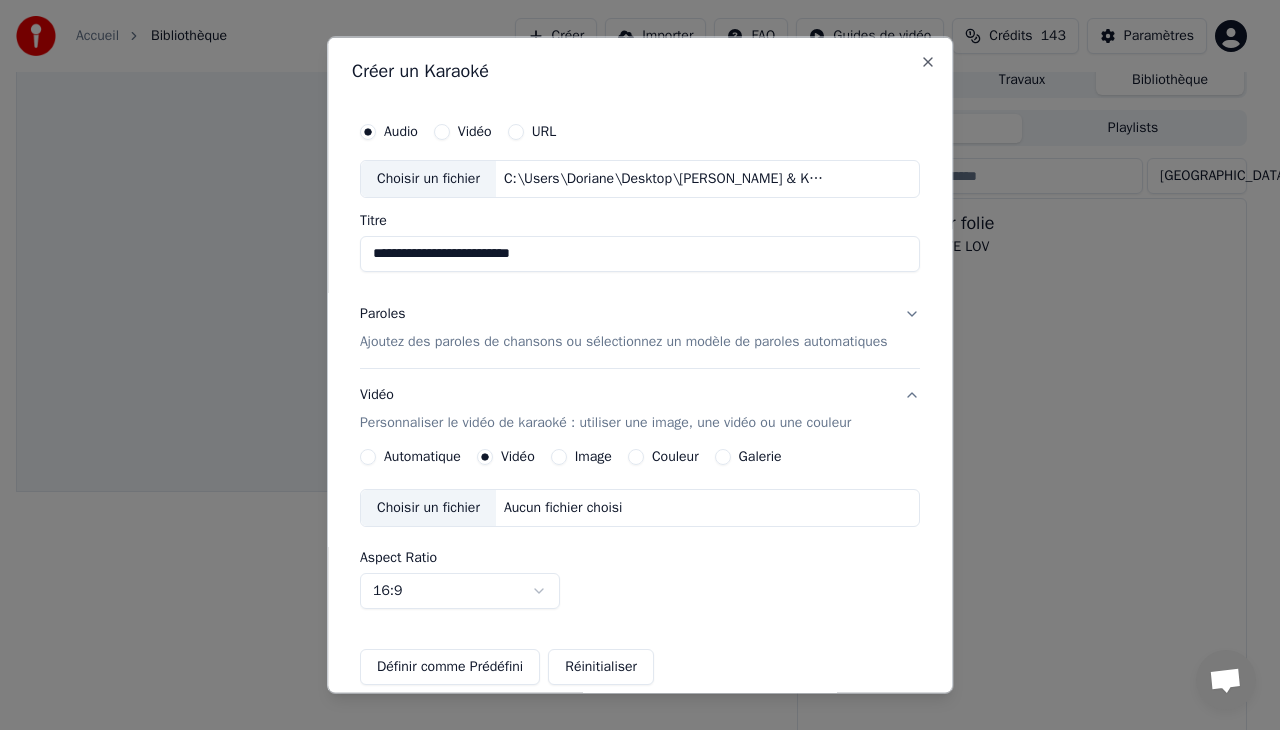 click on "Choisir un fichier" at bounding box center [428, 507] 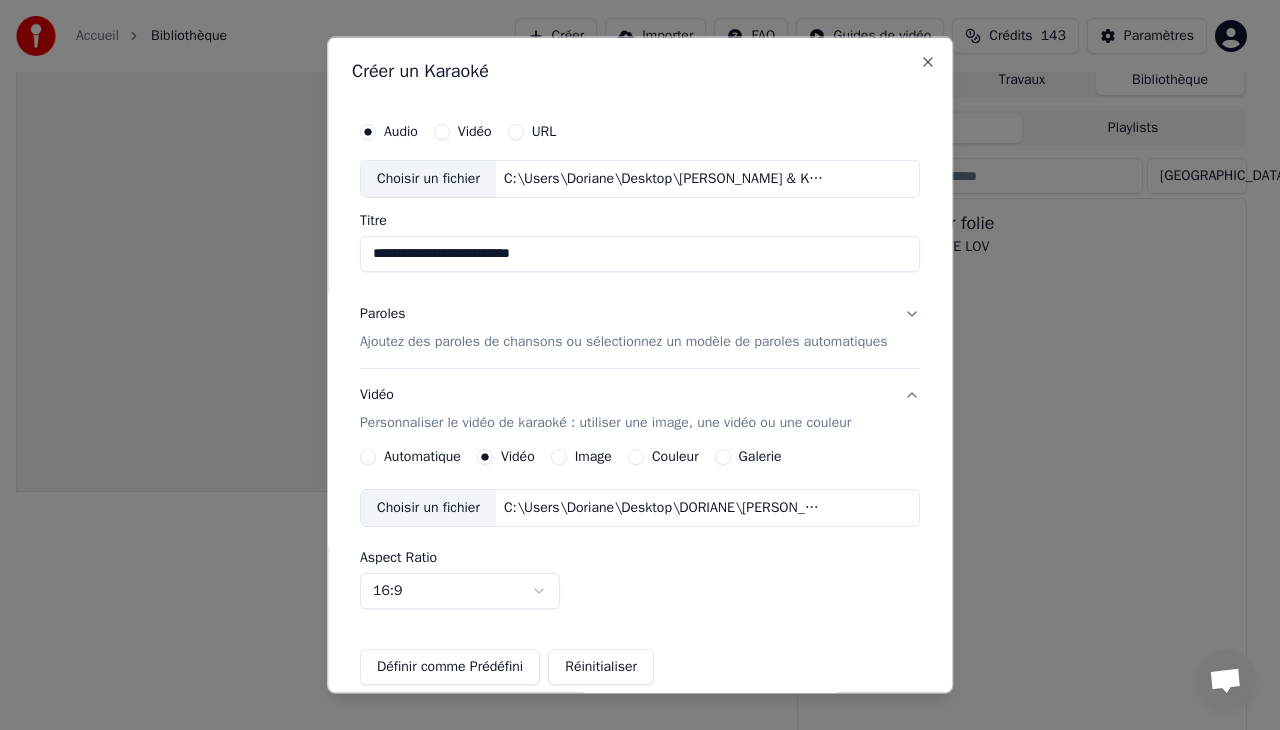 click on "Automatique" at bounding box center [368, 456] 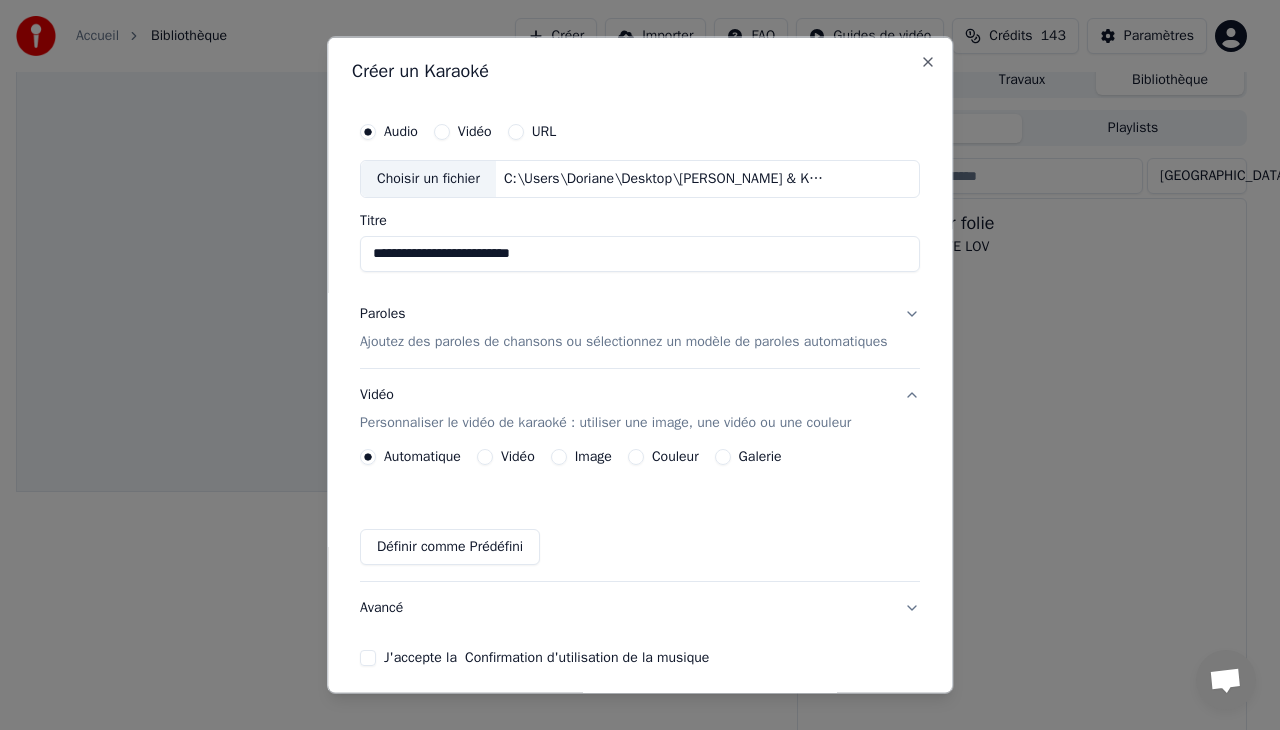click on "Vidéo" at bounding box center [485, 456] 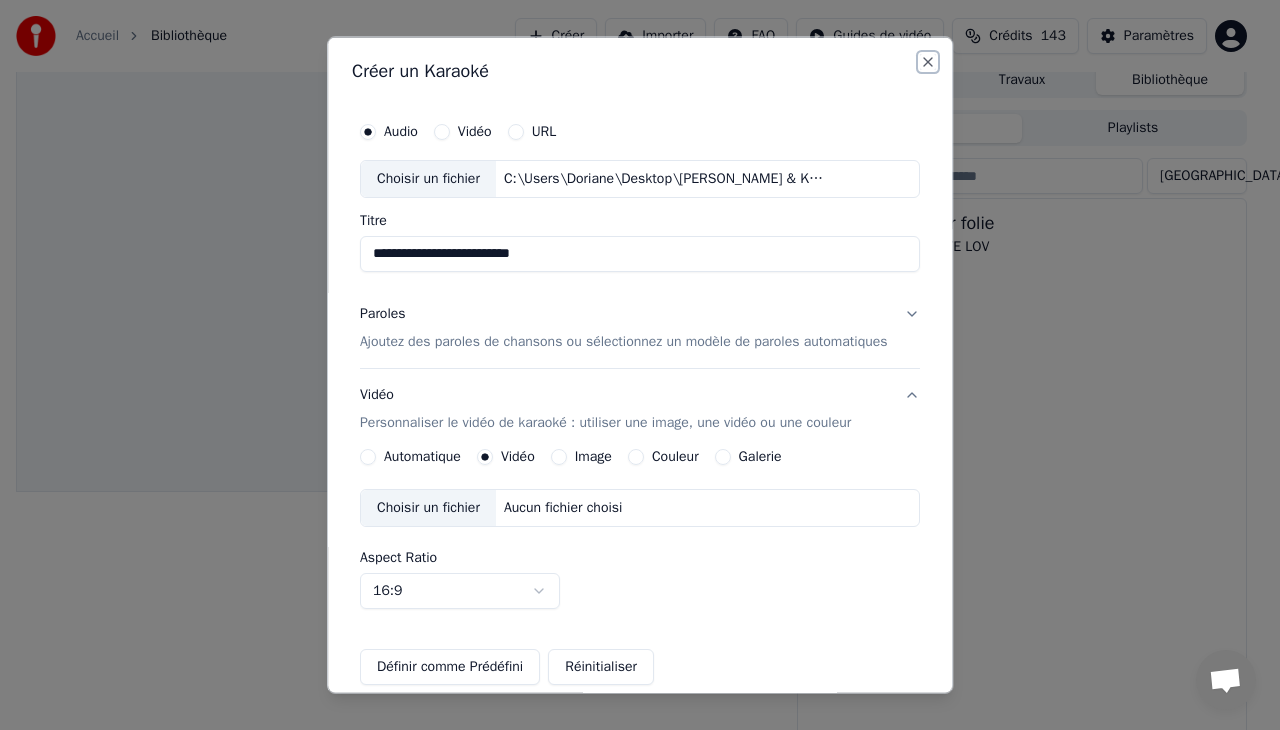 click on "Close" at bounding box center [928, 62] 